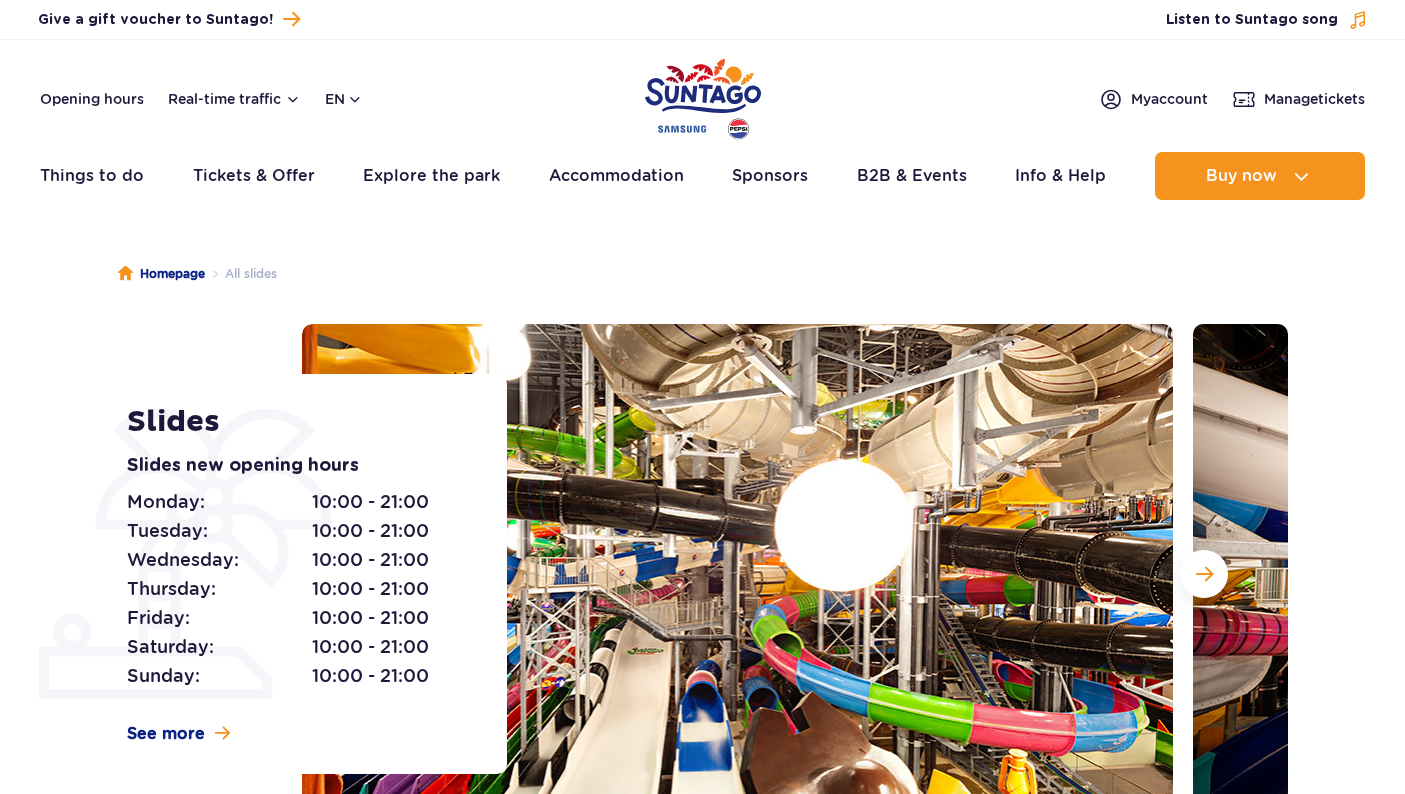 scroll, scrollTop: 0, scrollLeft: 0, axis: both 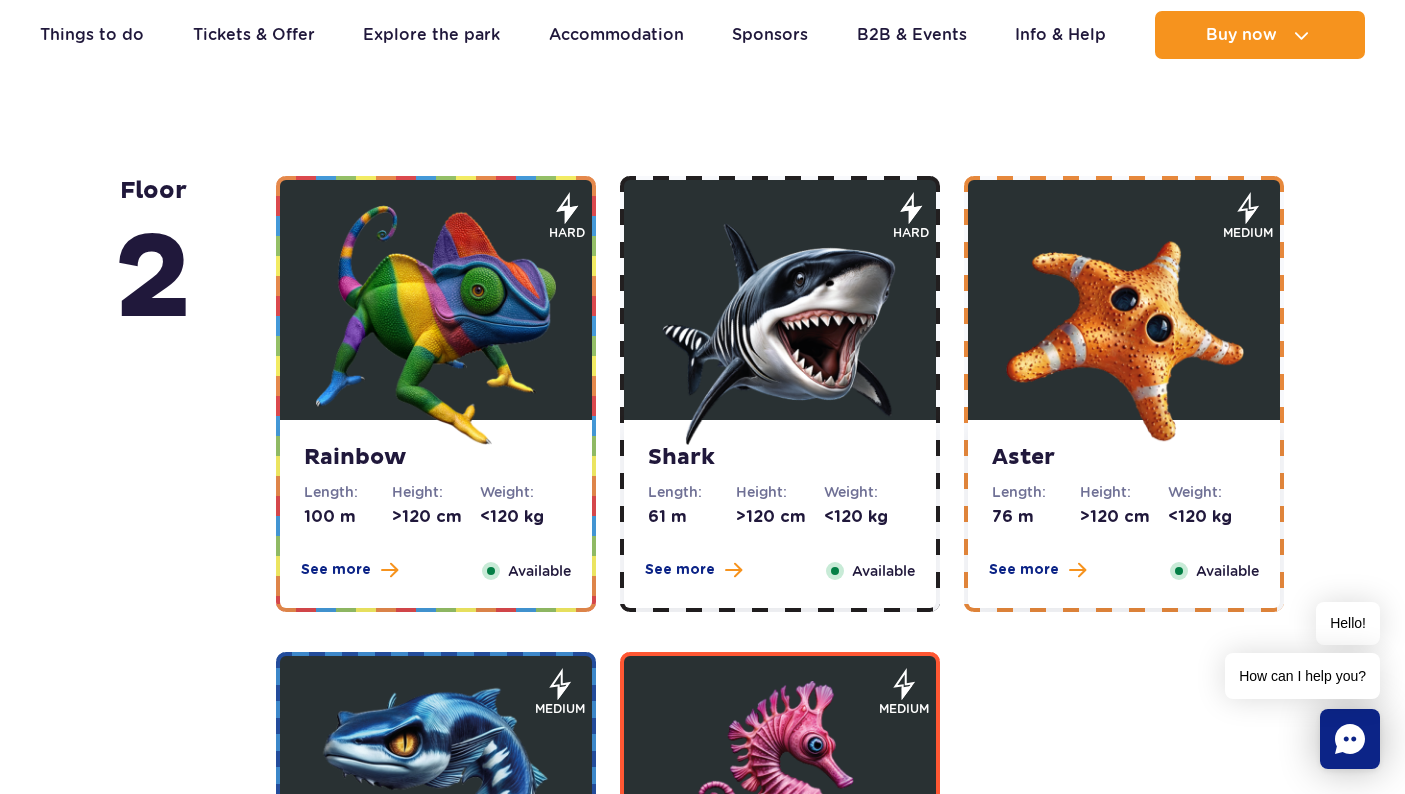 click at bounding box center (780, 325) 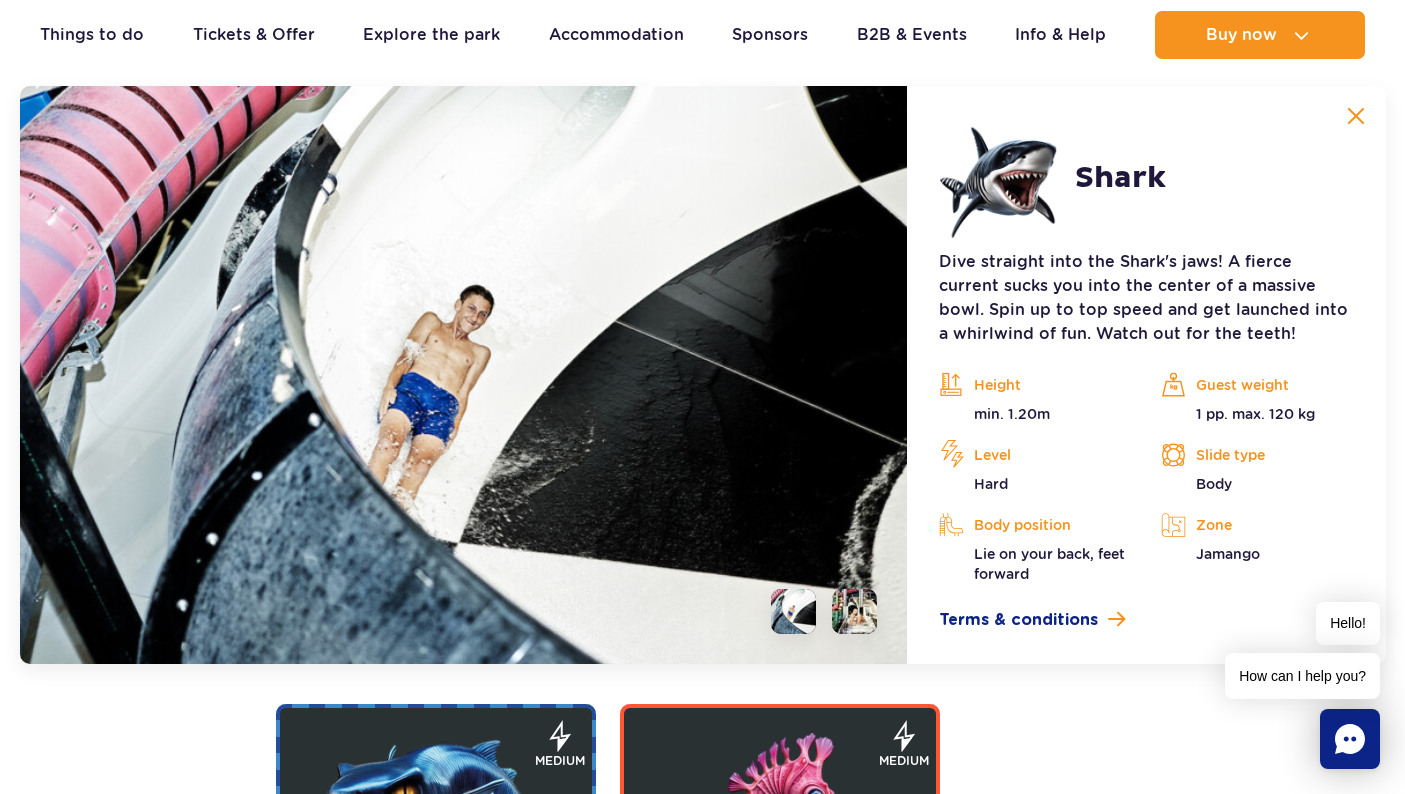 scroll, scrollTop: 3856, scrollLeft: 0, axis: vertical 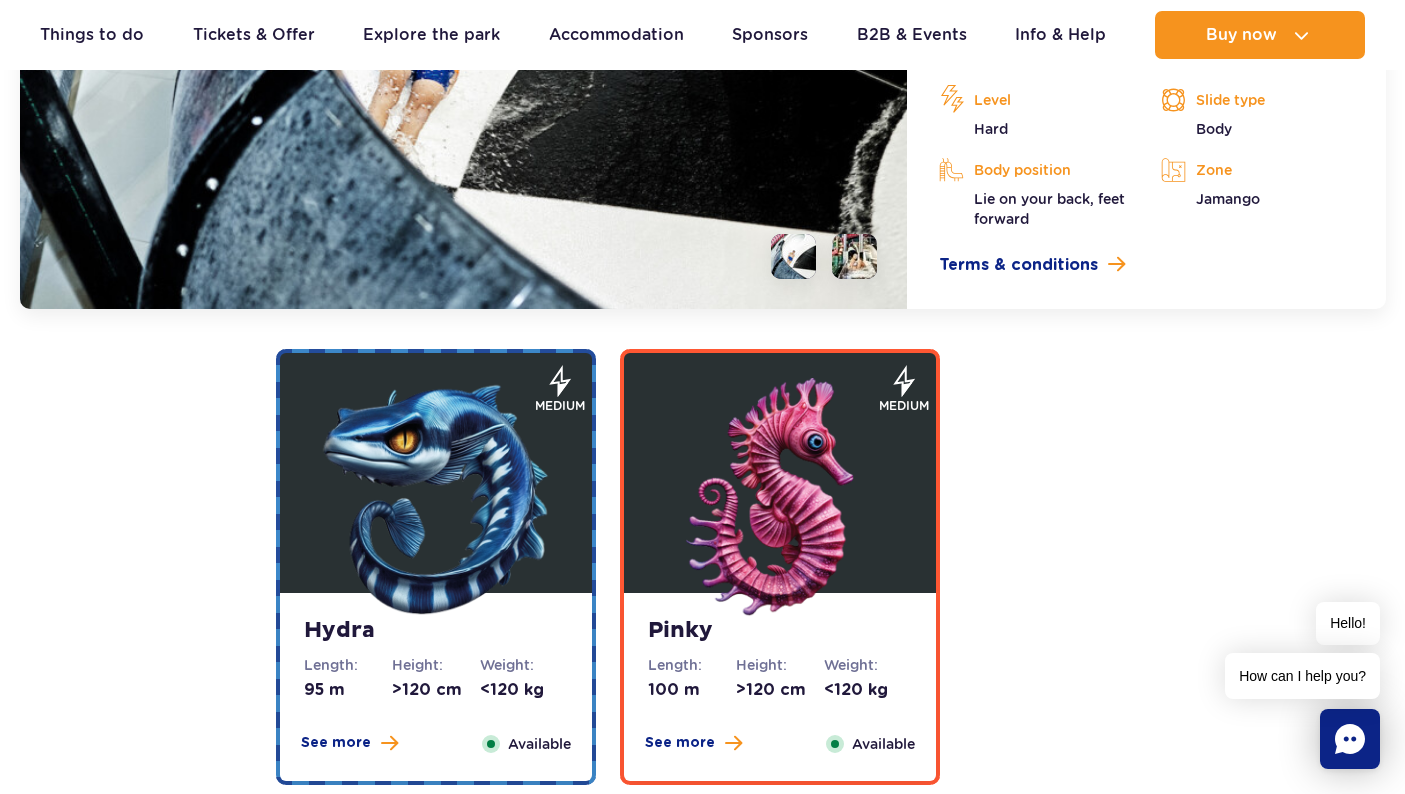 click at bounding box center [436, 498] 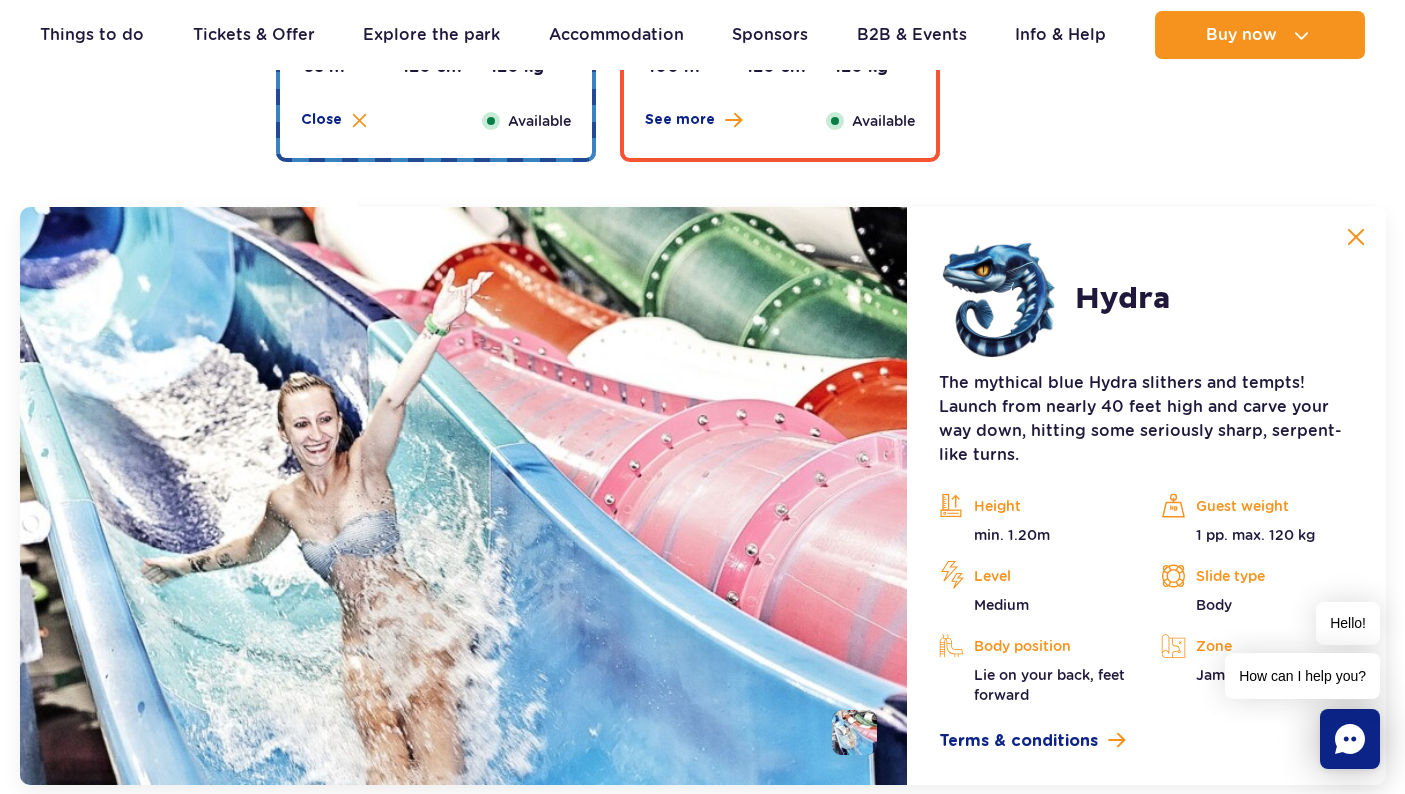 scroll, scrollTop: 4301, scrollLeft: 0, axis: vertical 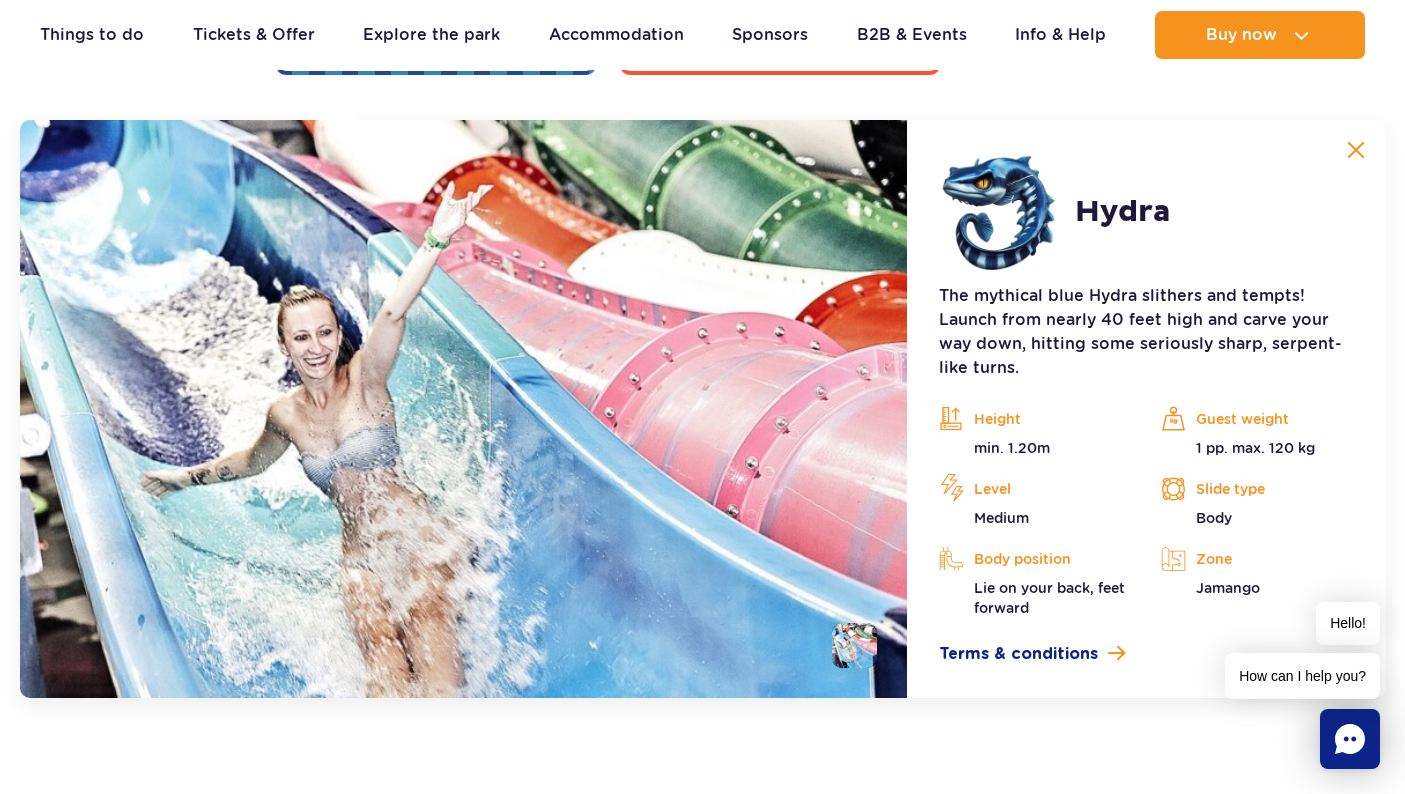 click at bounding box center (1356, 150) 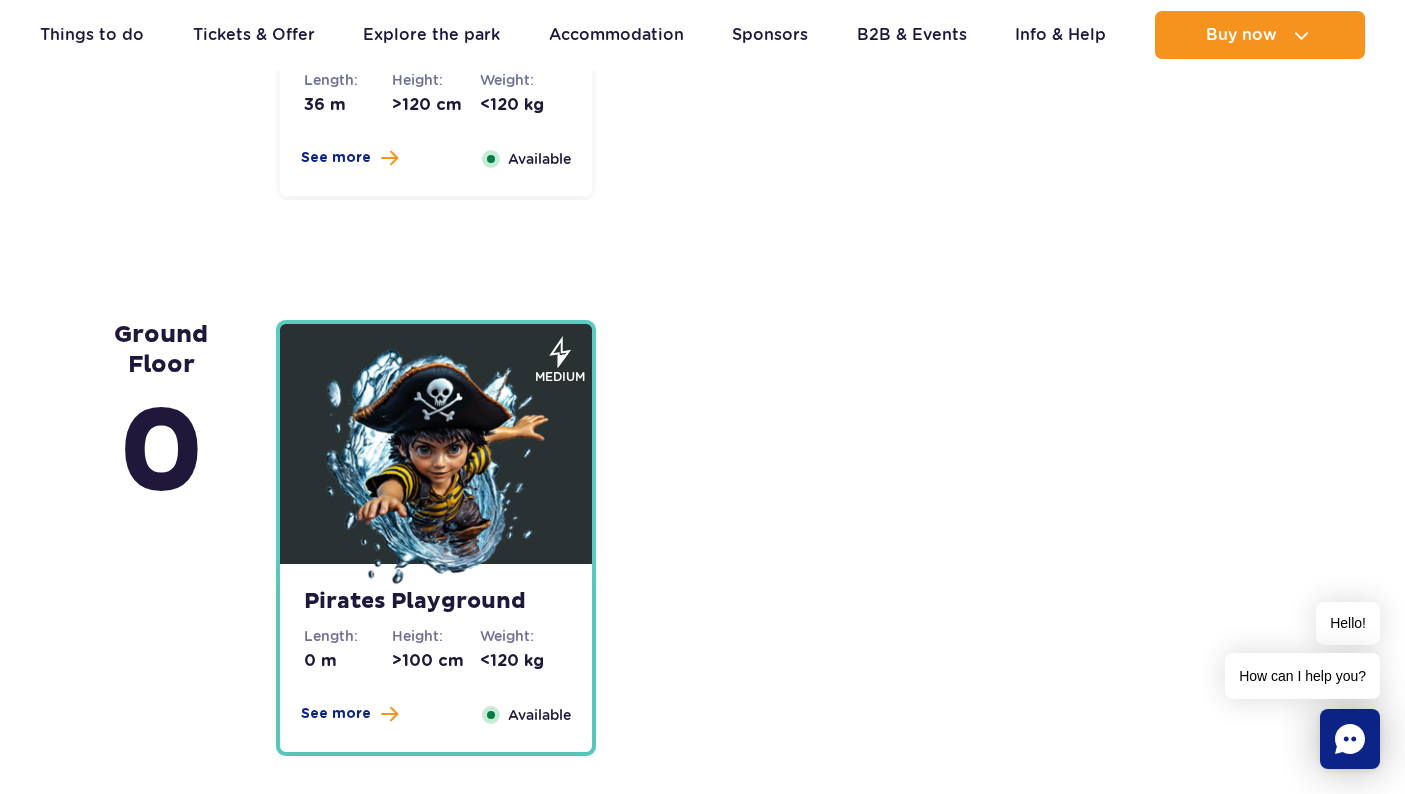 click at bounding box center (436, 469) 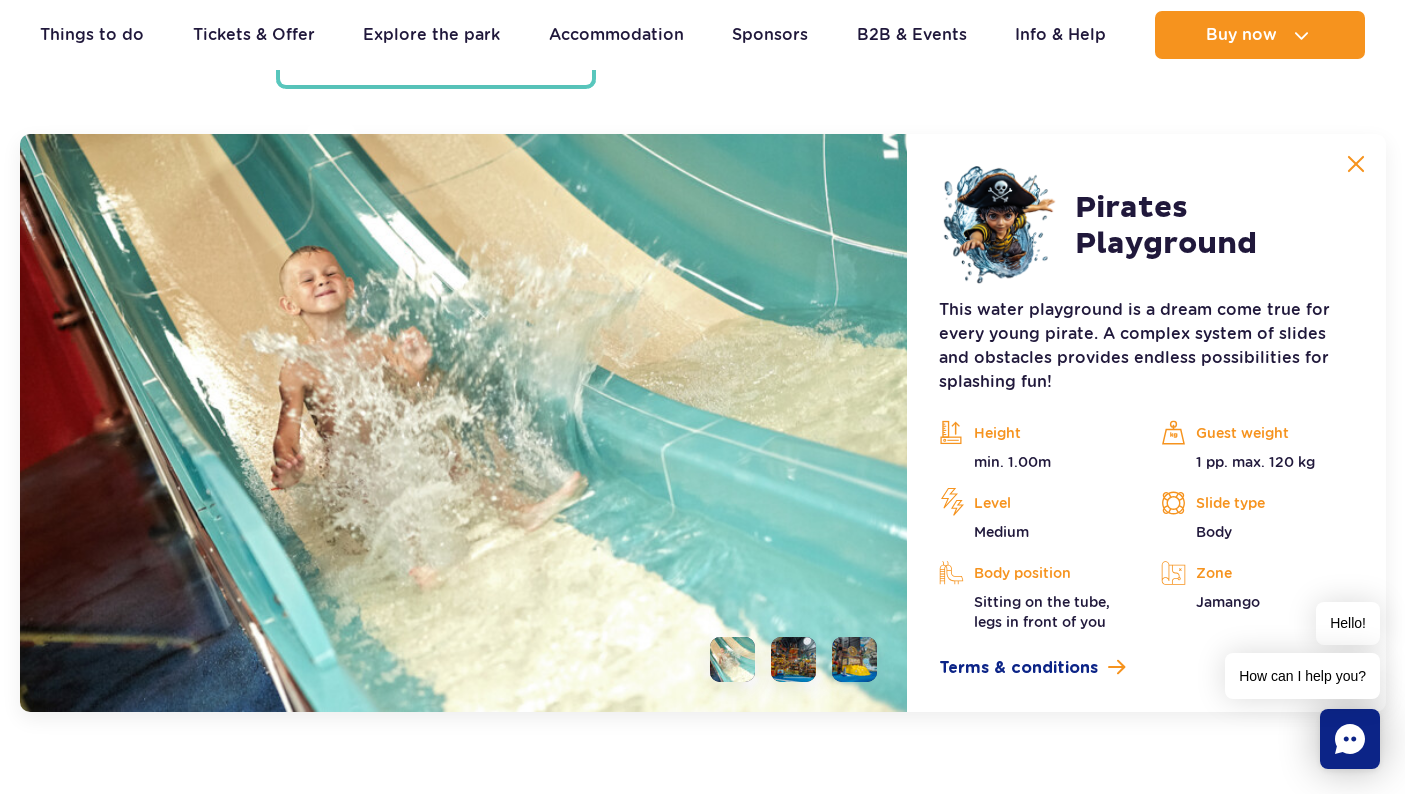 scroll, scrollTop: 5413, scrollLeft: 0, axis: vertical 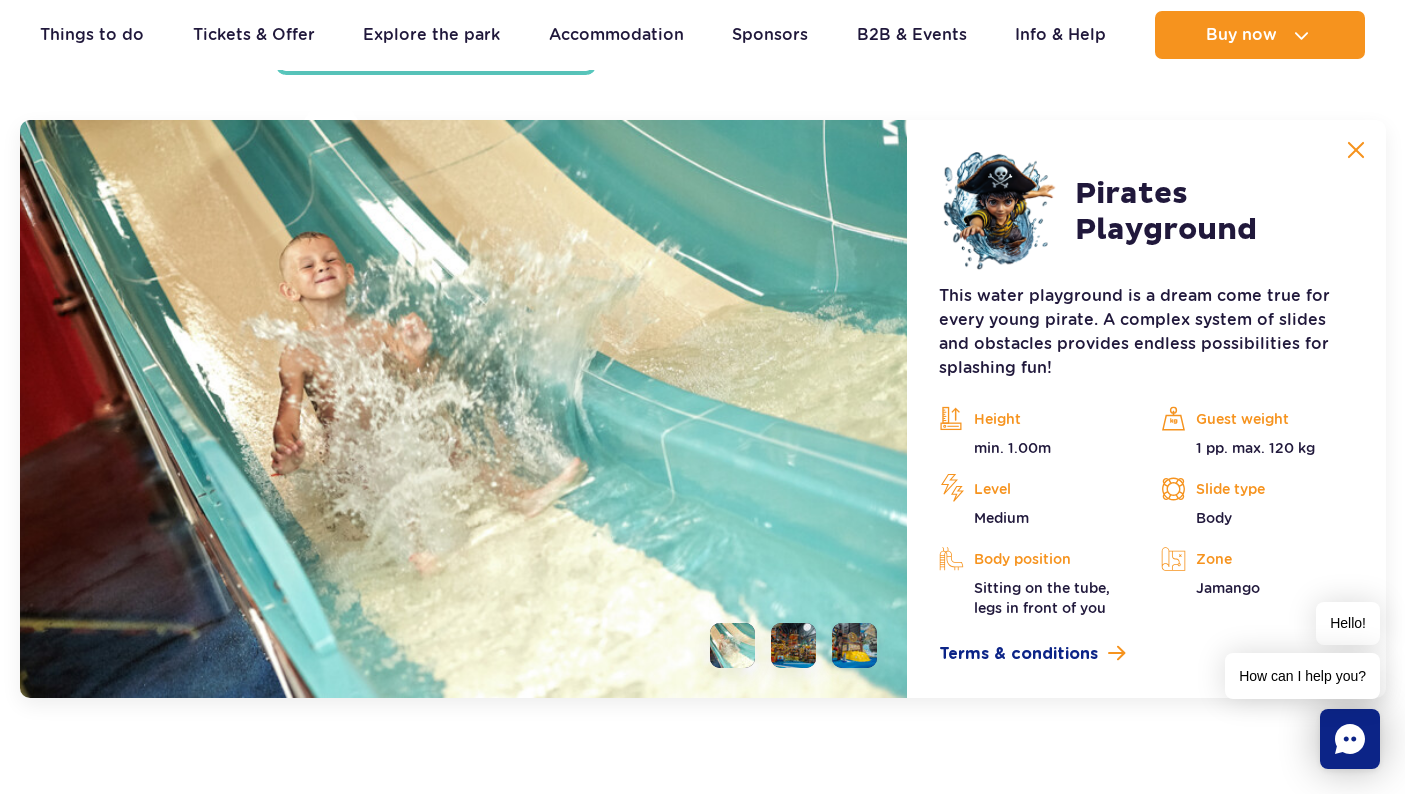 click at bounding box center [1356, 150] 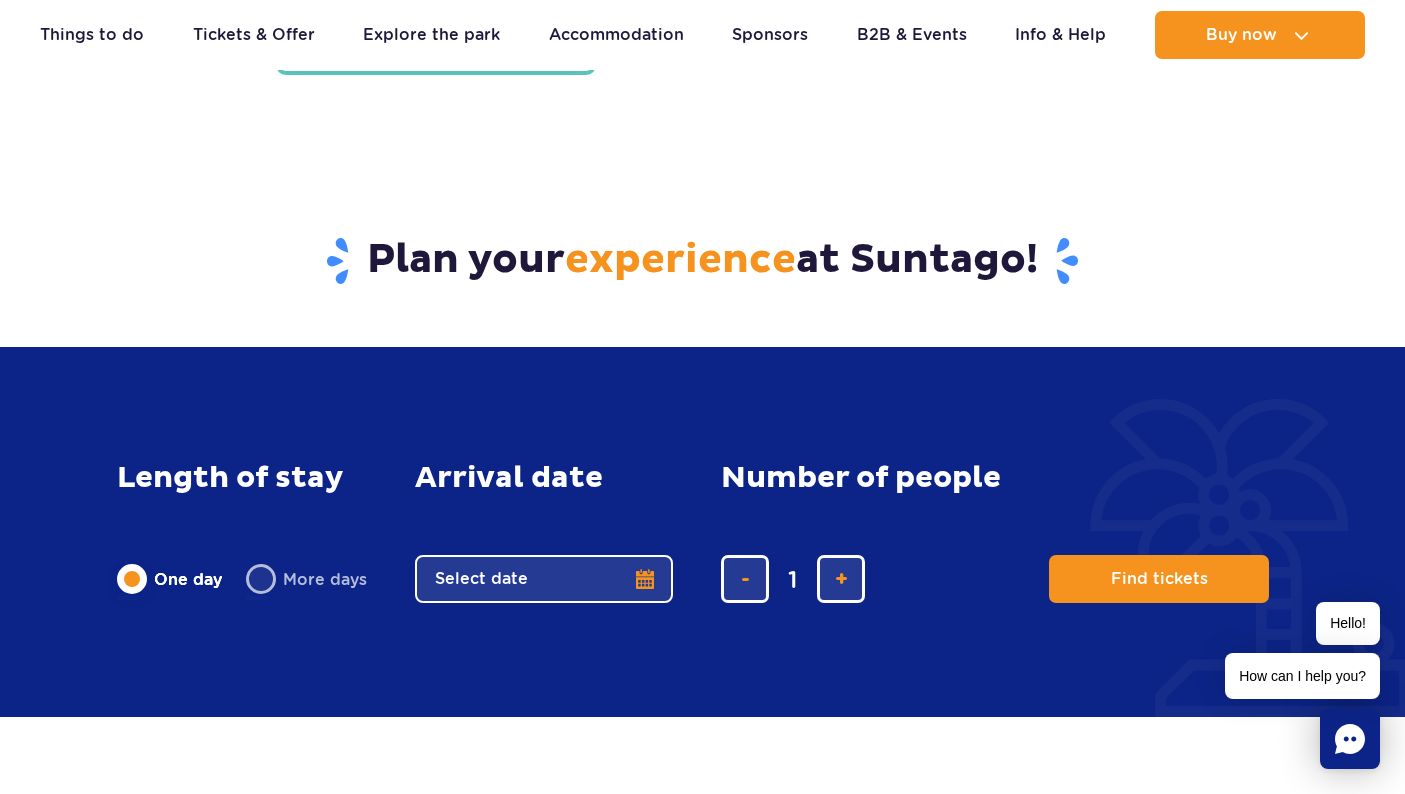 scroll, scrollTop: 5245, scrollLeft: 1, axis: both 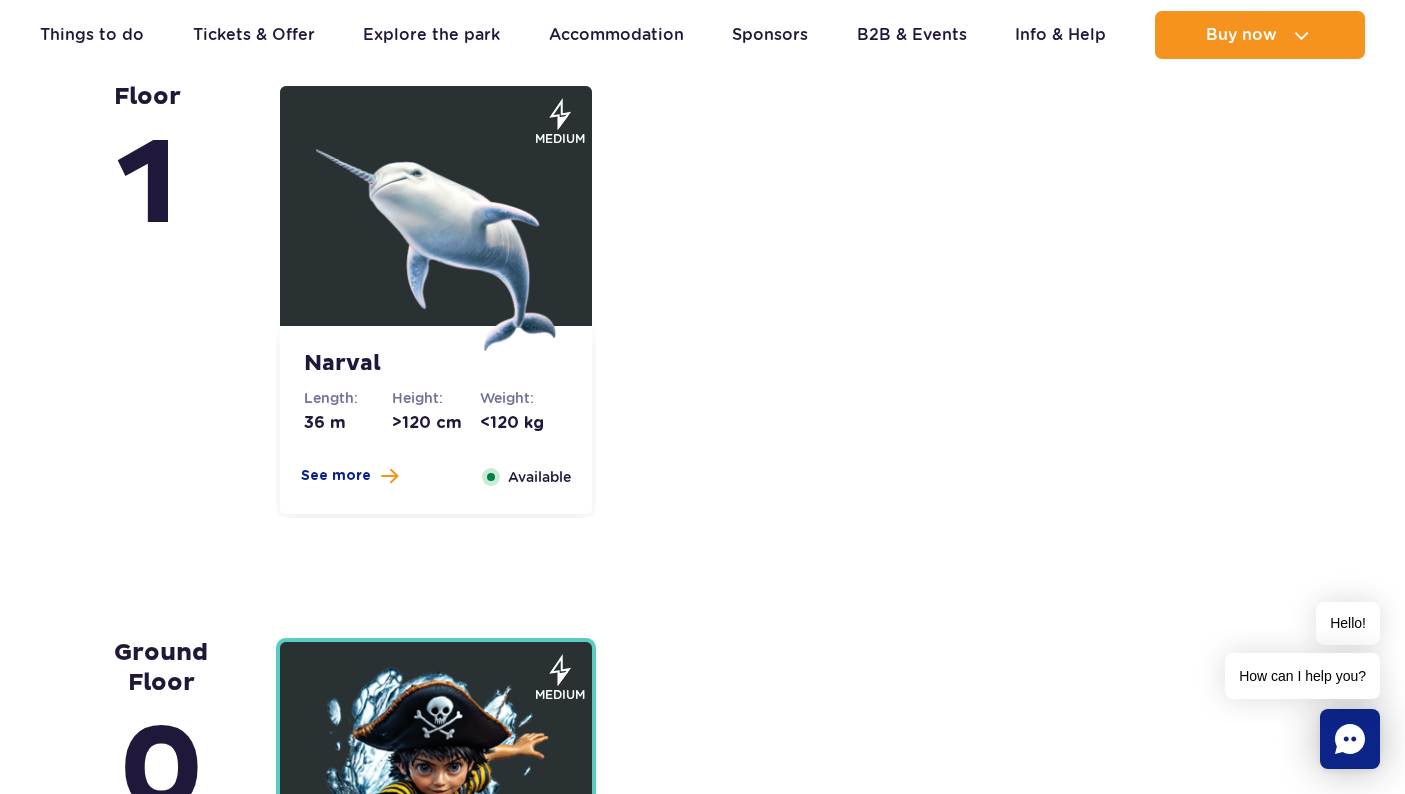 click at bounding box center [436, 231] 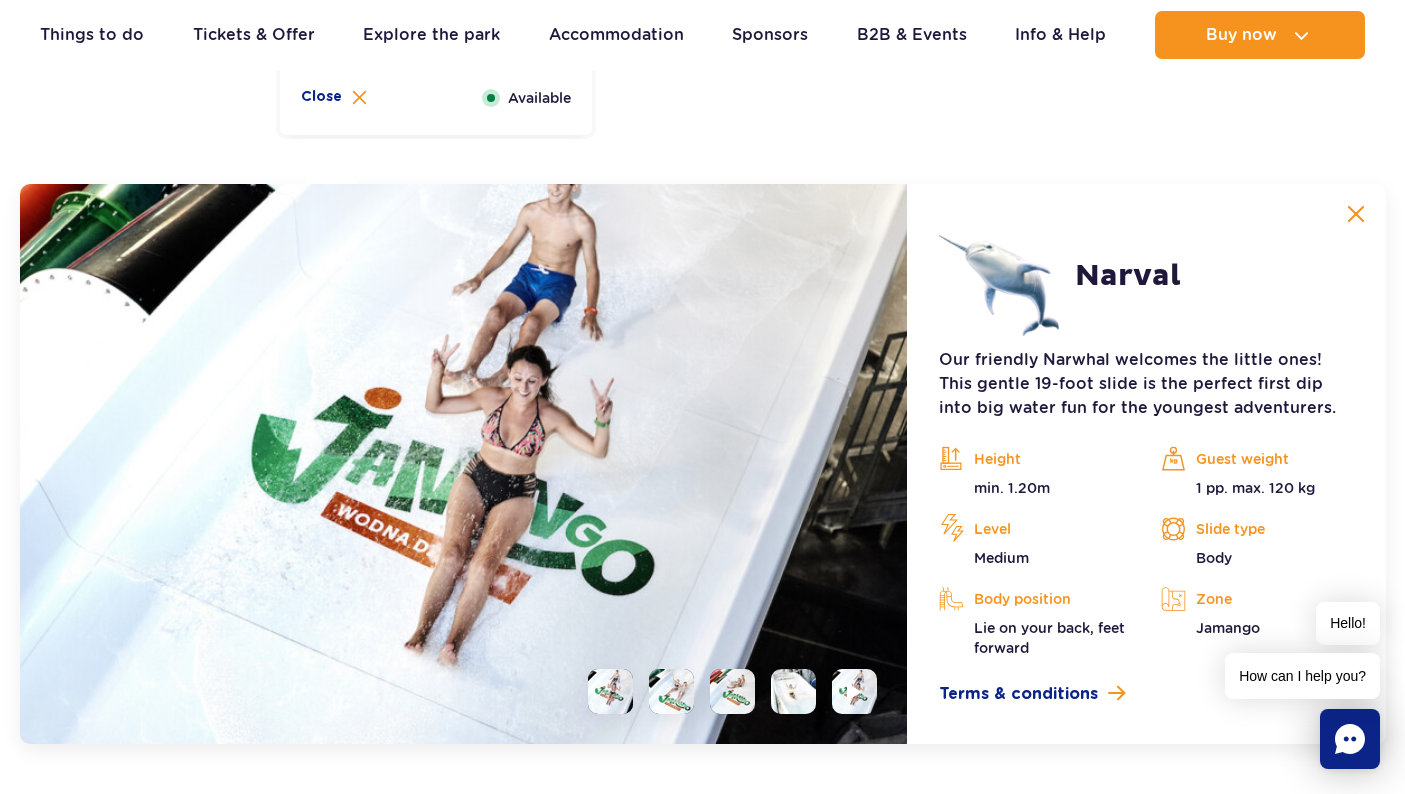 scroll, scrollTop: 4819, scrollLeft: 0, axis: vertical 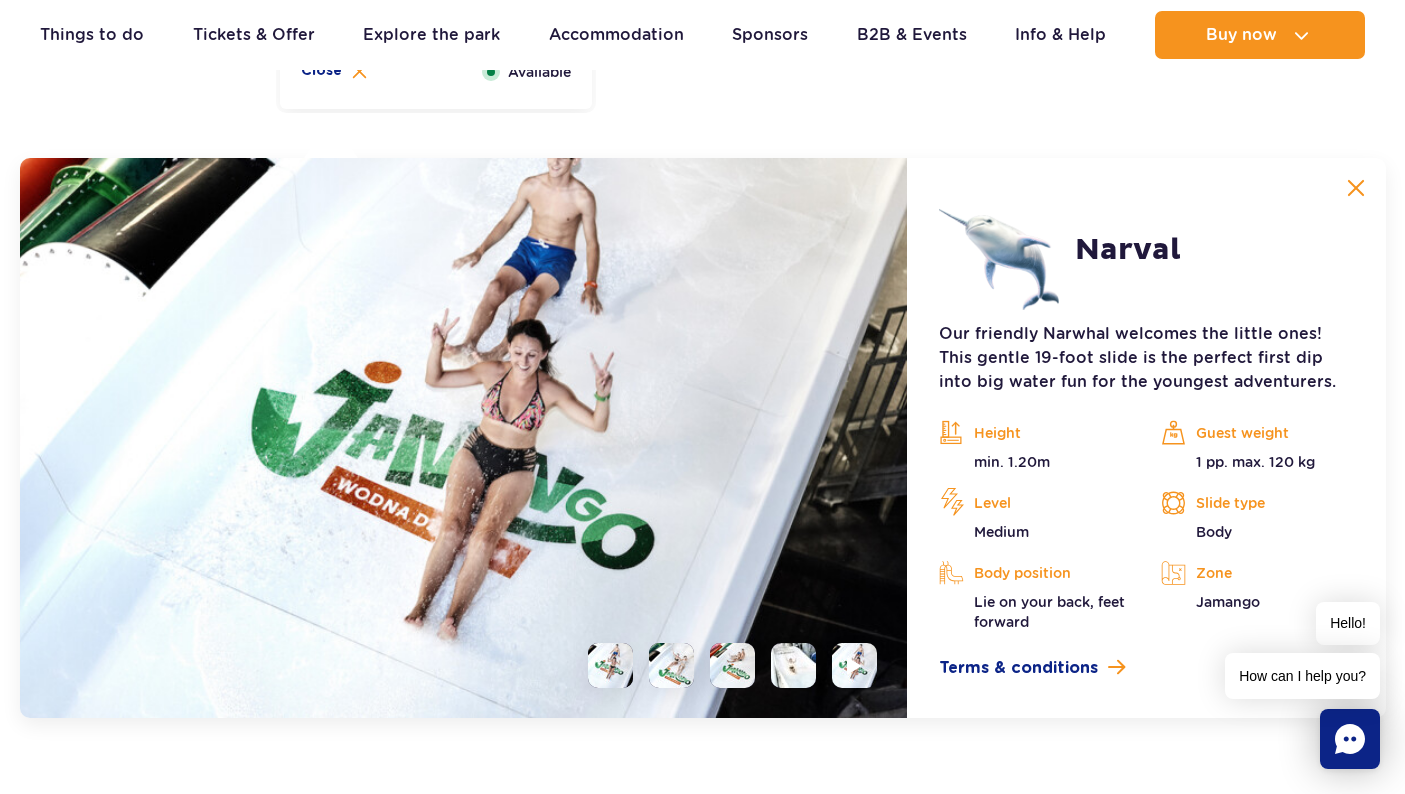 click at bounding box center (610, 665) 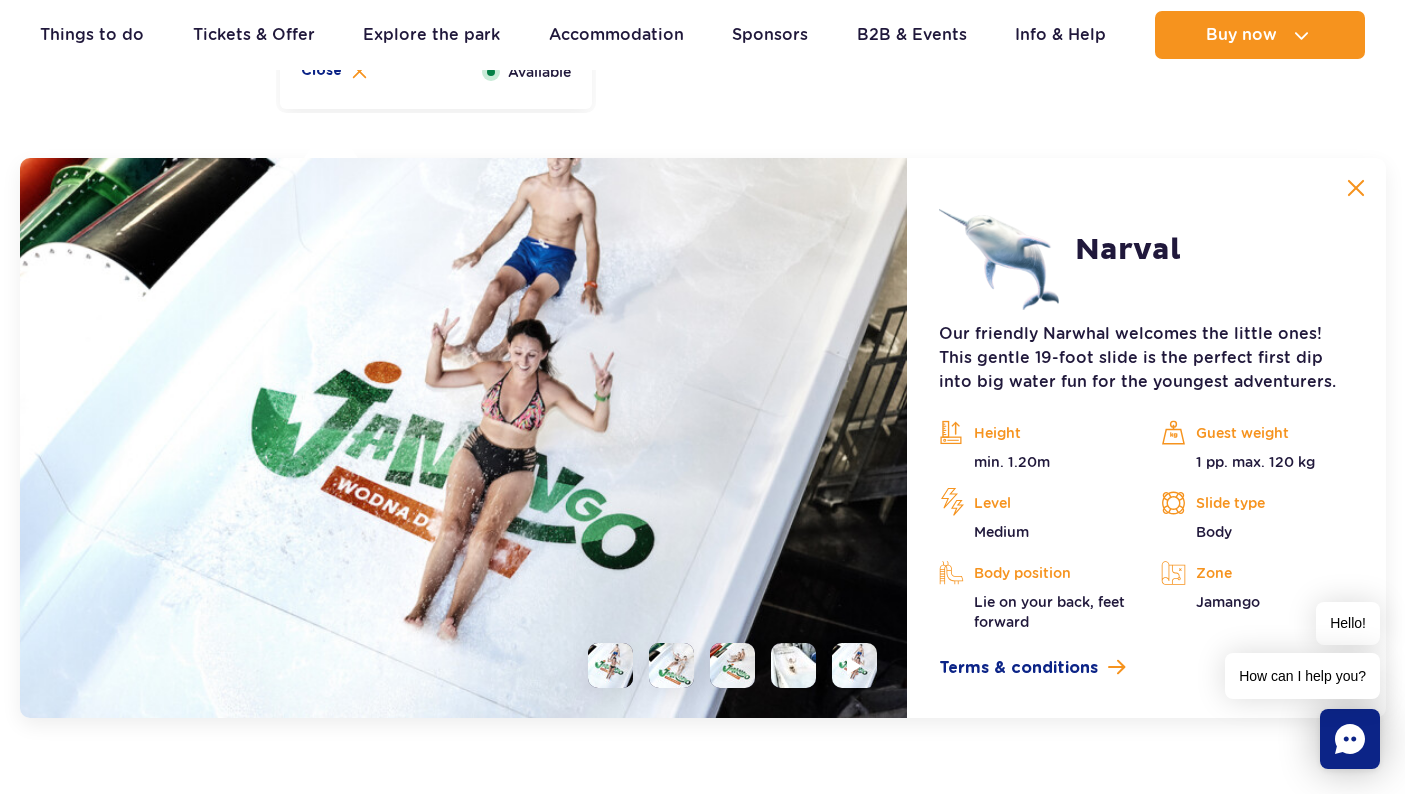 click at bounding box center [671, 665] 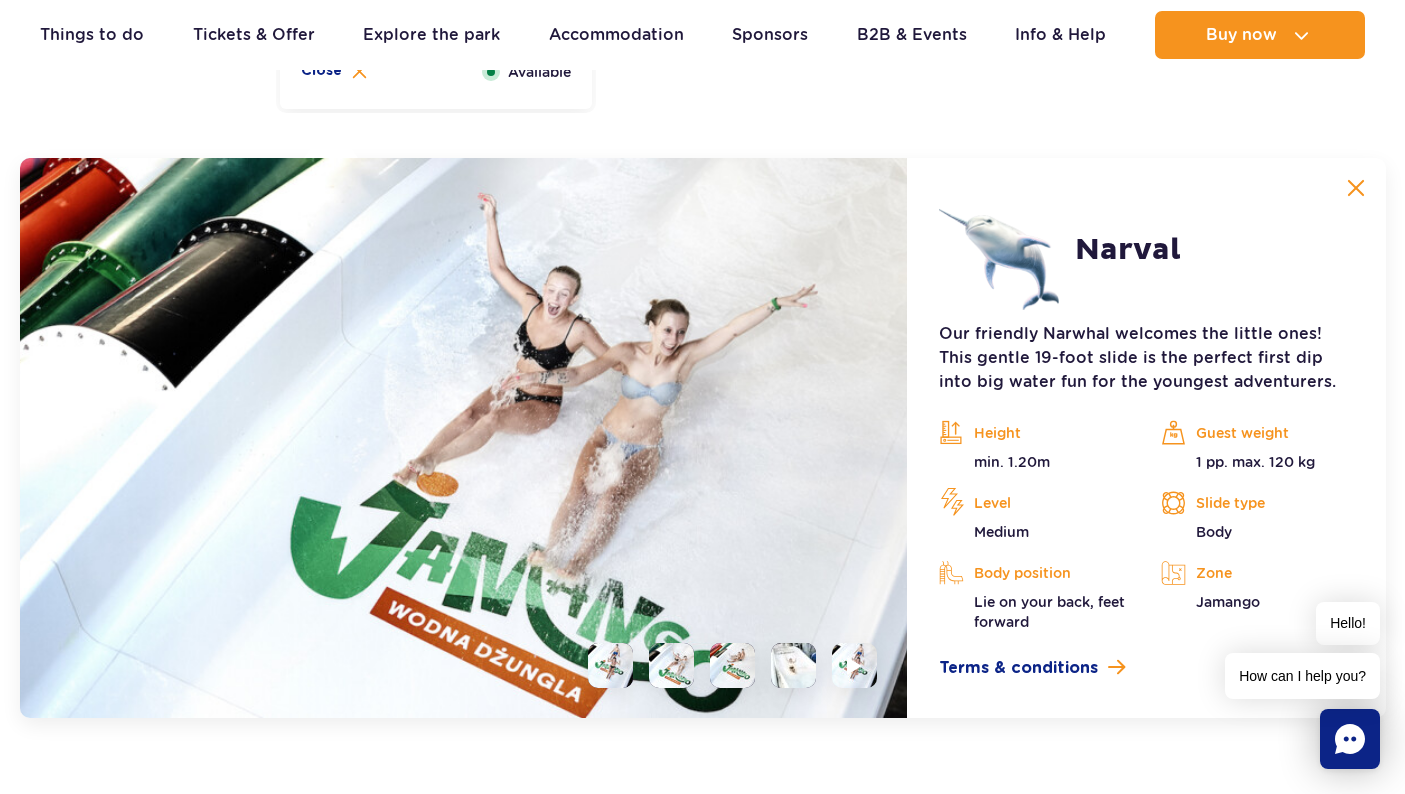 click at bounding box center (732, 665) 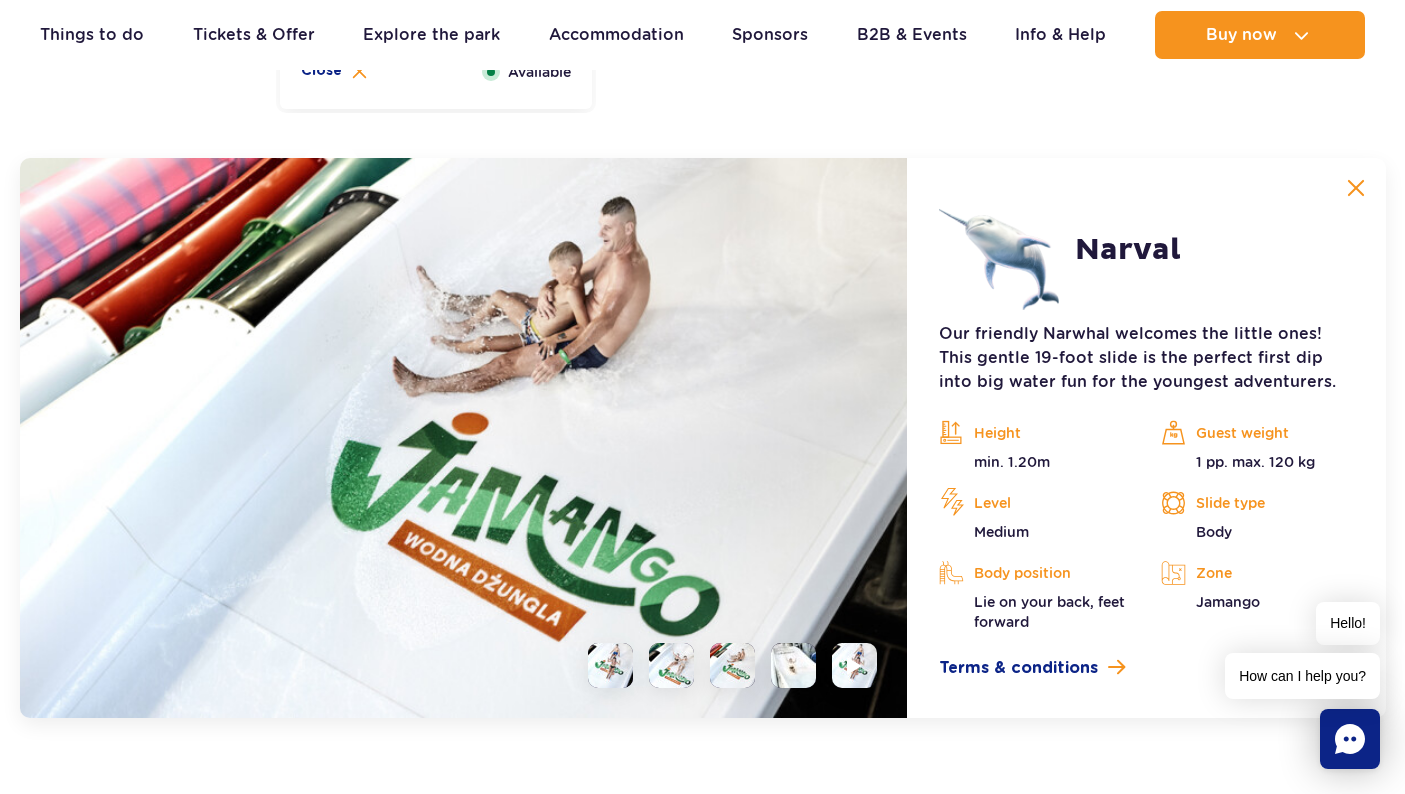 click at bounding box center (793, 665) 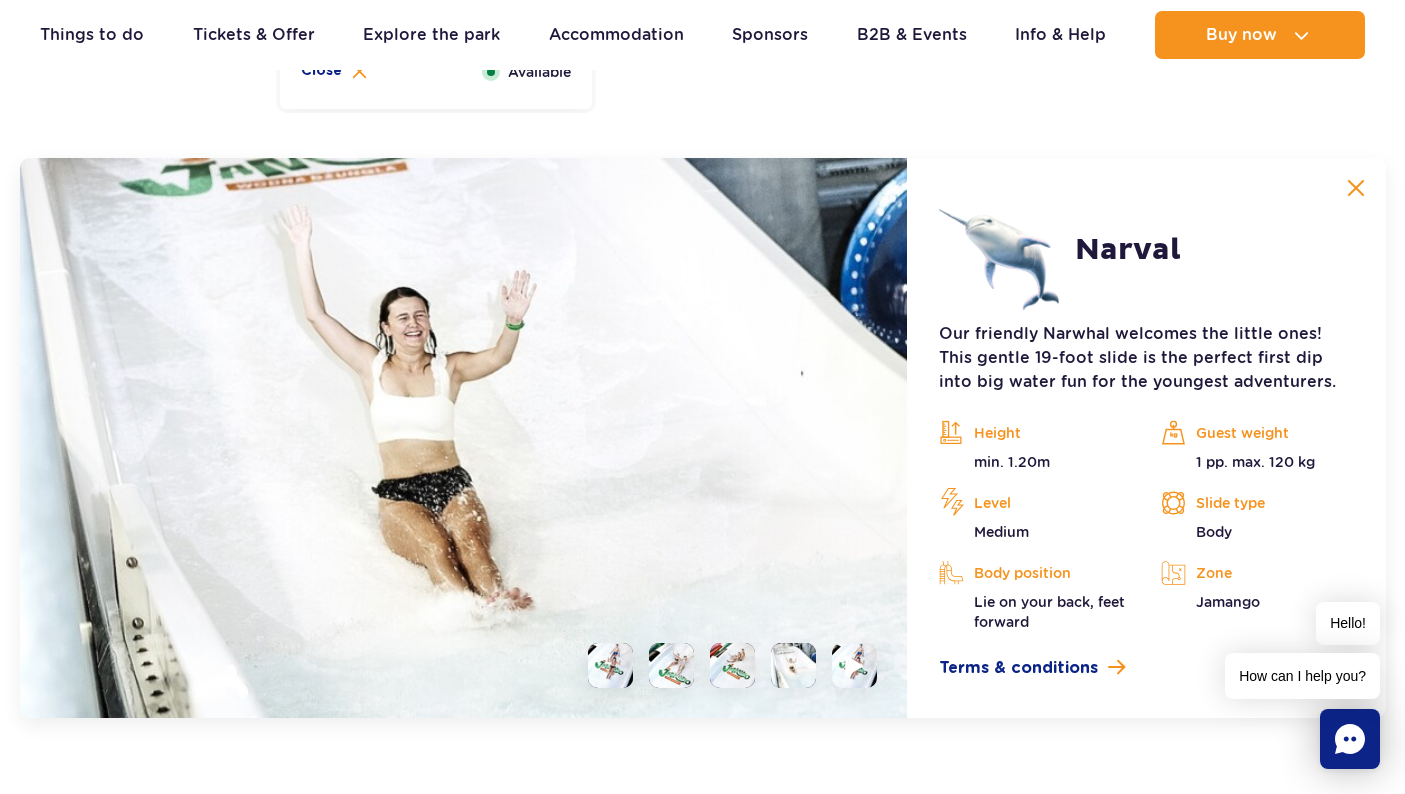 click at bounding box center [855, 665] 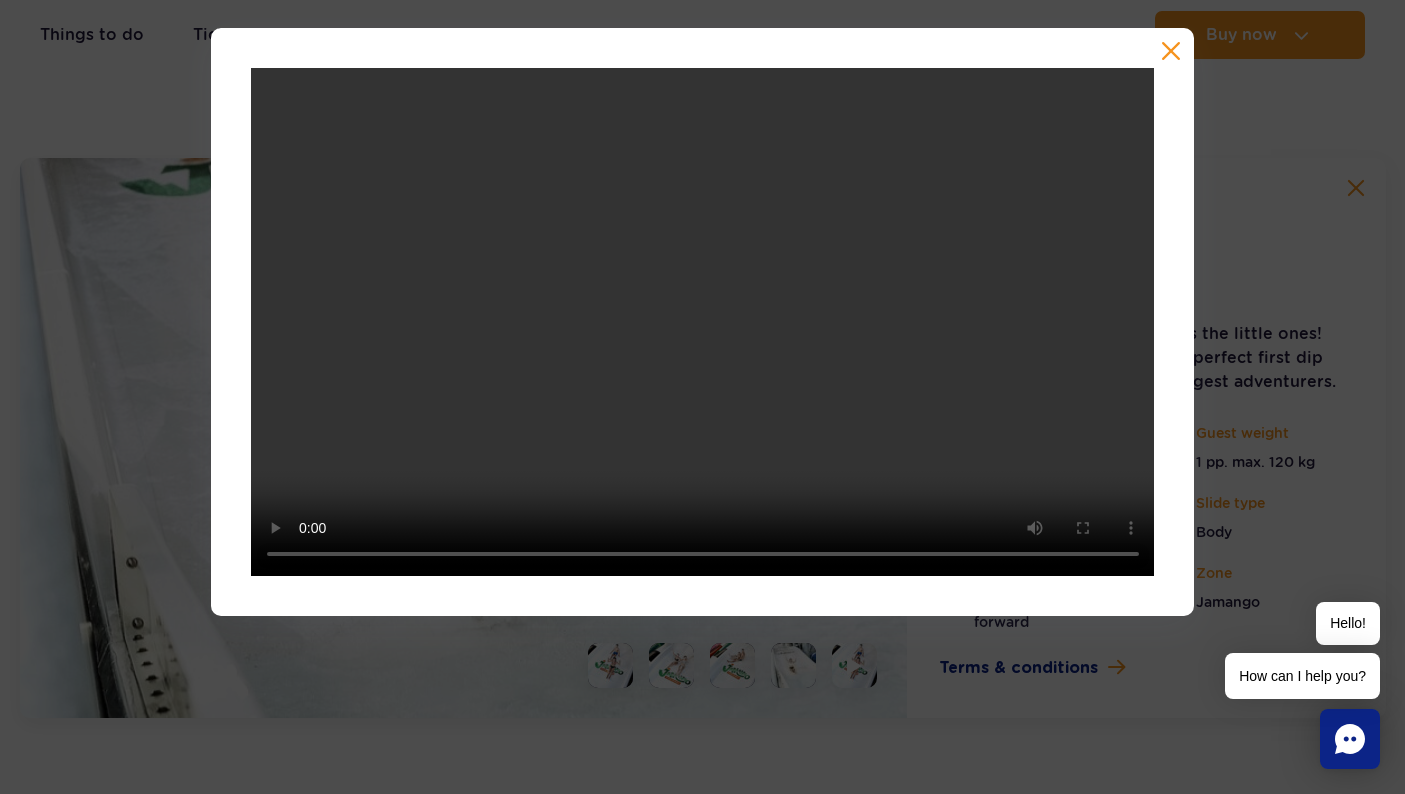 click at bounding box center (1171, 51) 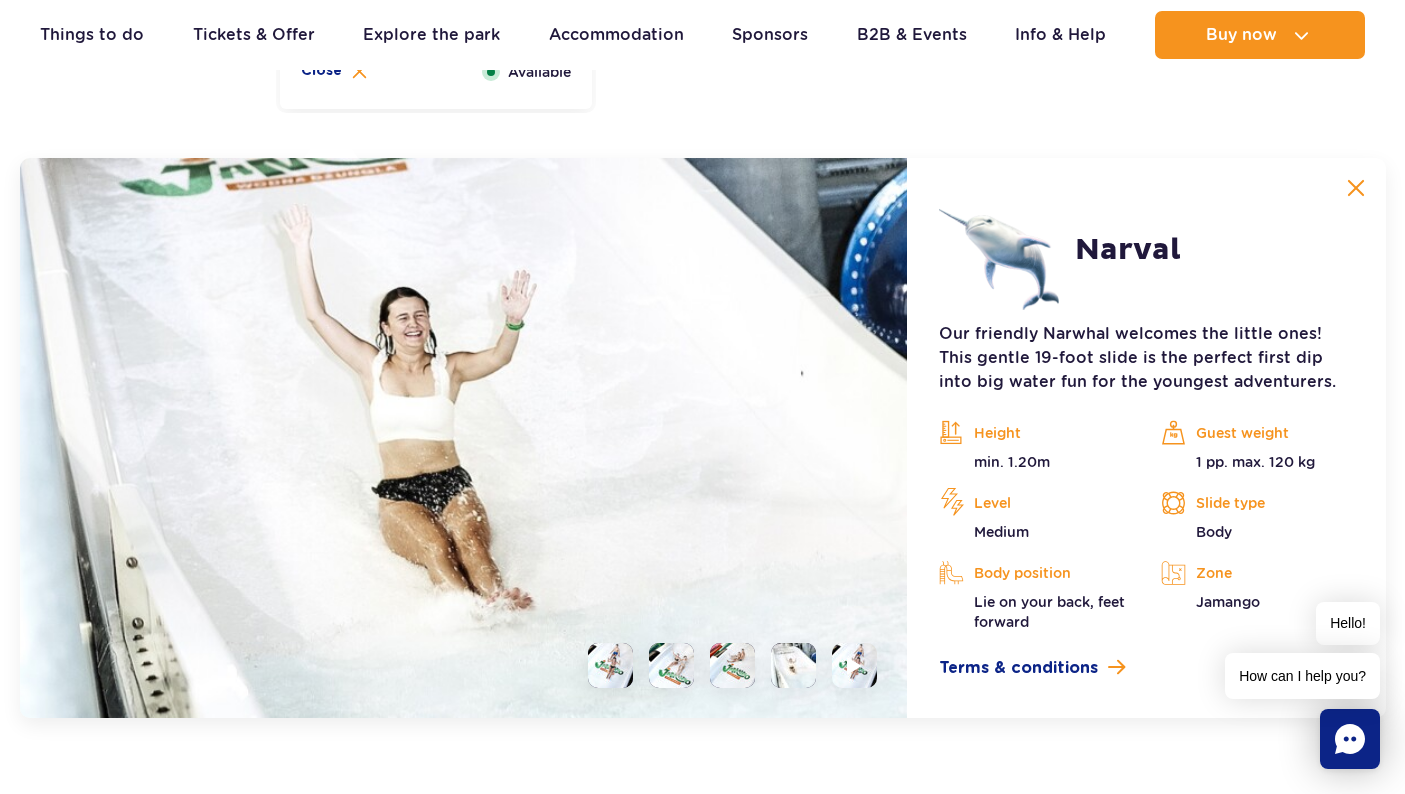 click at bounding box center [1356, 188] 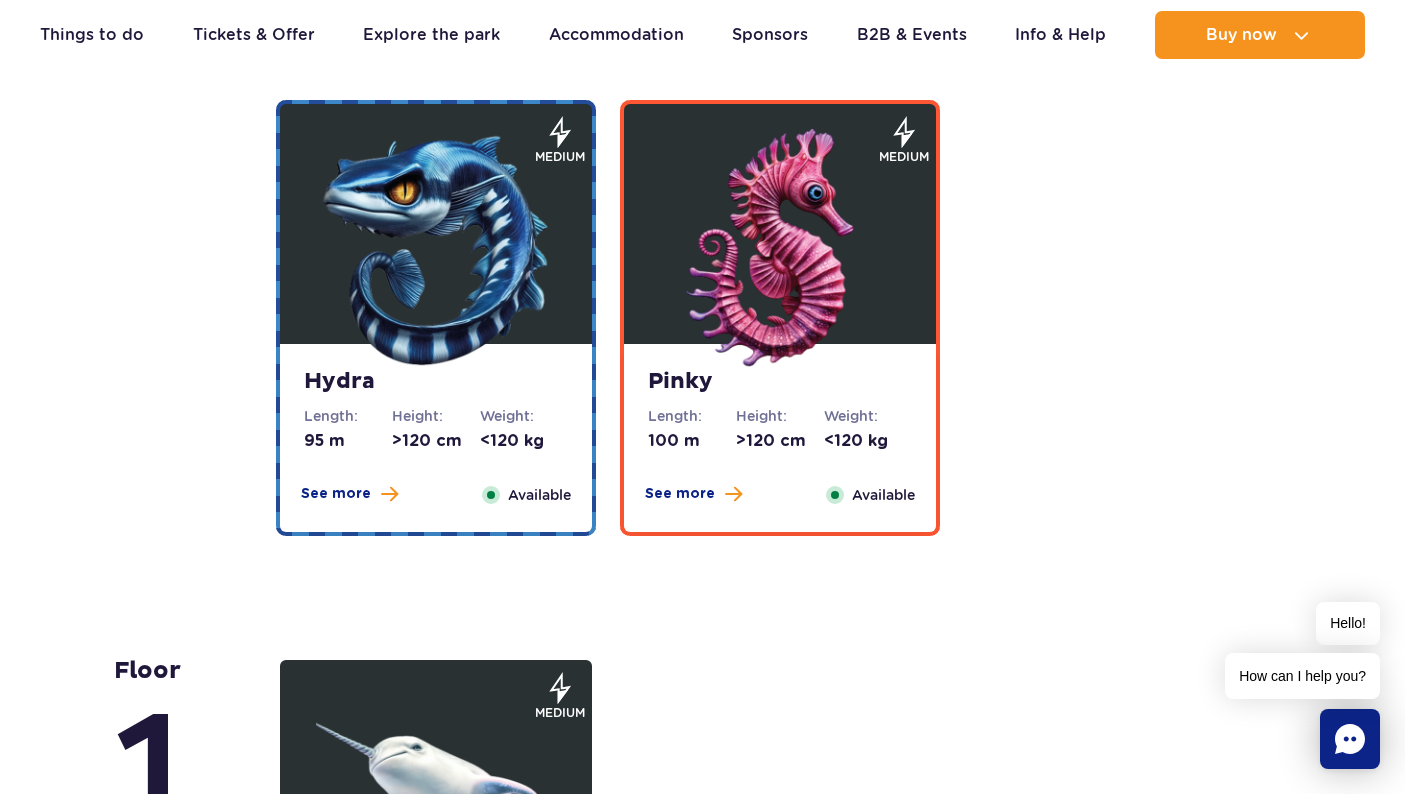 scroll, scrollTop: 3799, scrollLeft: 0, axis: vertical 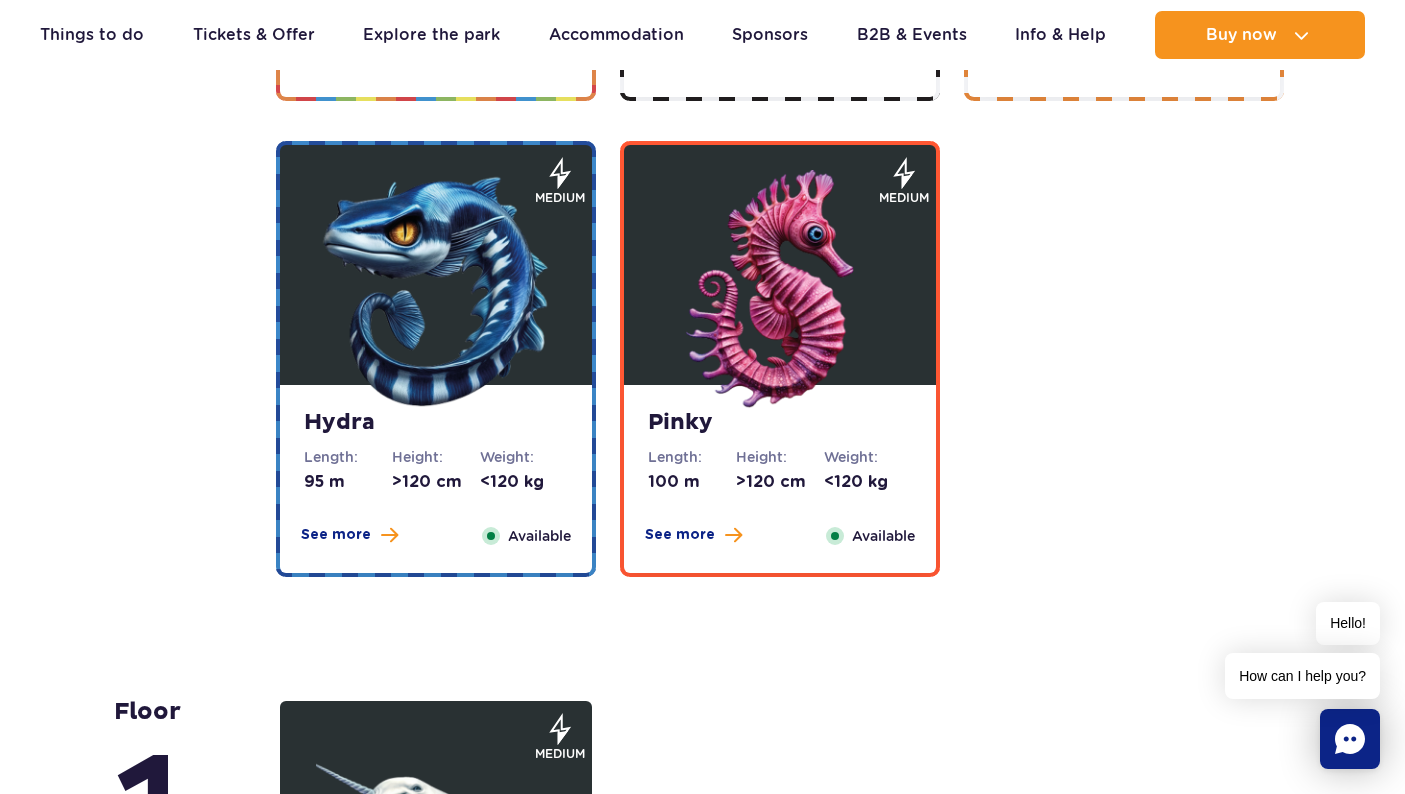 click at bounding box center [436, 290] 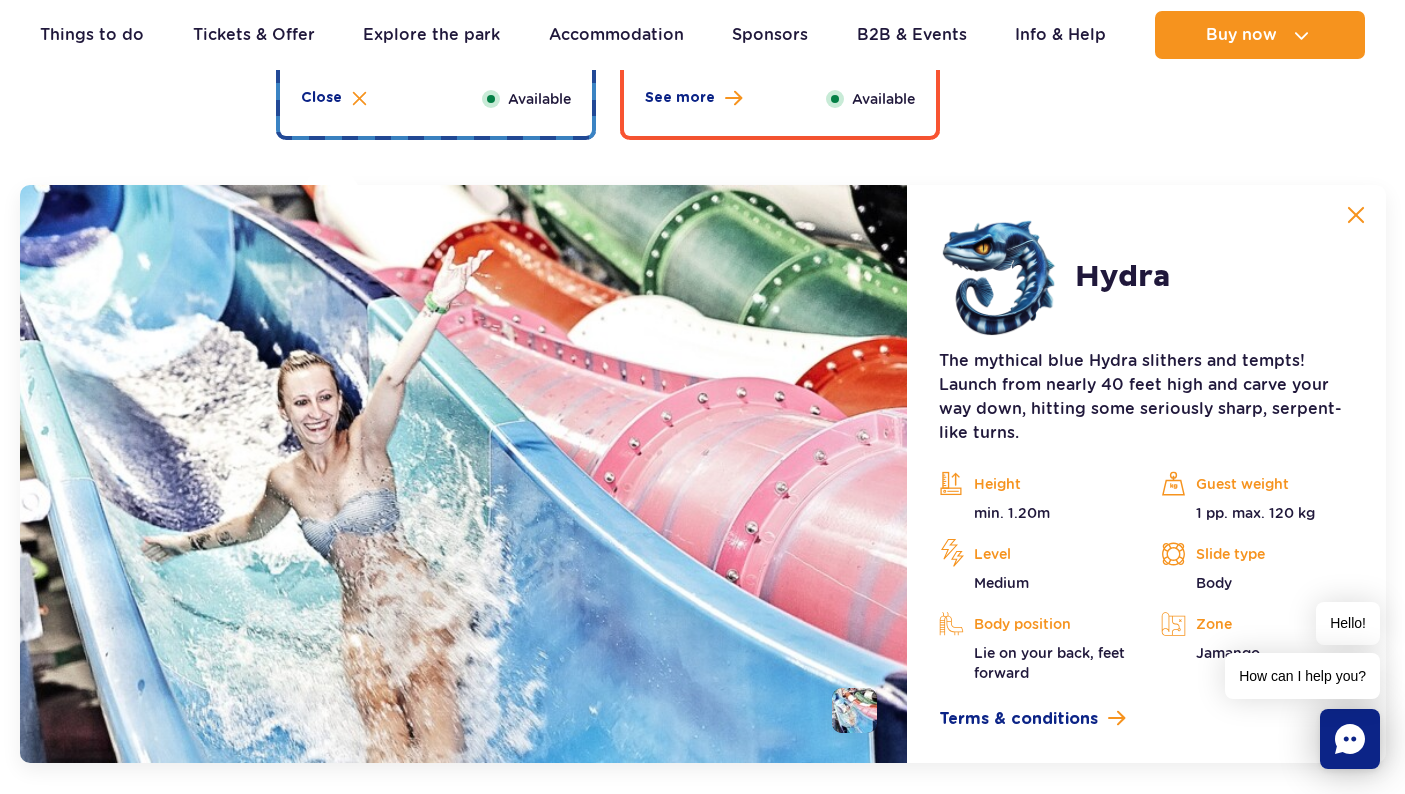 scroll, scrollTop: 4301, scrollLeft: 0, axis: vertical 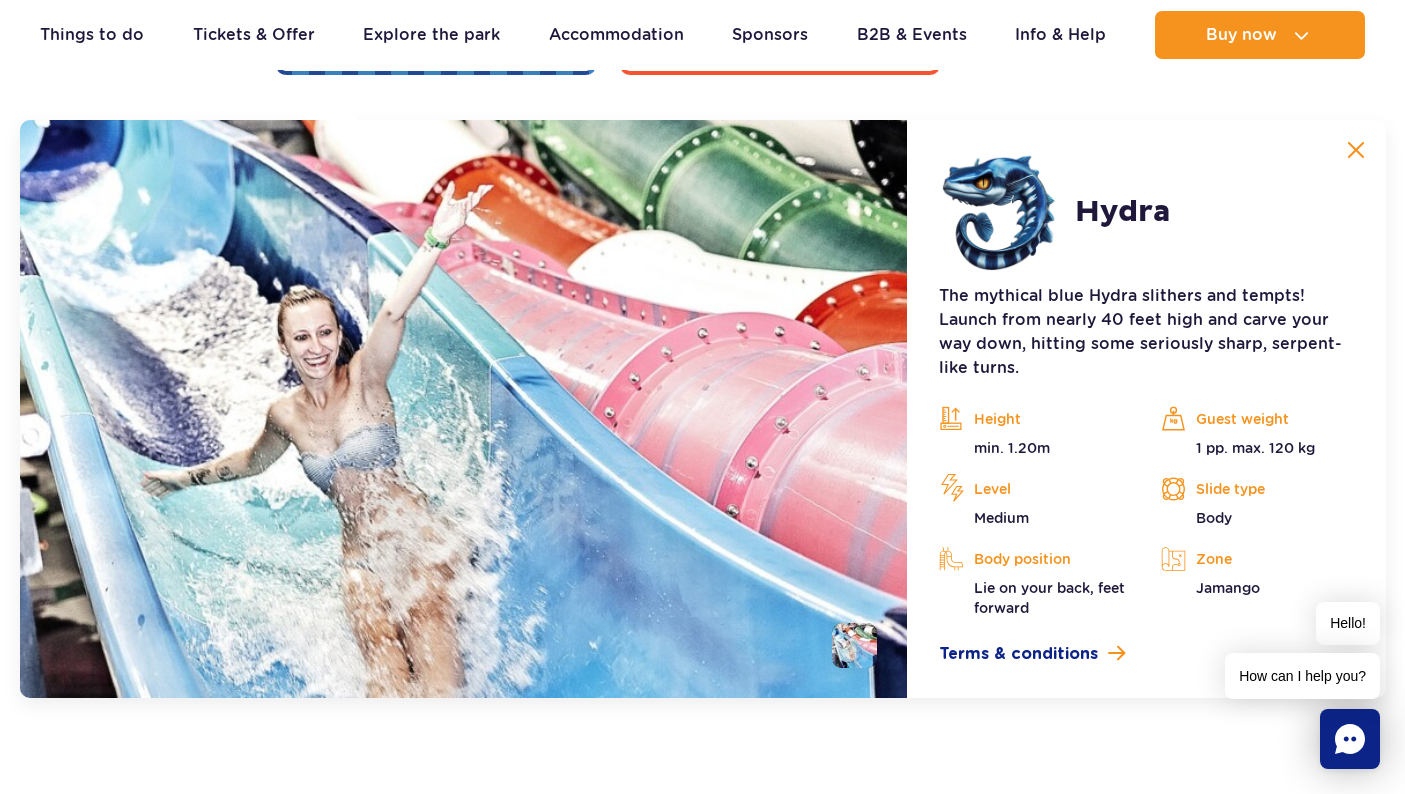 click at bounding box center [854, 645] 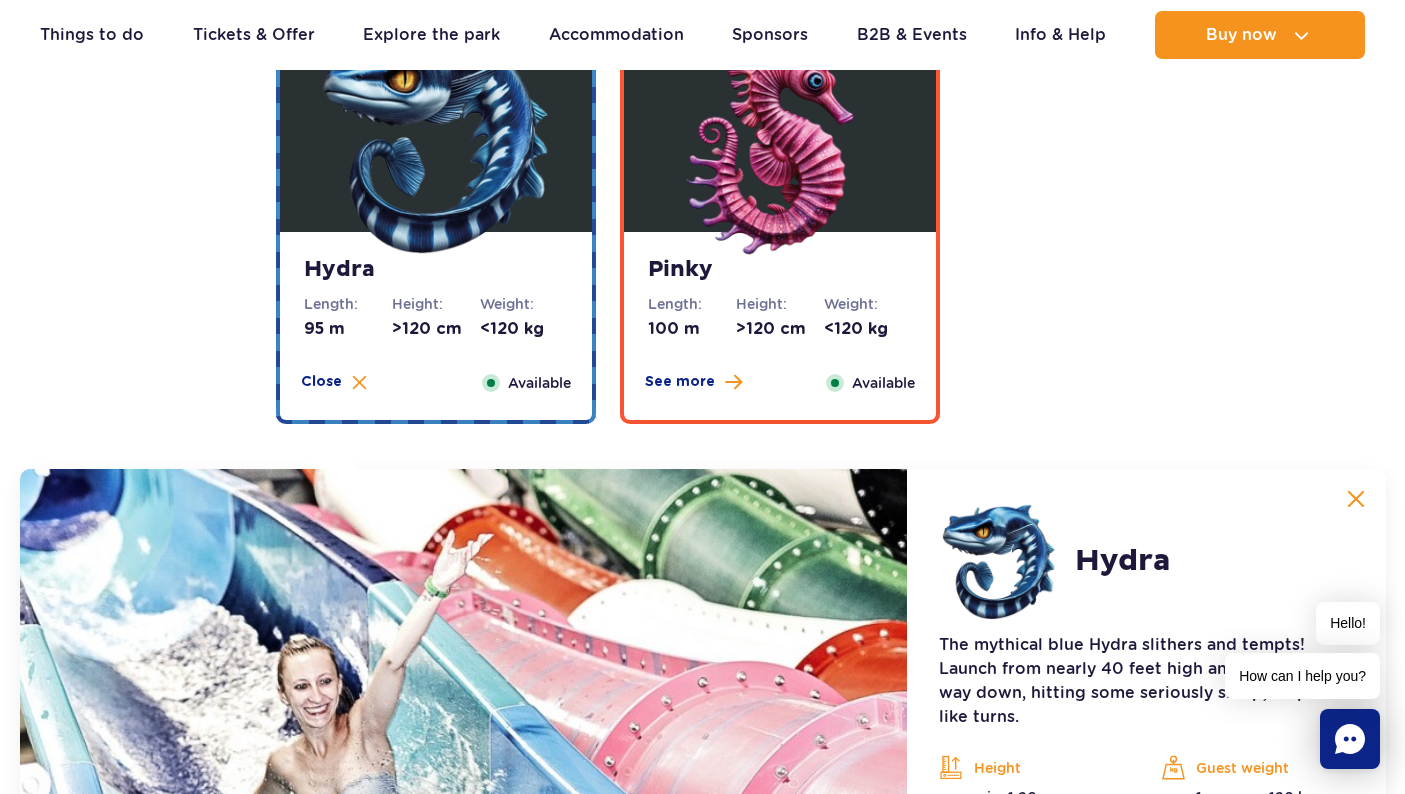 click on "Height:
>120 cm" at bounding box center [780, 317] 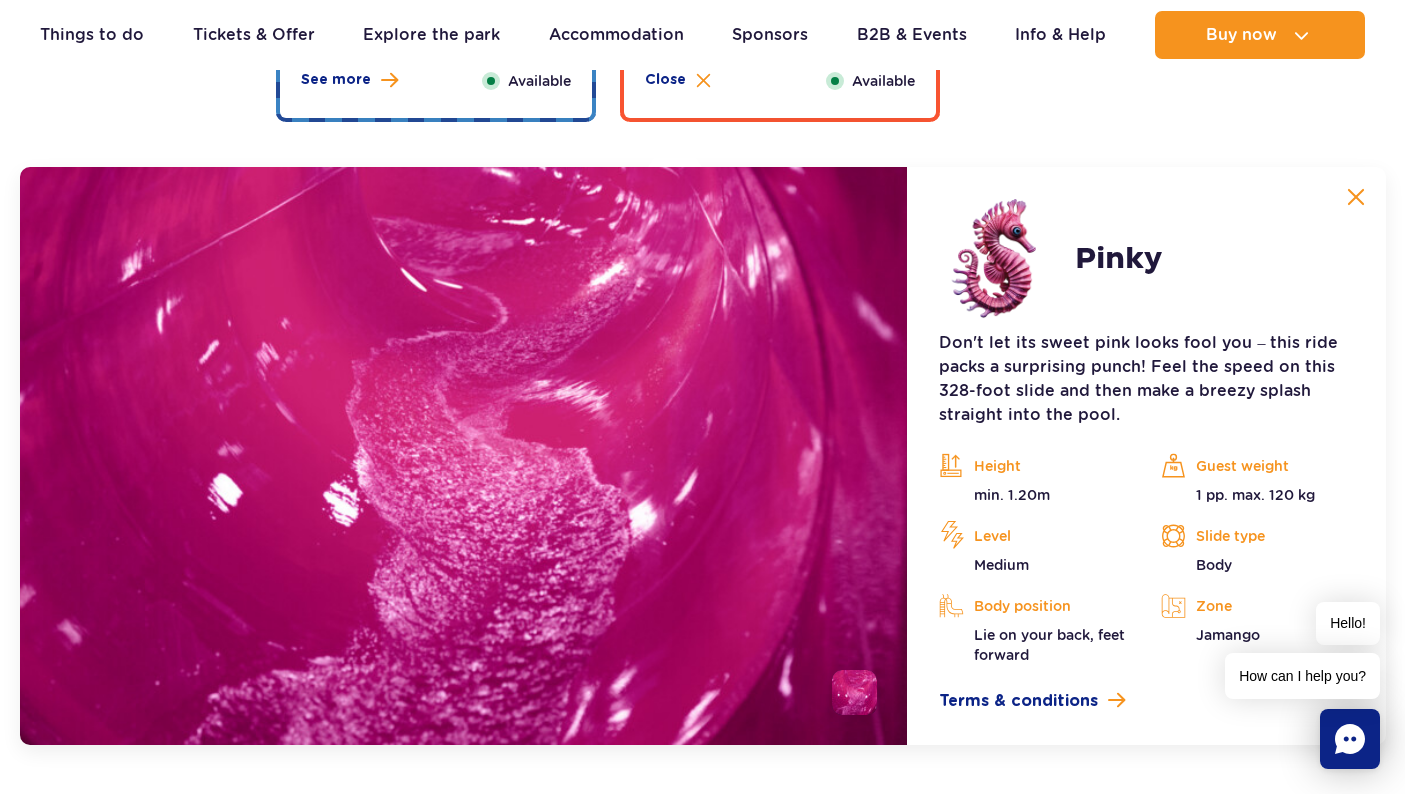 scroll, scrollTop: 4301, scrollLeft: 0, axis: vertical 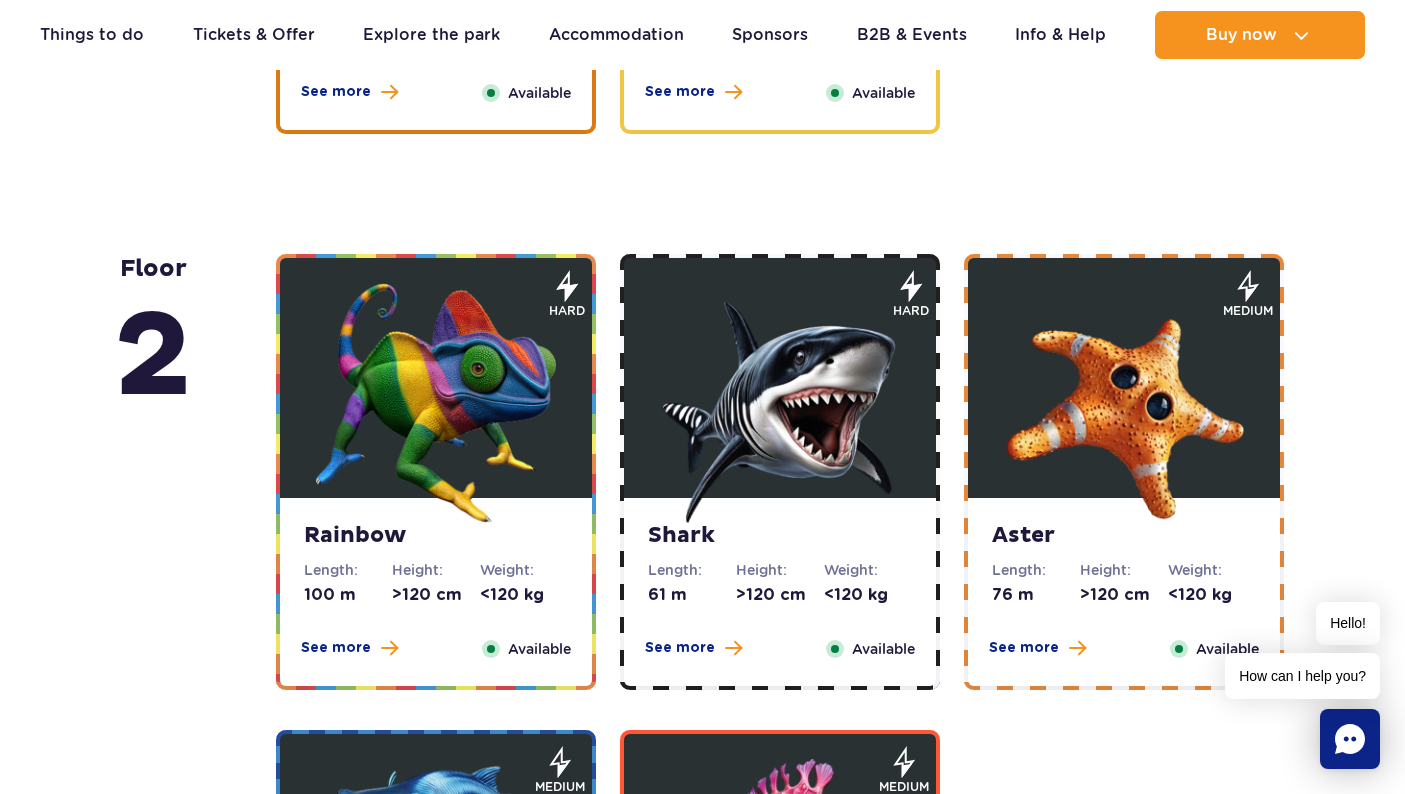 click at bounding box center (436, 403) 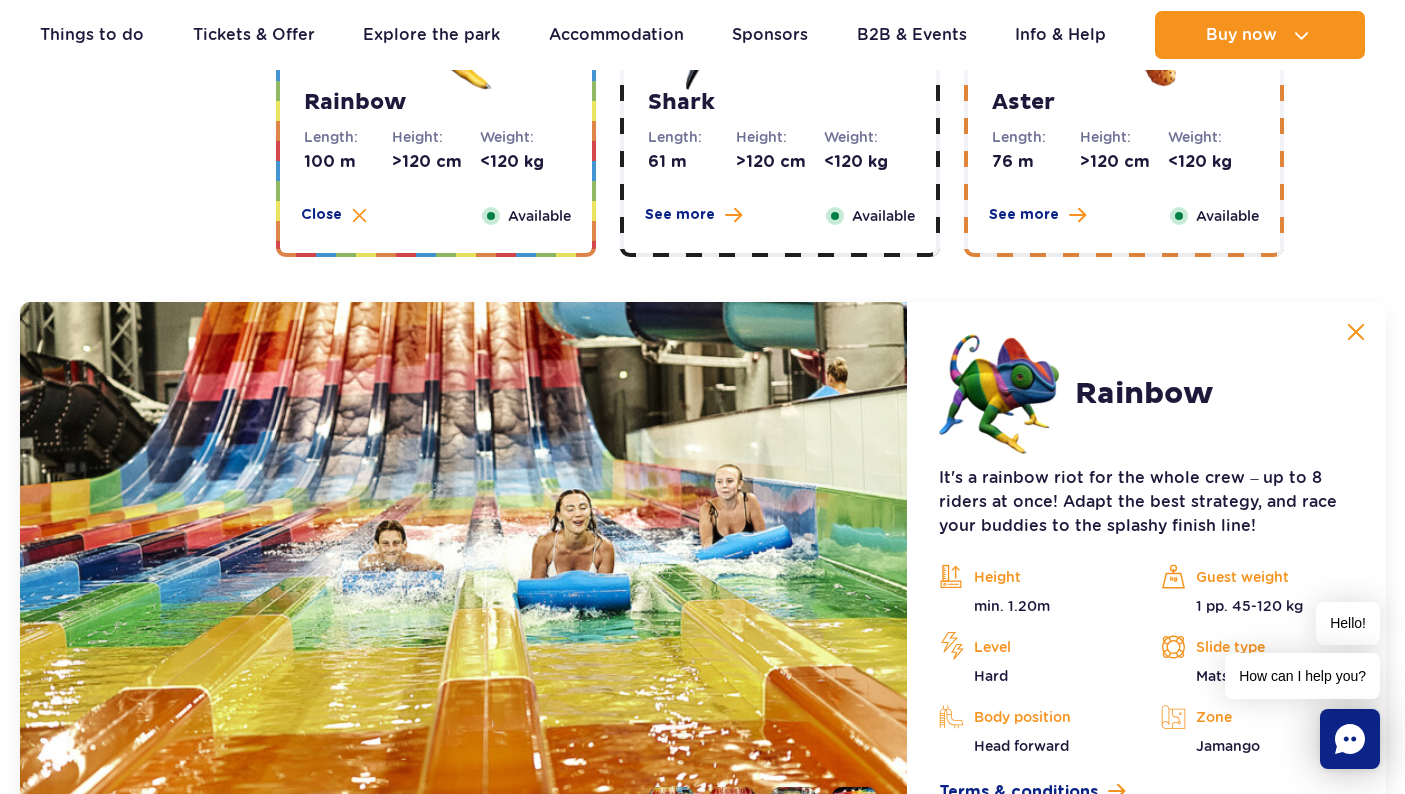 scroll, scrollTop: 3635, scrollLeft: 1, axis: both 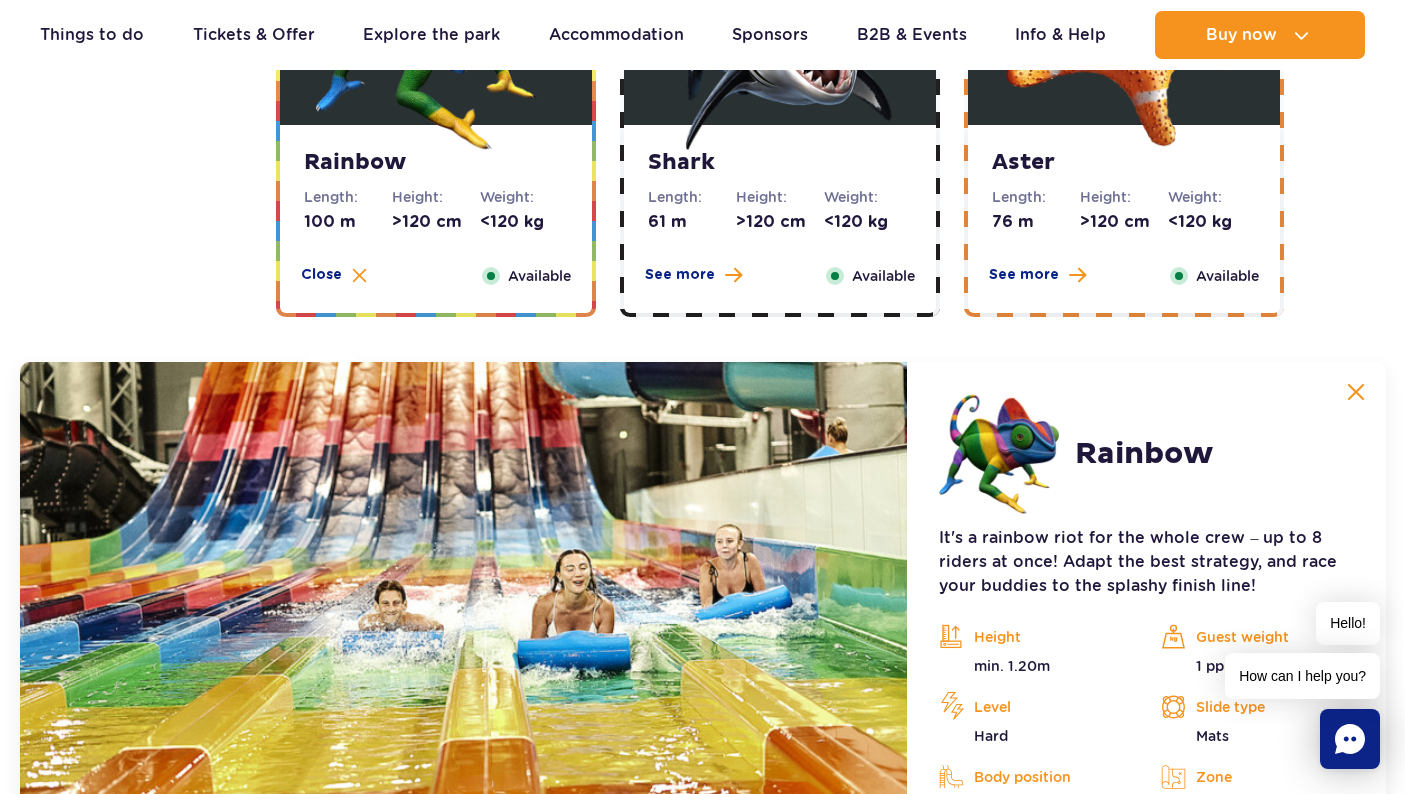 click on "Shark" at bounding box center (780, 163) 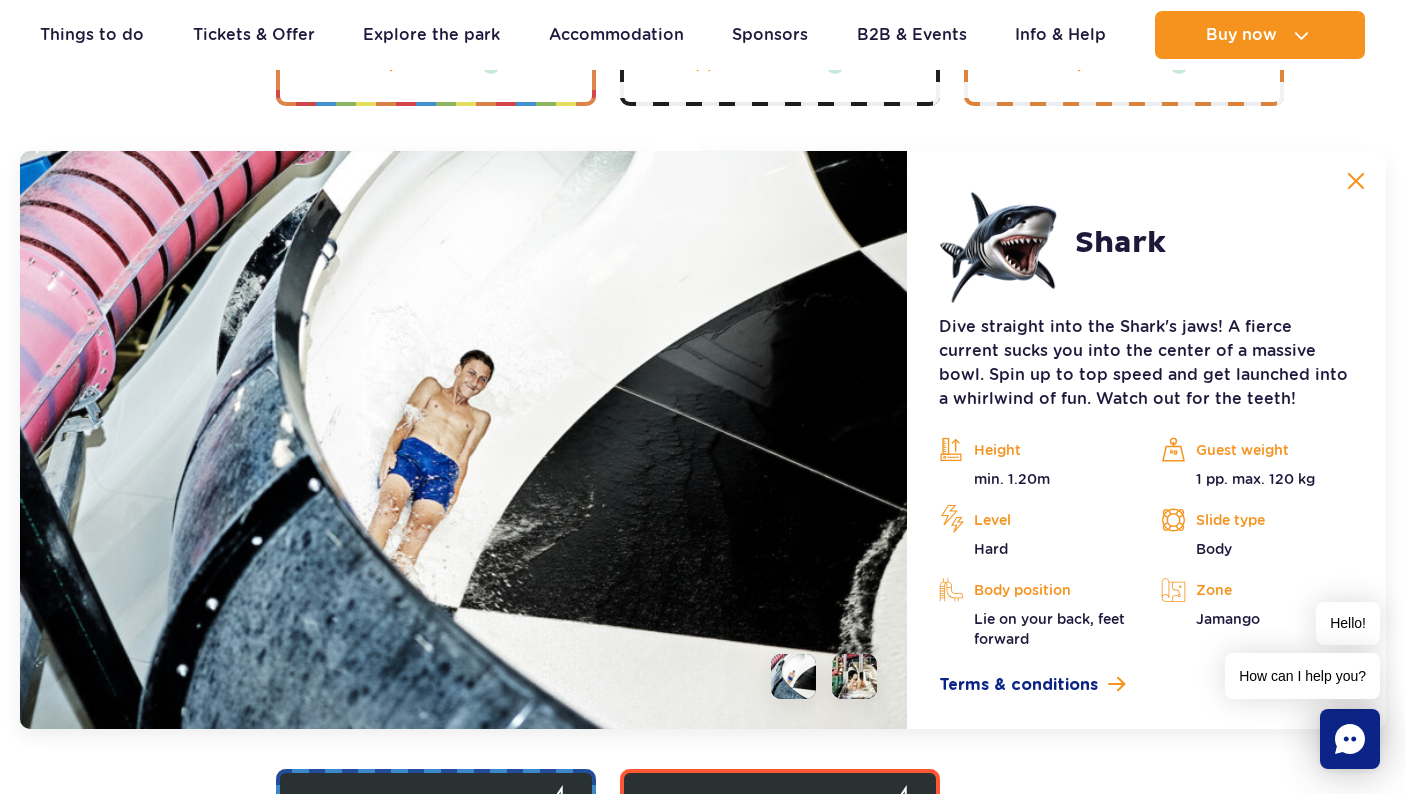 scroll, scrollTop: 3825, scrollLeft: 0, axis: vertical 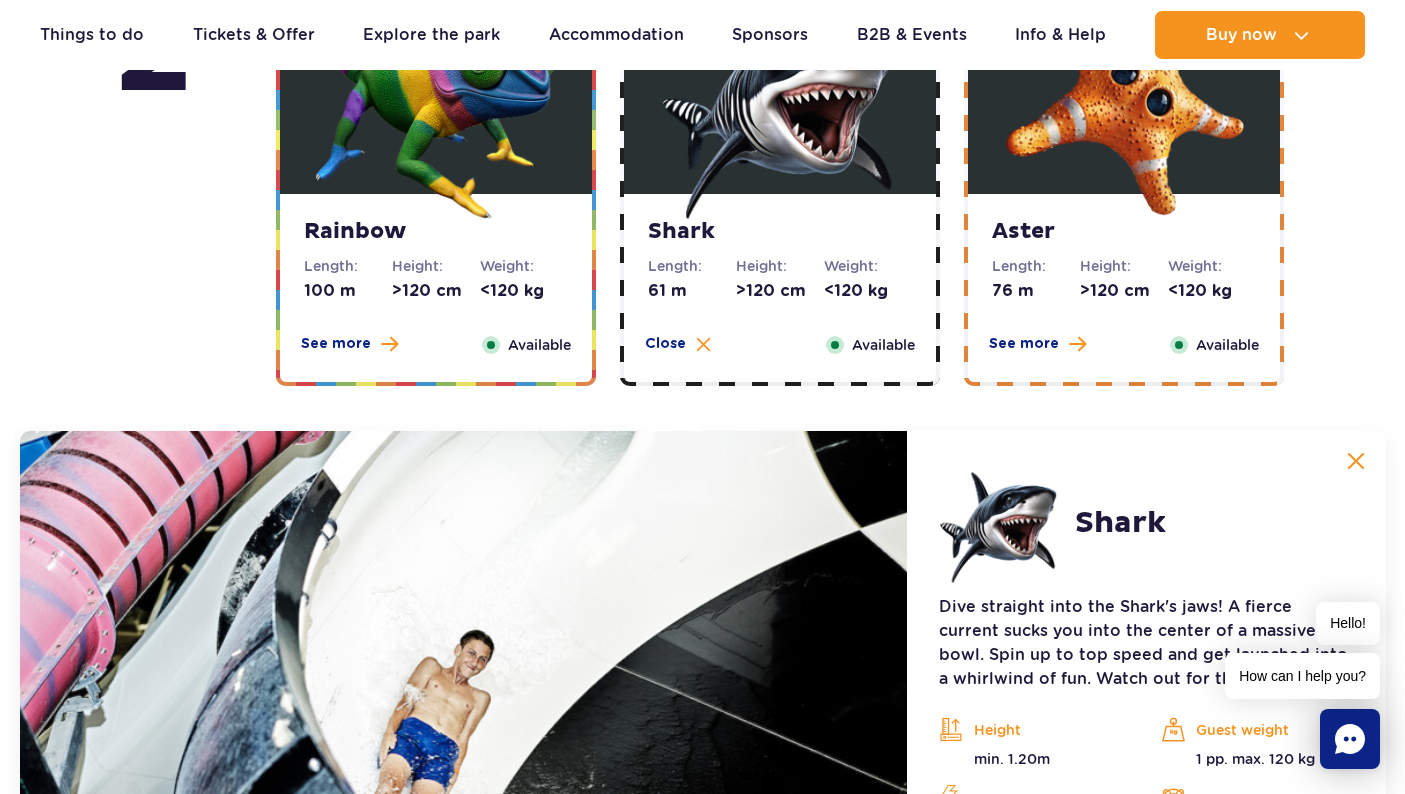 click at bounding box center [1124, 99] 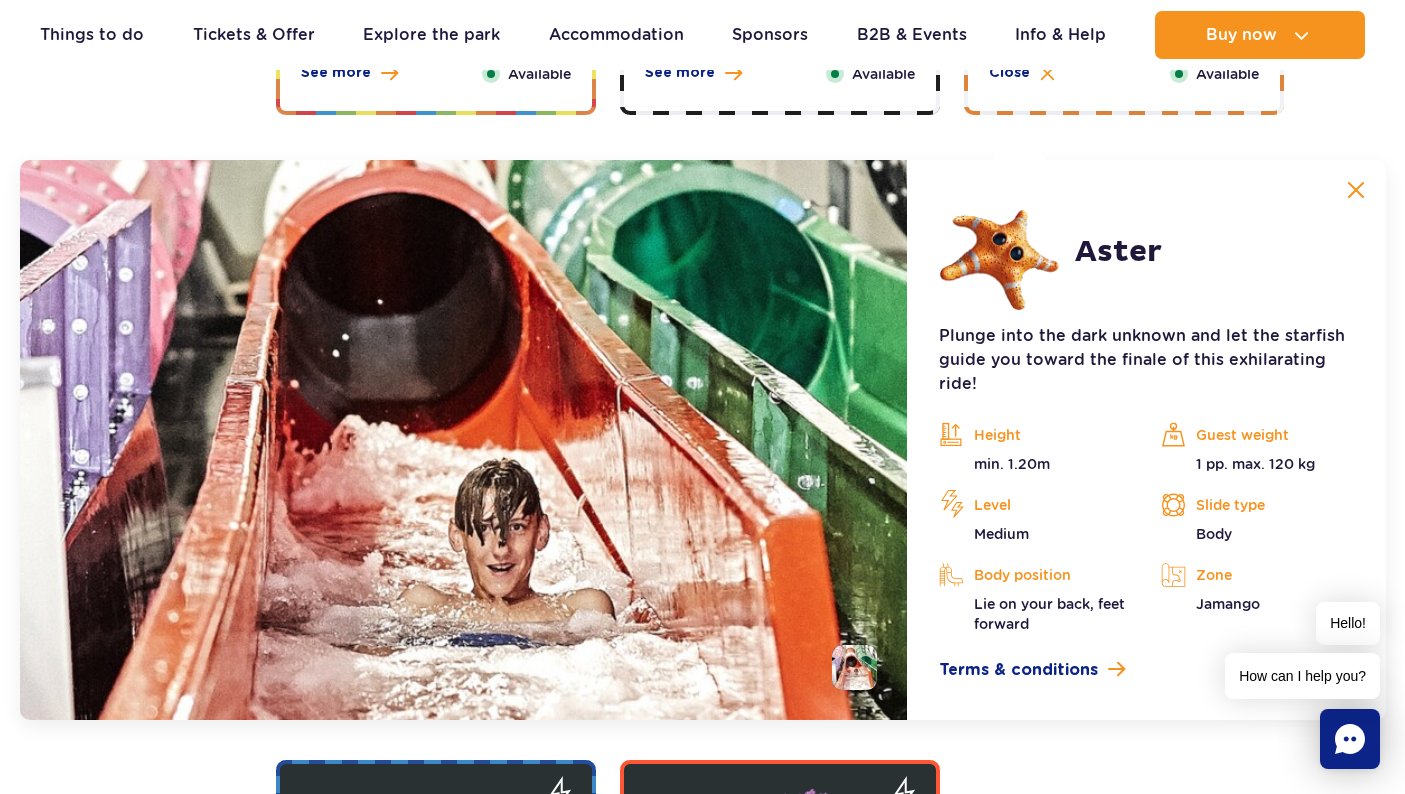 scroll, scrollTop: 3825, scrollLeft: 0, axis: vertical 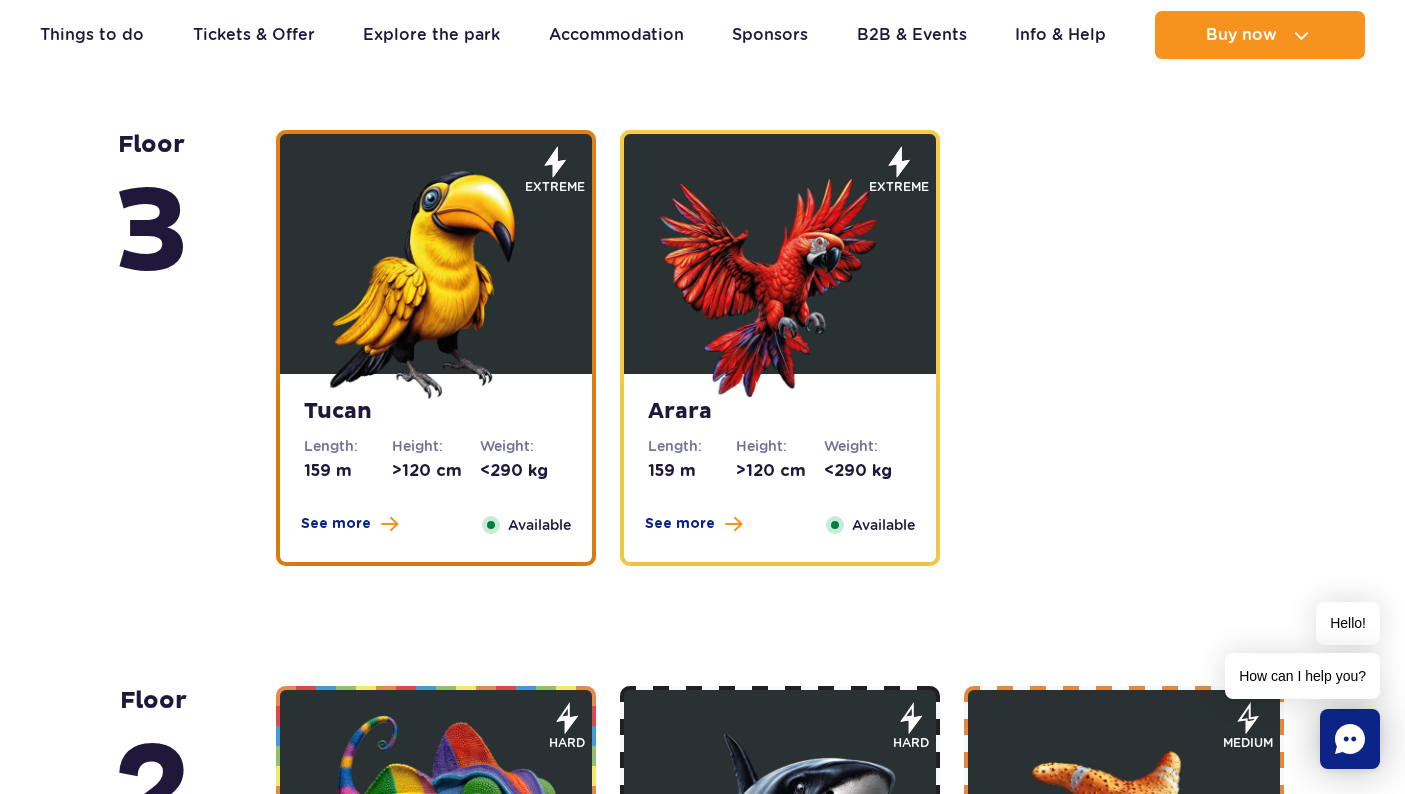 click on "Length:" at bounding box center [348, 446] 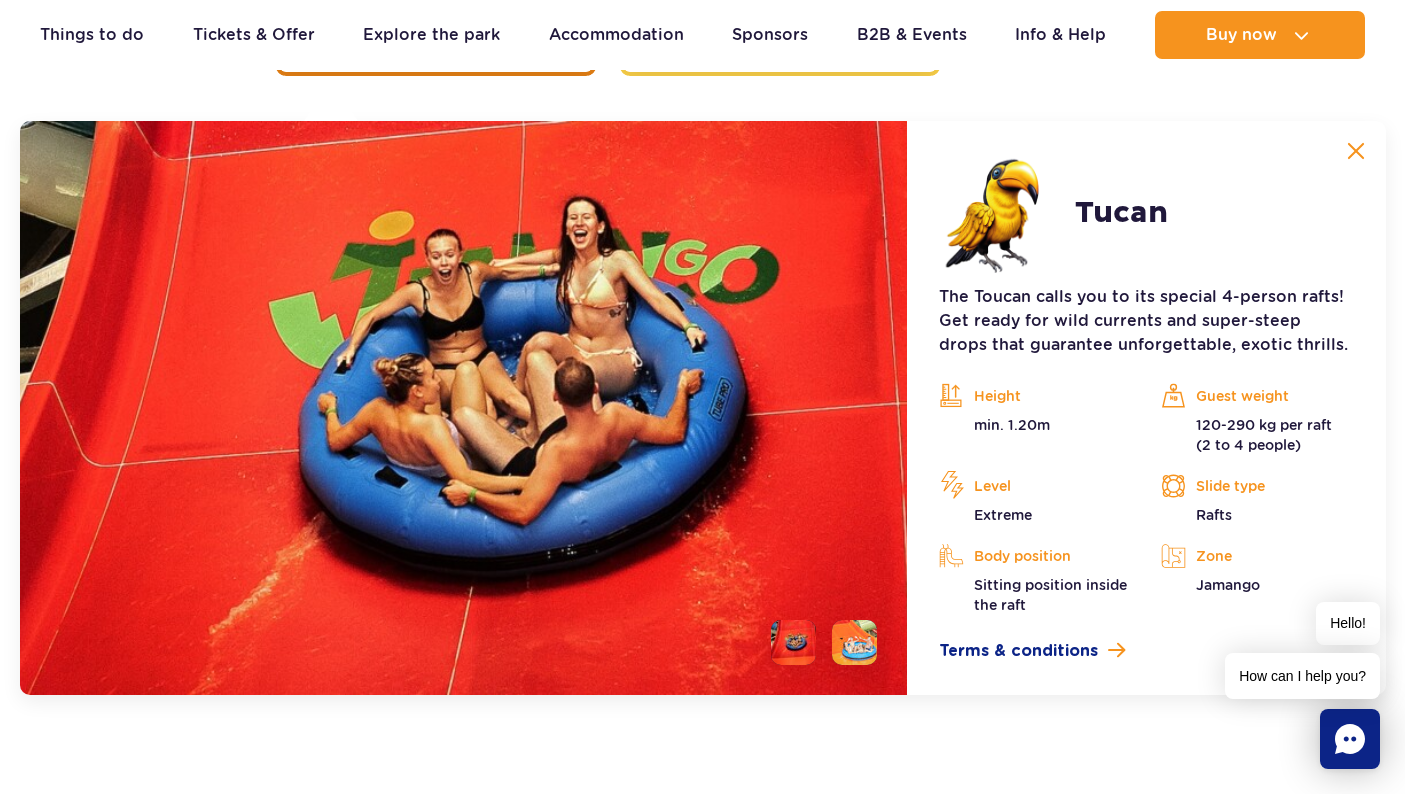 scroll, scrollTop: 3269, scrollLeft: 0, axis: vertical 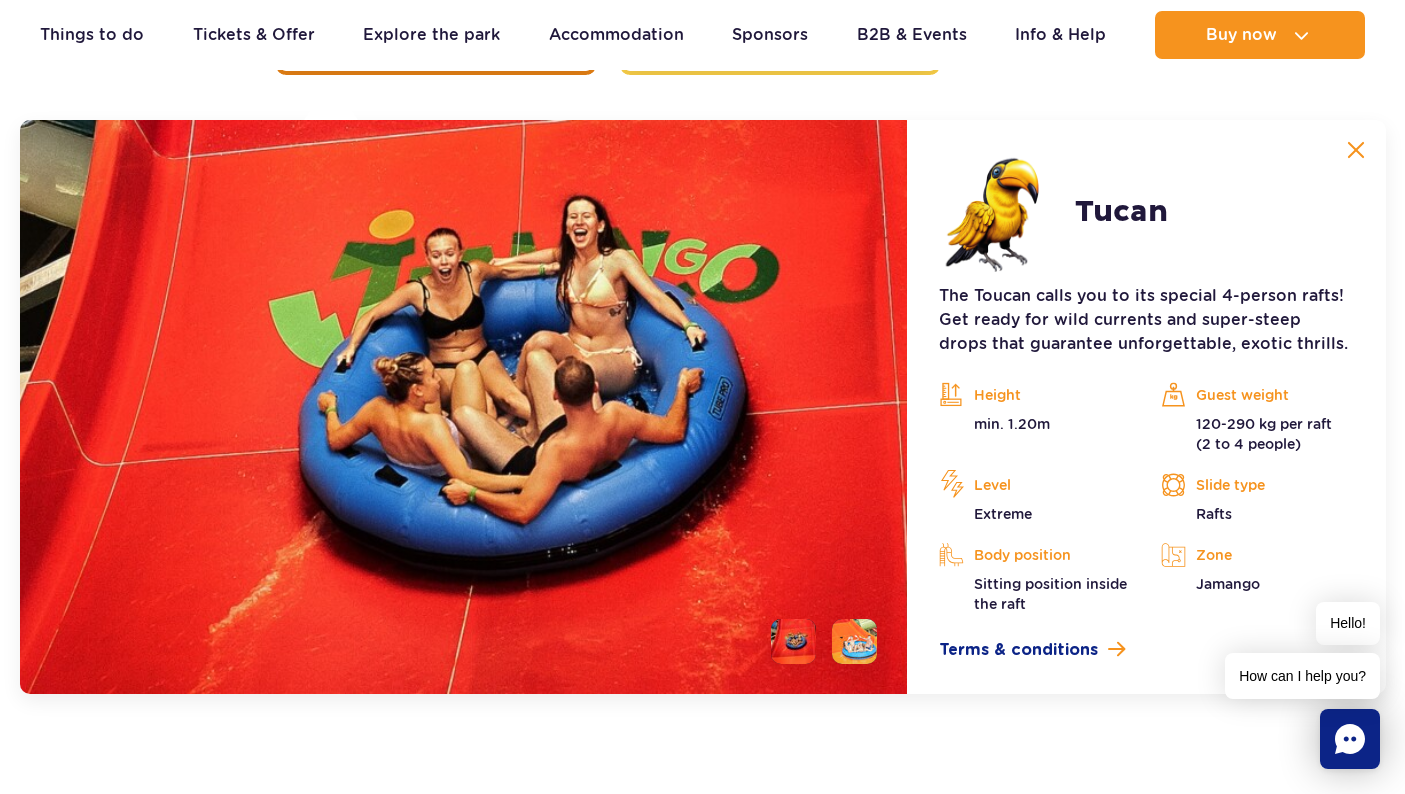 click at bounding box center [854, 641] 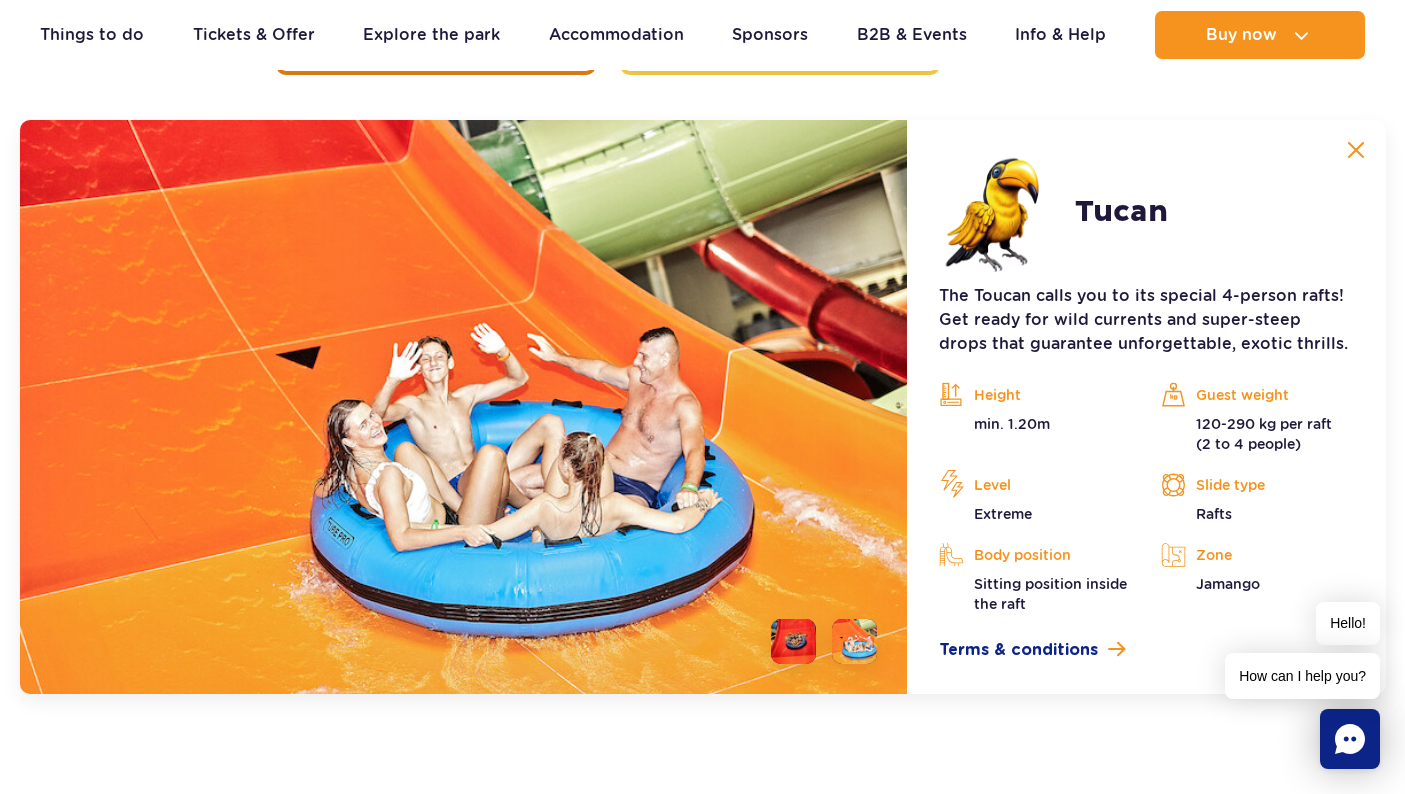 click at bounding box center [1356, 150] 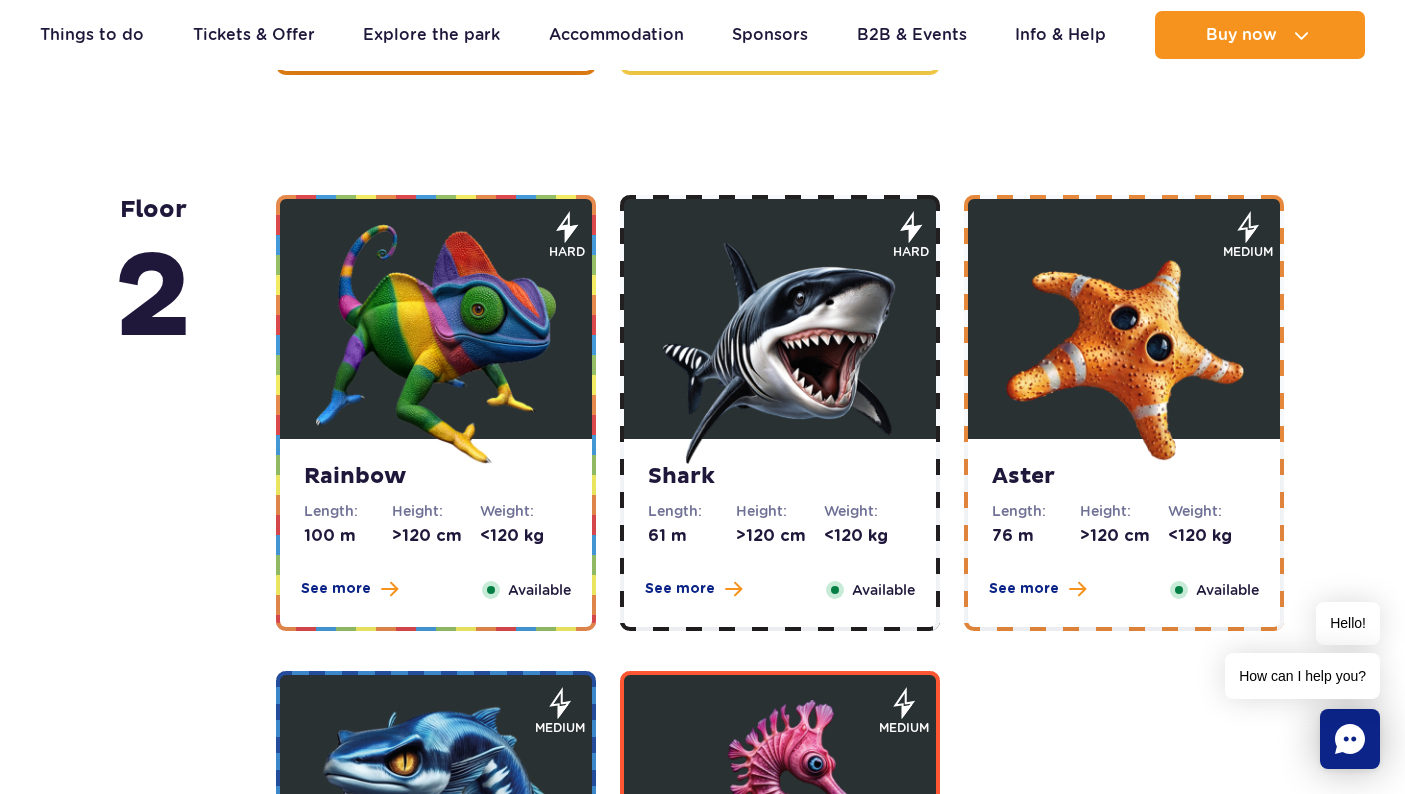 click at bounding box center [780, 344] 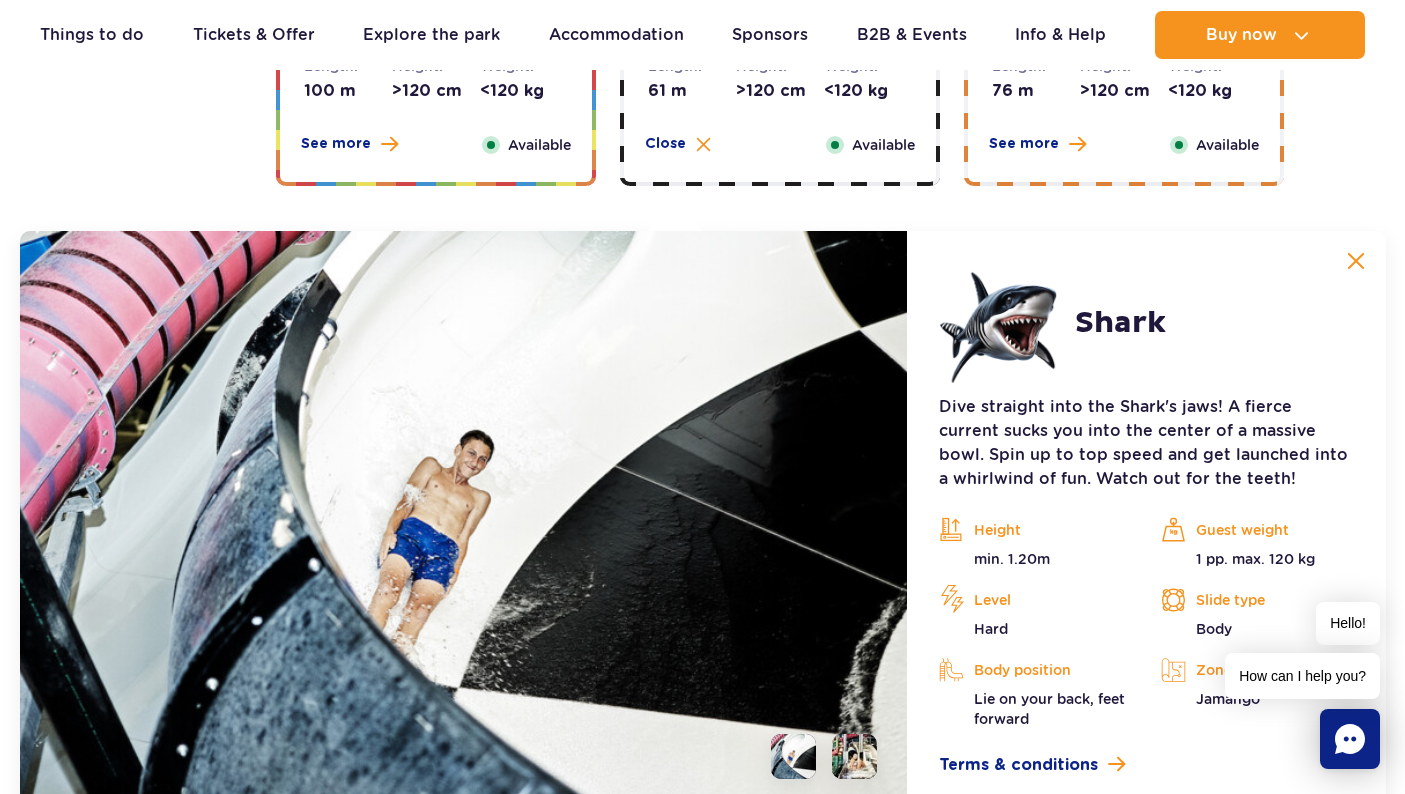 scroll, scrollTop: 3825, scrollLeft: 0, axis: vertical 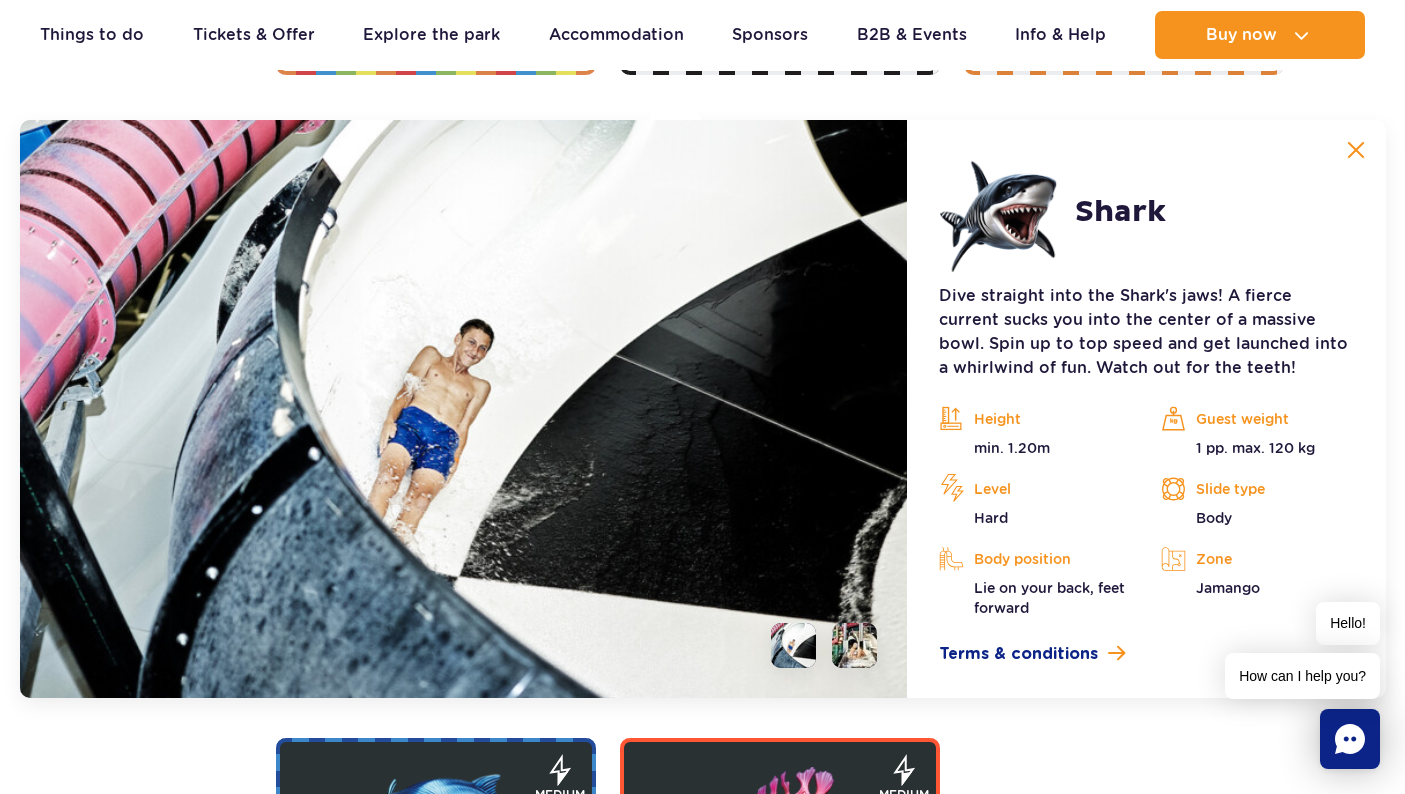 click at bounding box center (1356, 150) 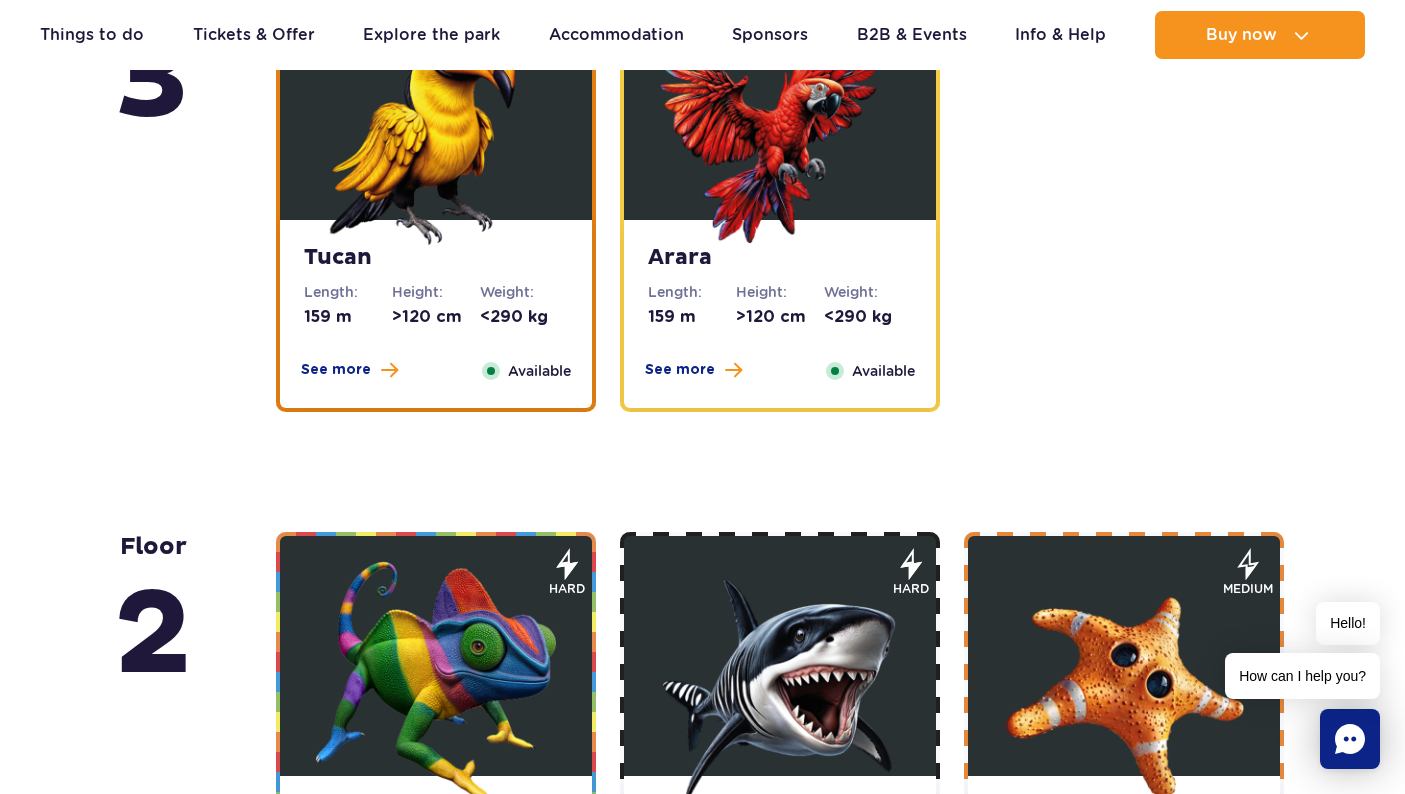click on "Arara" at bounding box center (780, 258) 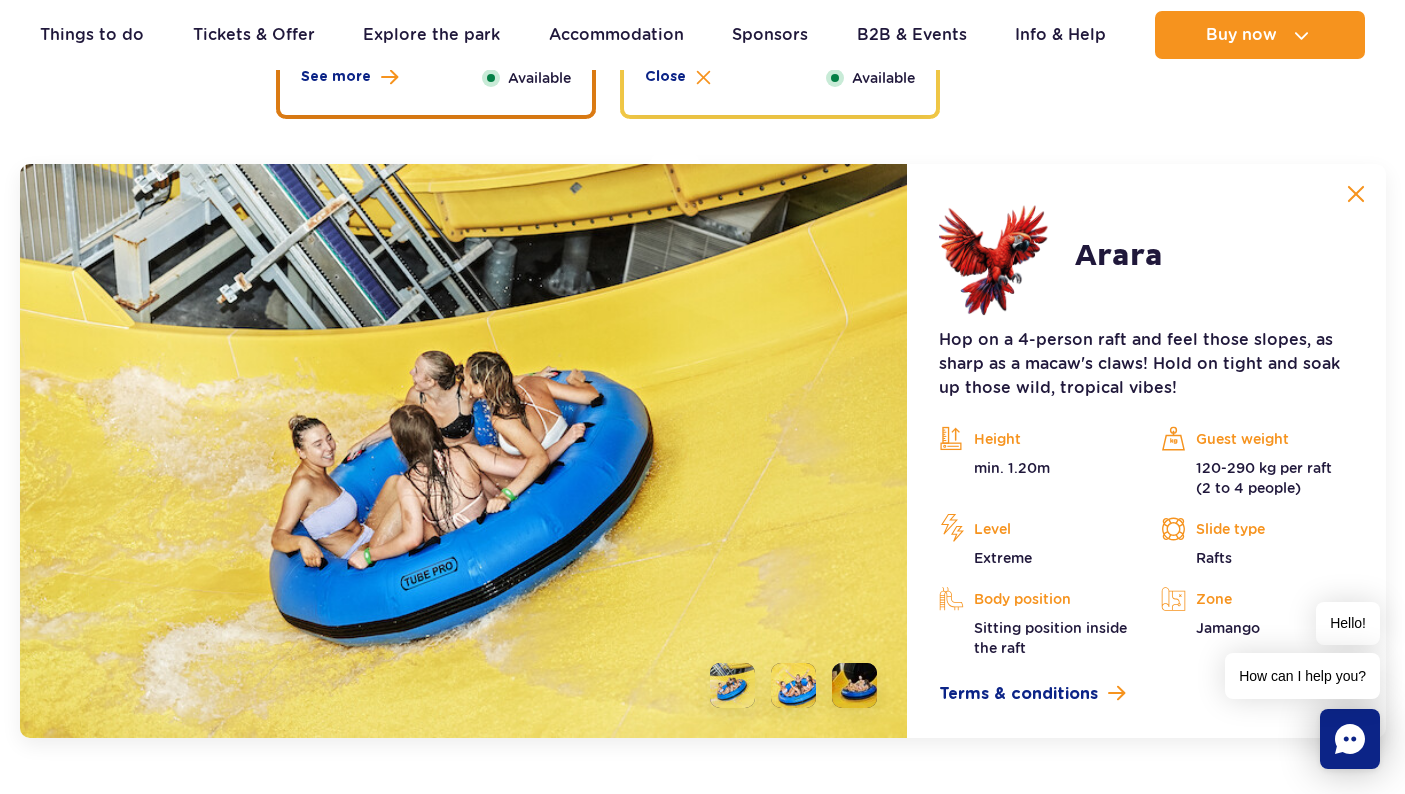 scroll, scrollTop: 3269, scrollLeft: 0, axis: vertical 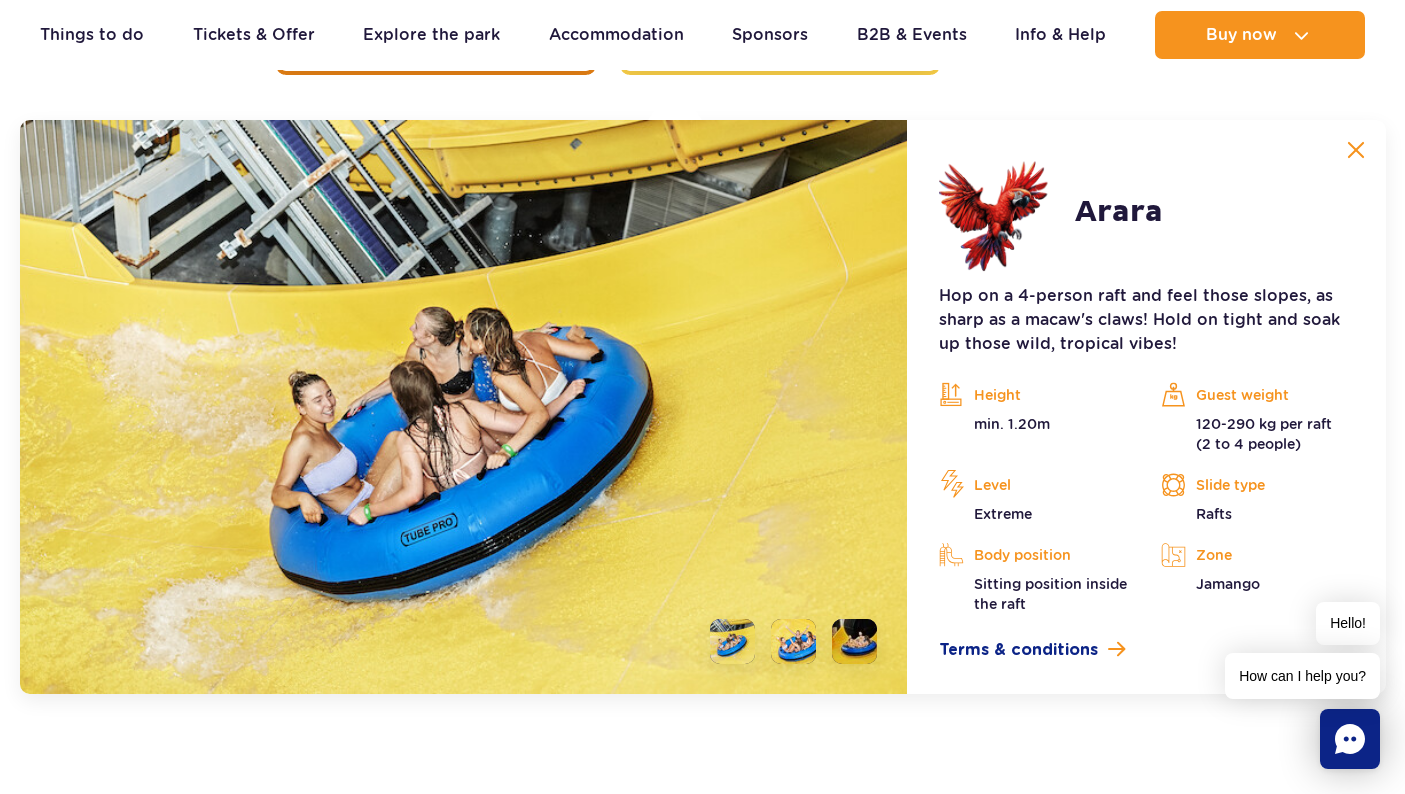 click at bounding box center (793, 641) 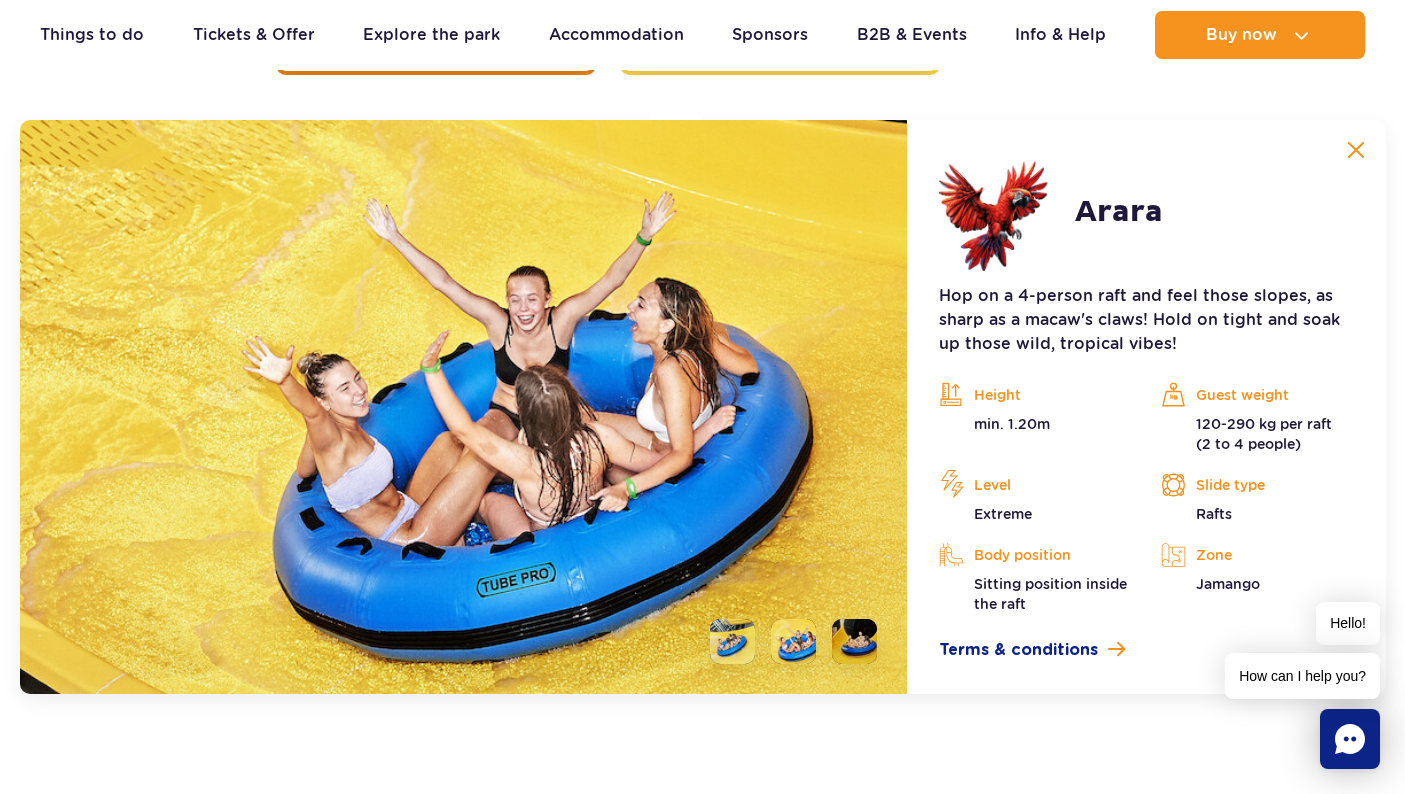 click at bounding box center (854, 641) 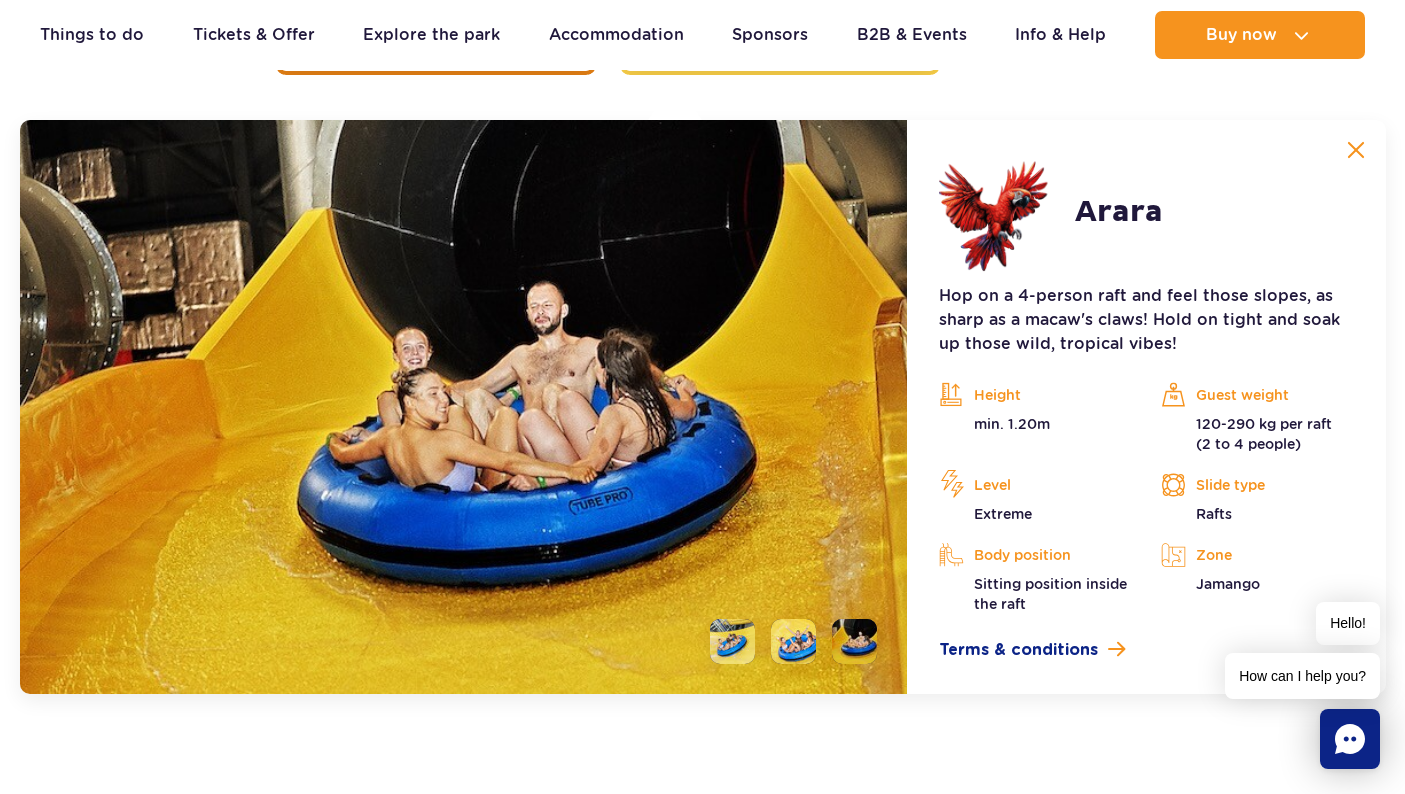 click at bounding box center [732, 641] 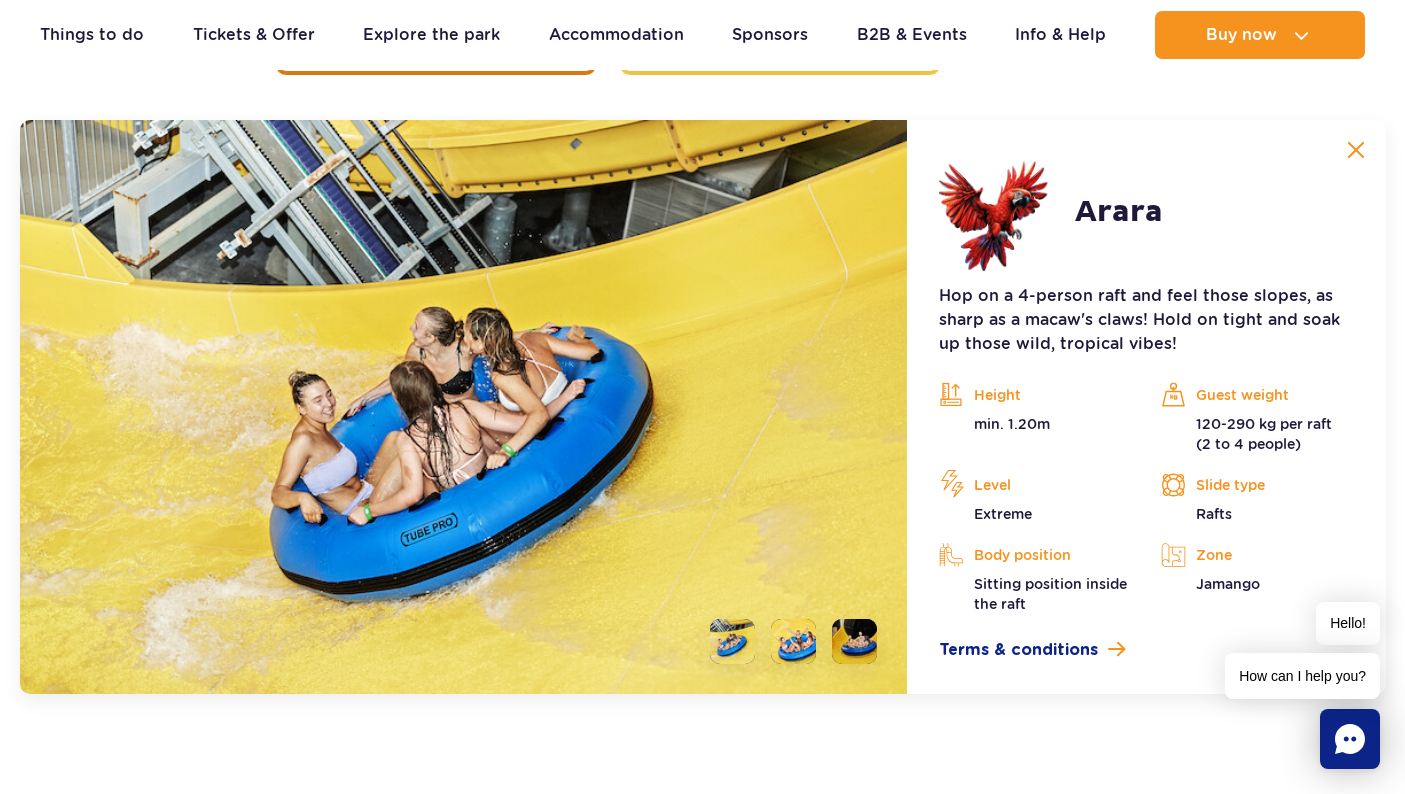 click at bounding box center [1356, 150] 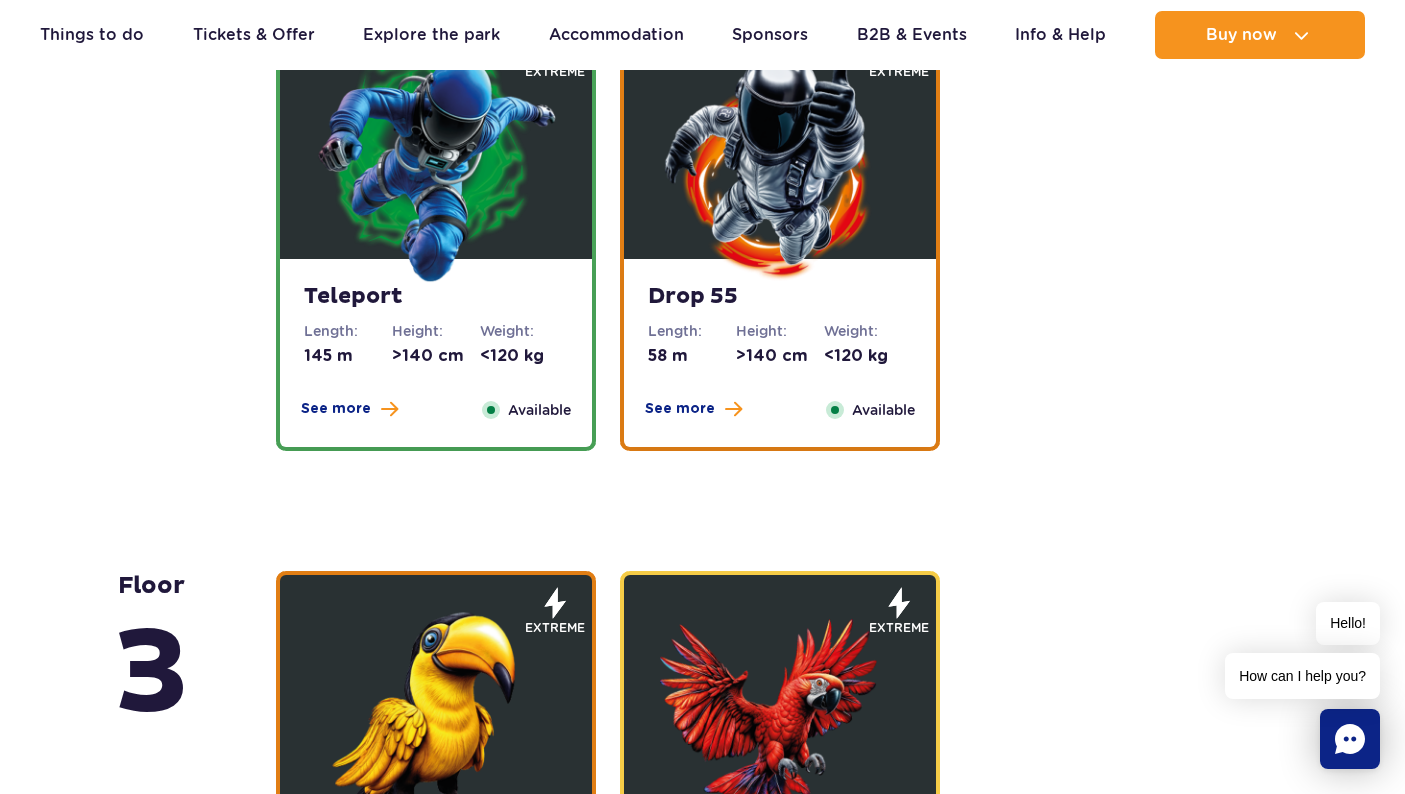 click at bounding box center [436, 164] 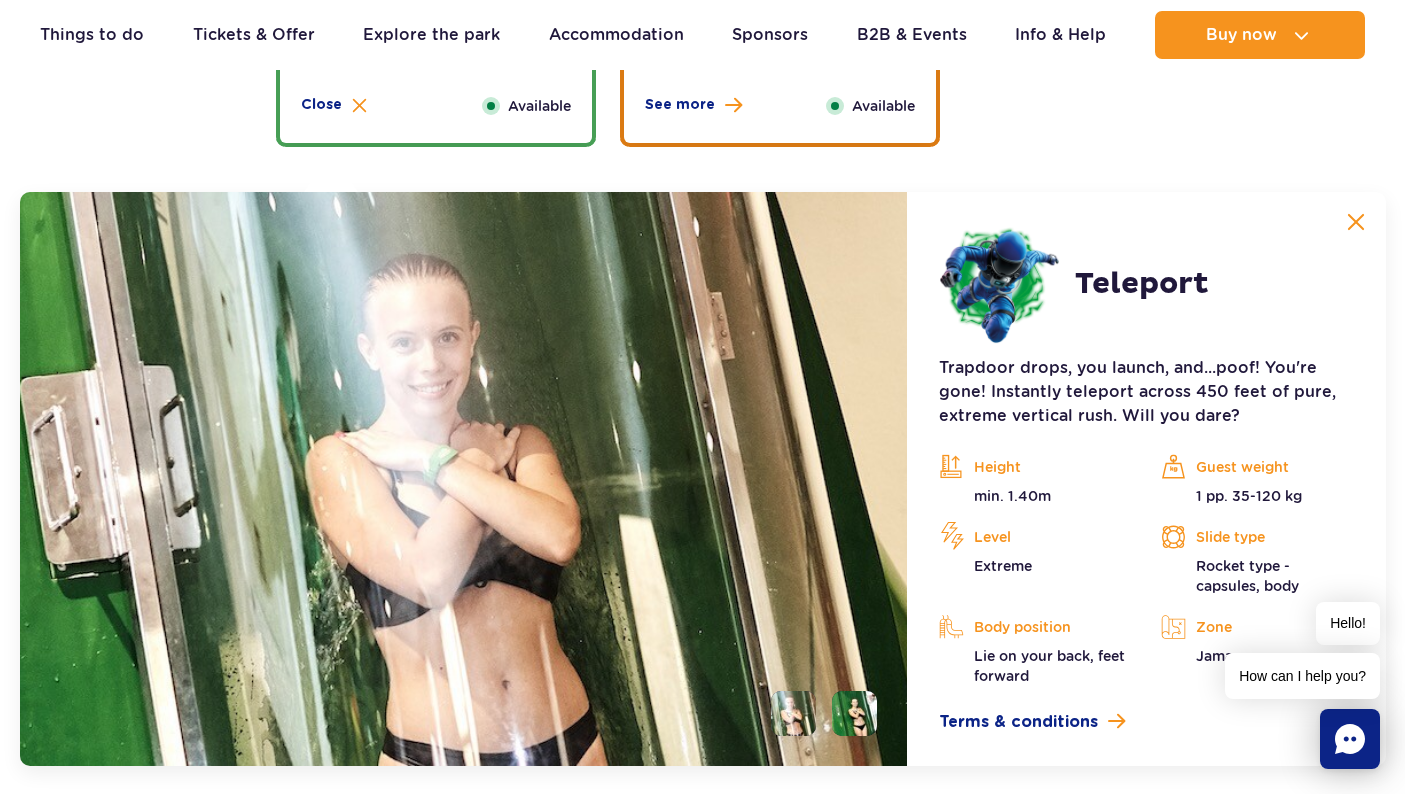 scroll, scrollTop: 2713, scrollLeft: 0, axis: vertical 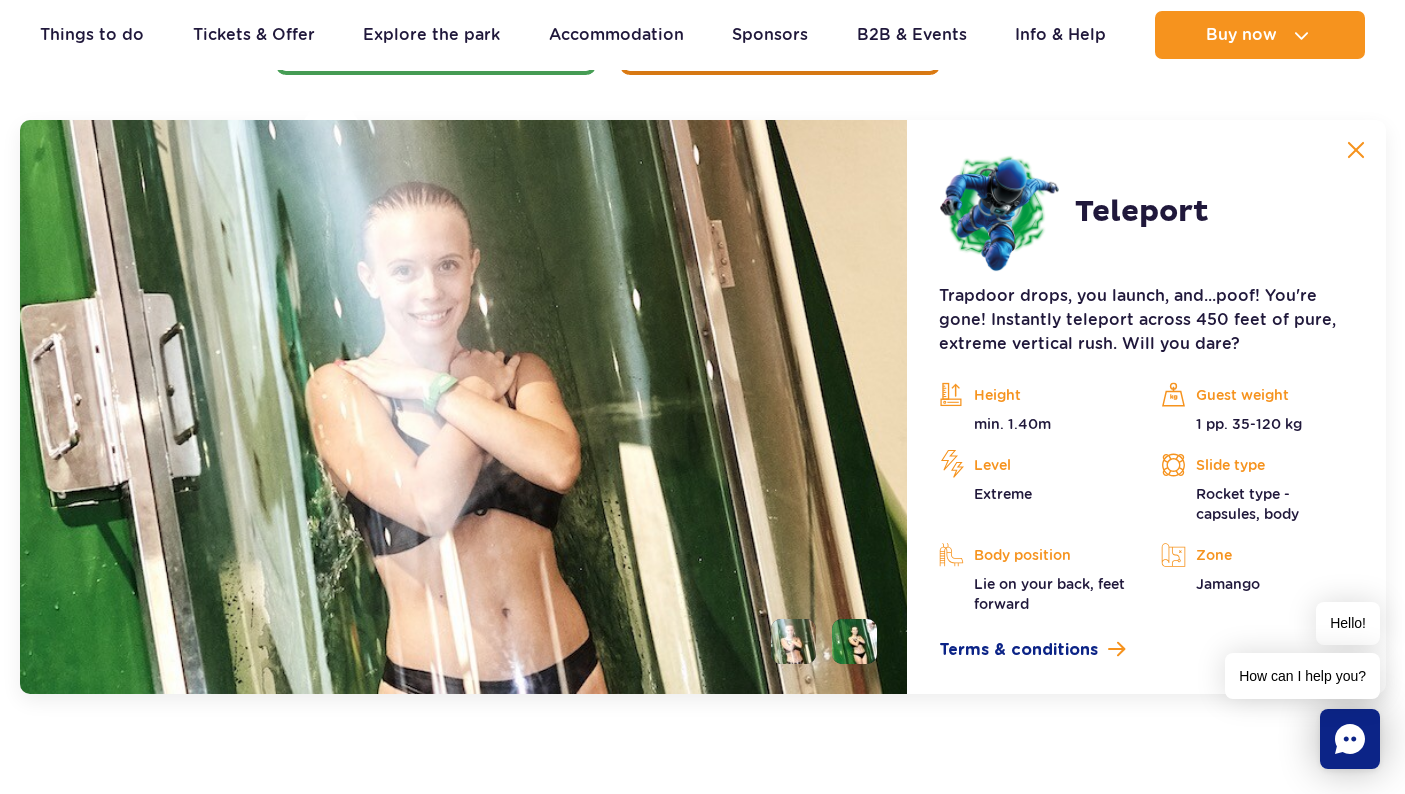 click at bounding box center [854, 641] 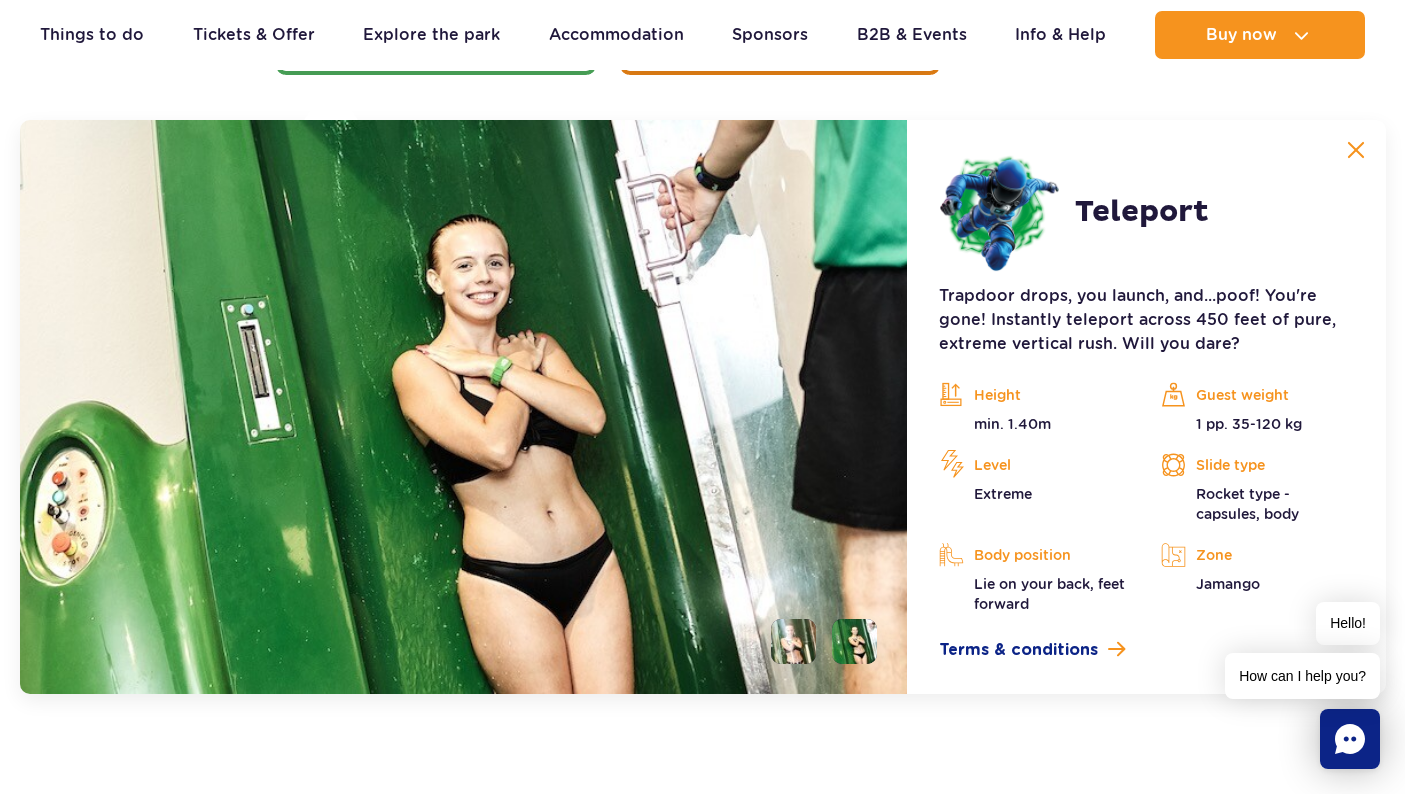 click at bounding box center [1356, 150] 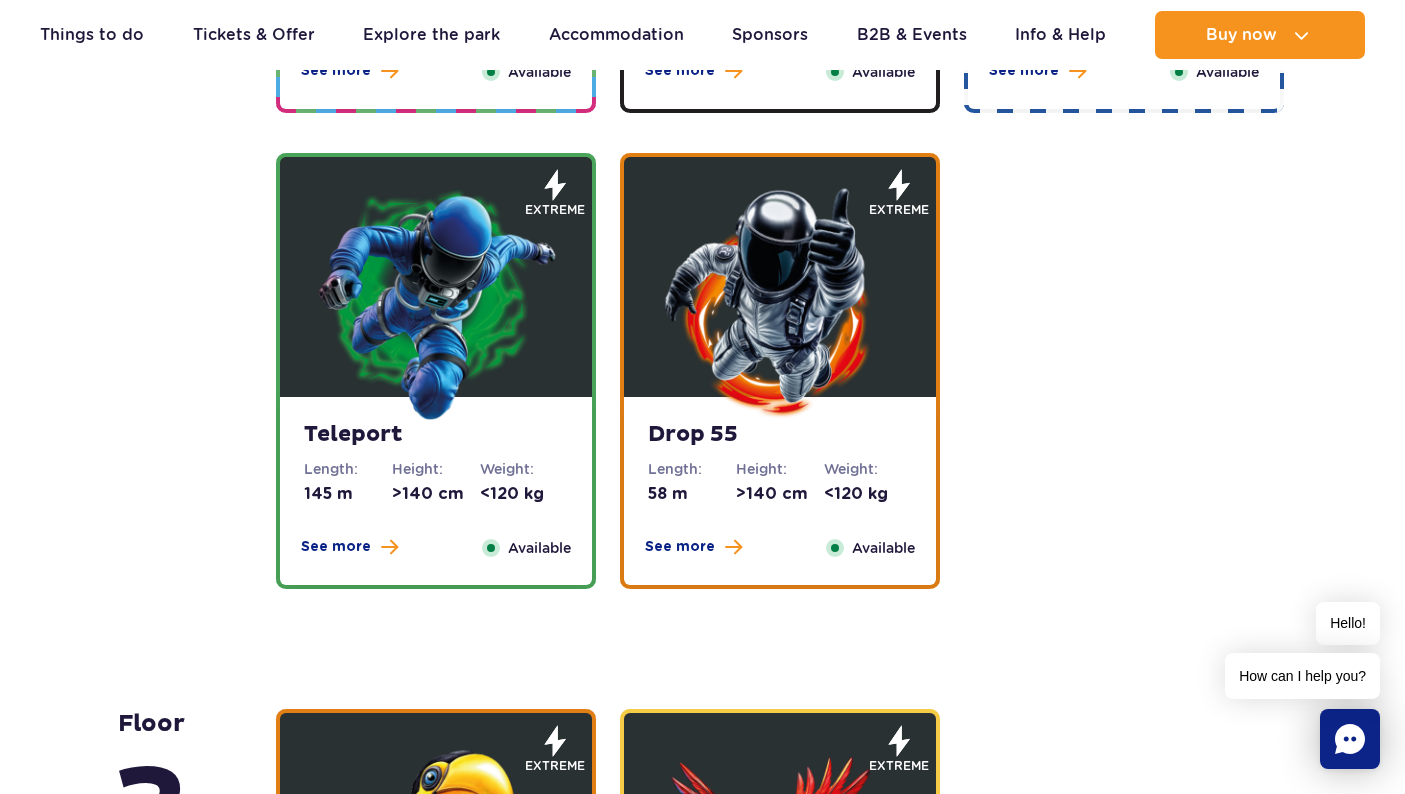 click at bounding box center [780, 302] 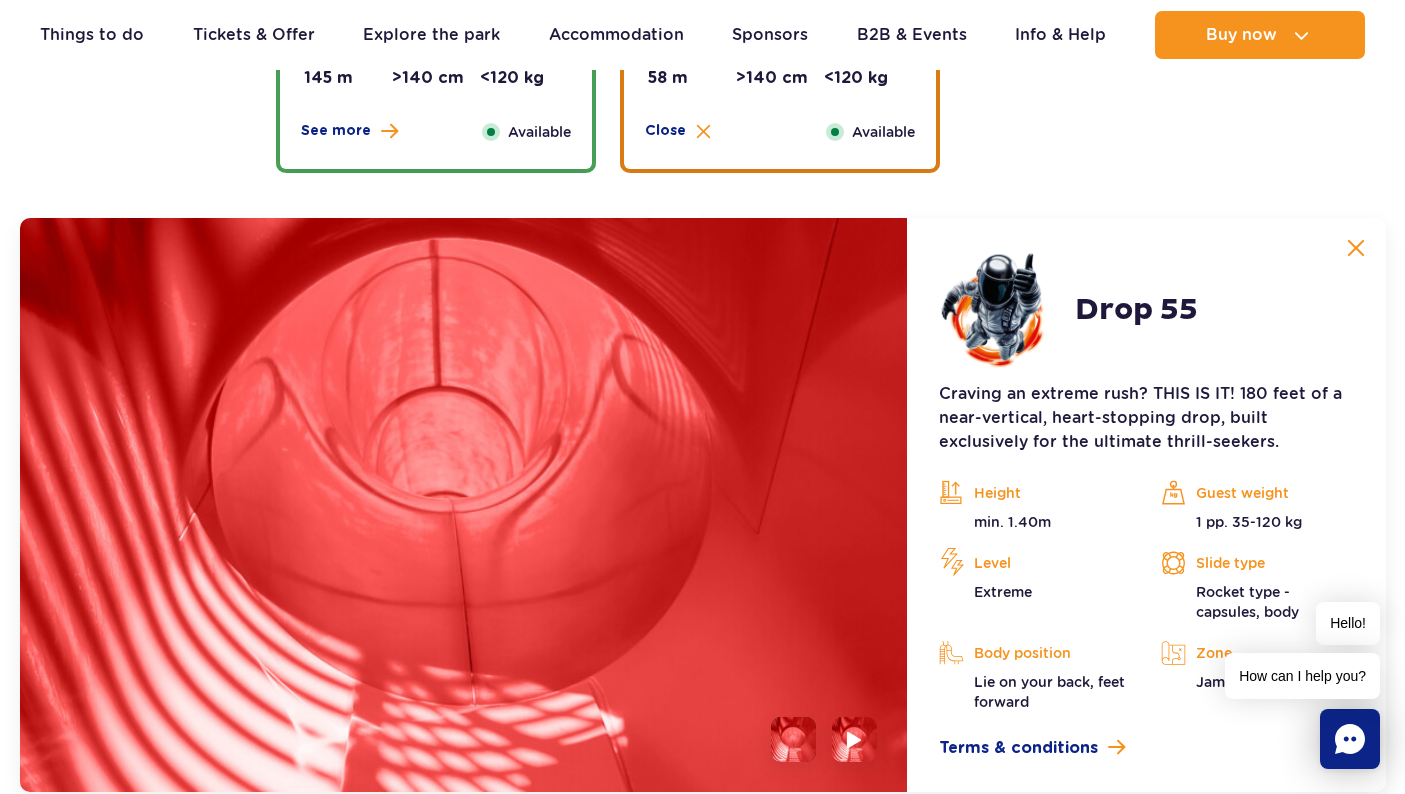 scroll, scrollTop: 2713, scrollLeft: 0, axis: vertical 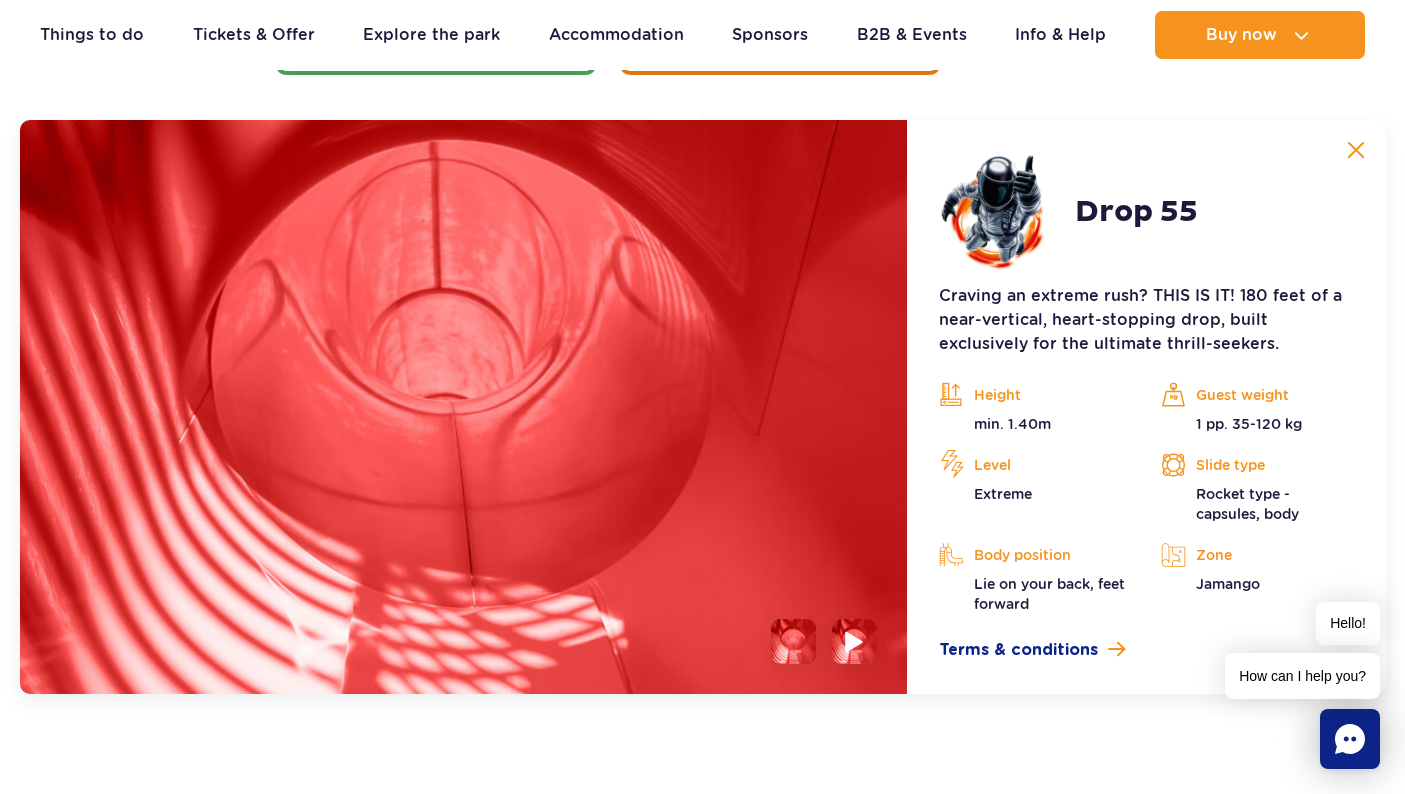 click at bounding box center (855, 641) 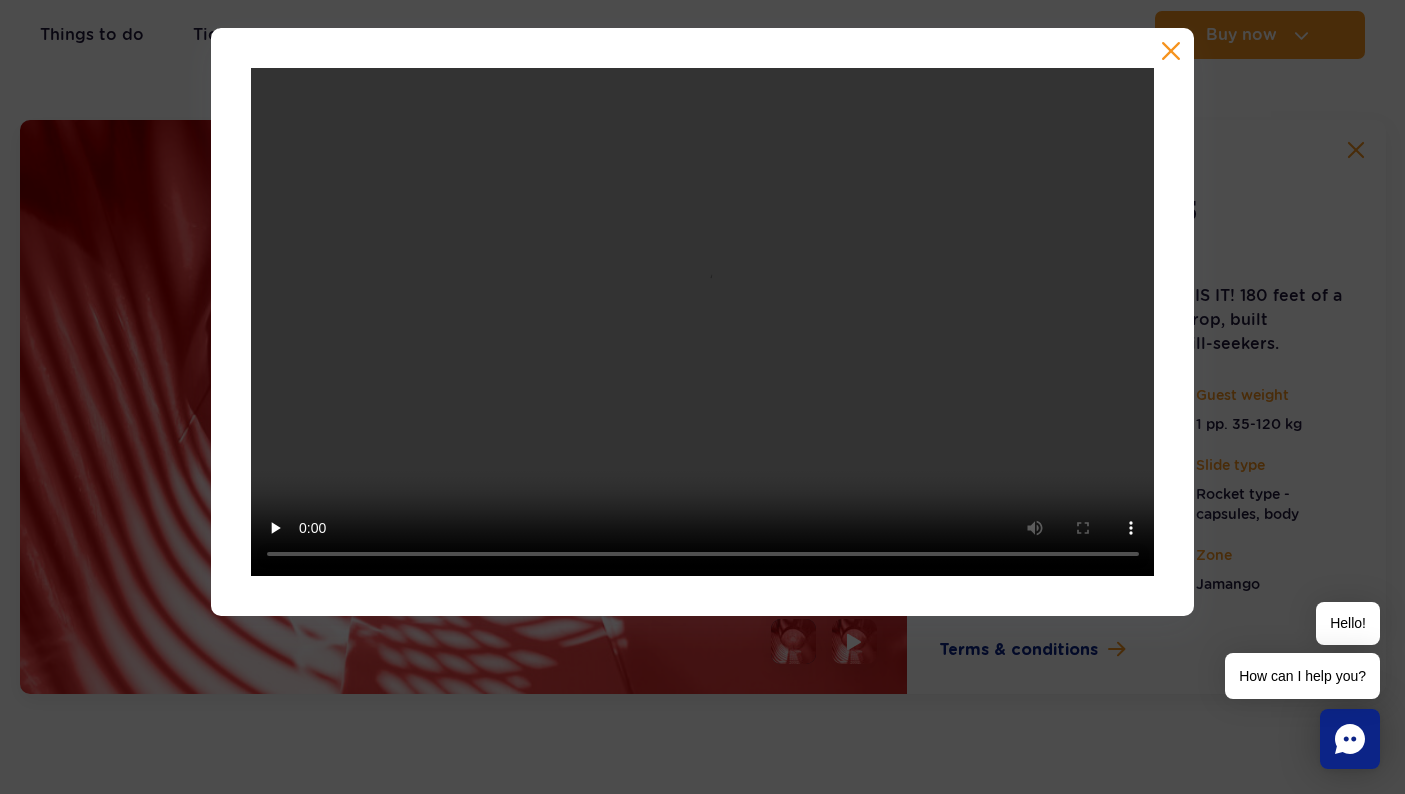 click at bounding box center [1171, 51] 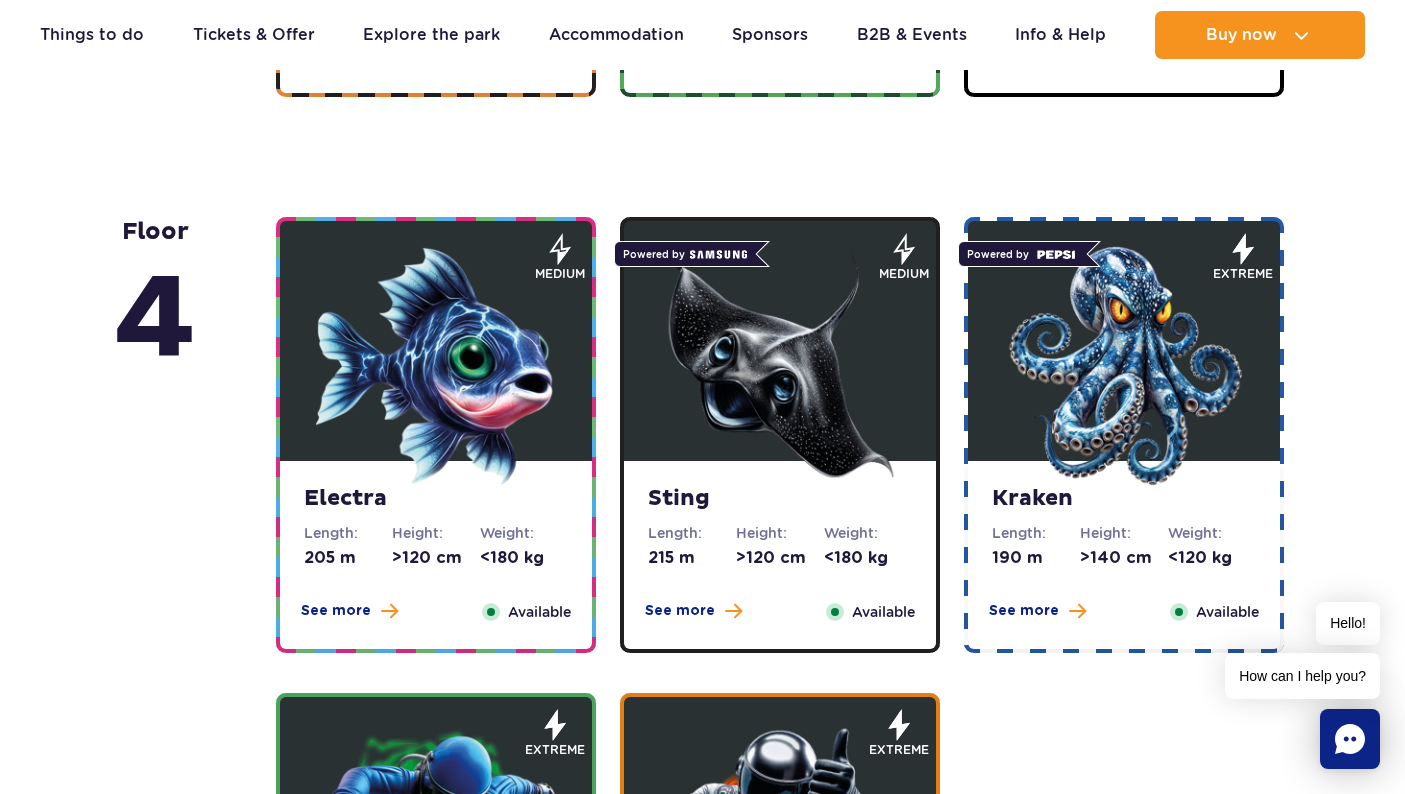click at bounding box center (436, 366) 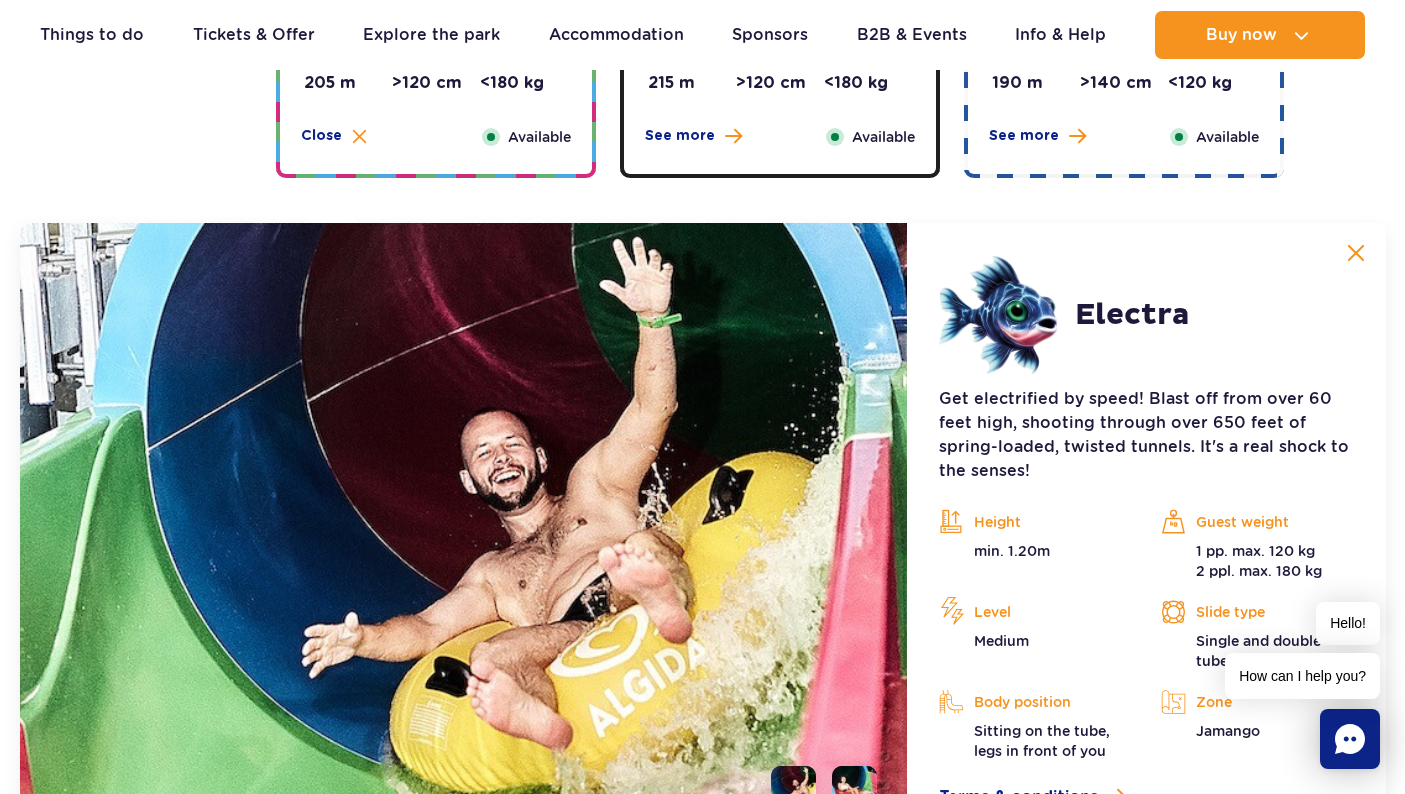 scroll, scrollTop: 2237, scrollLeft: 0, axis: vertical 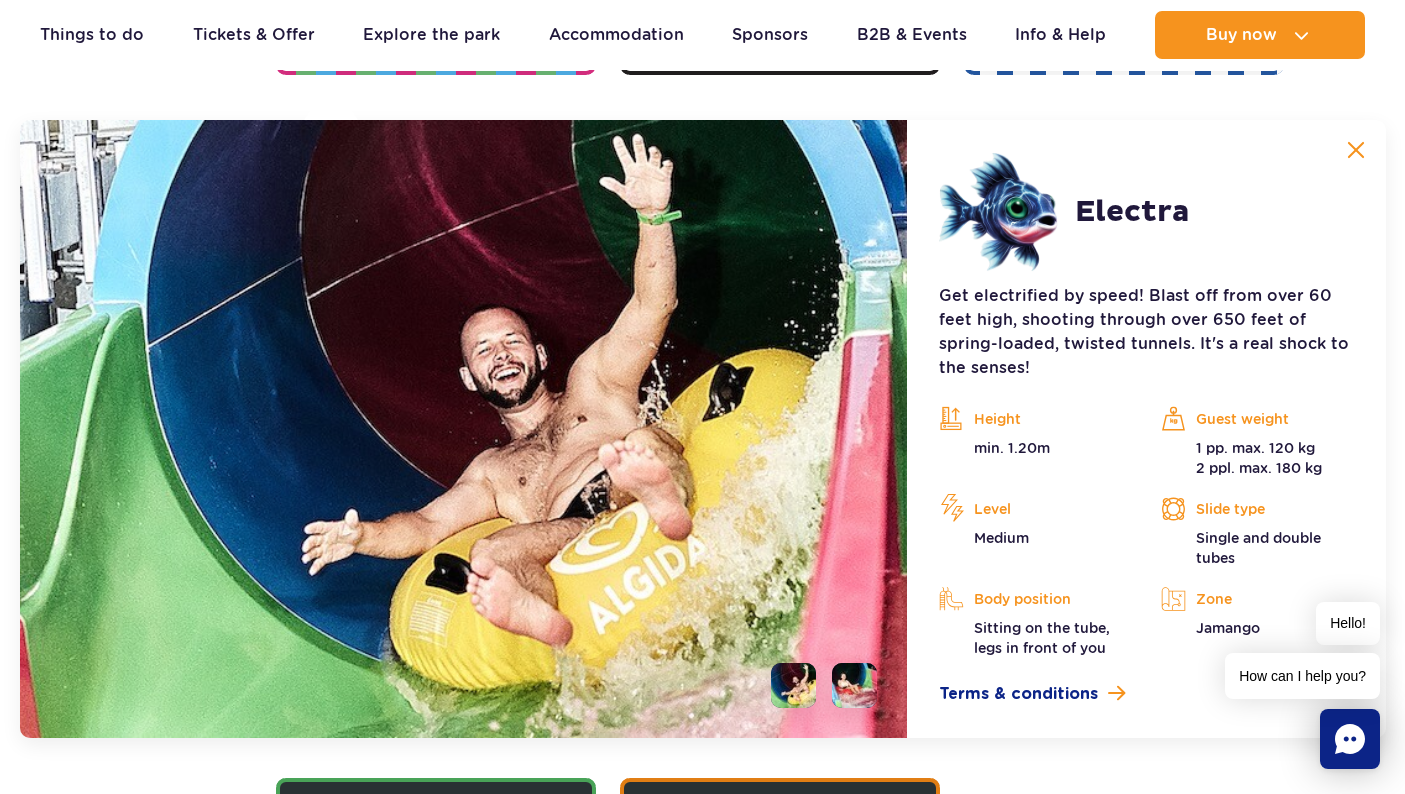 click at bounding box center [793, 685] 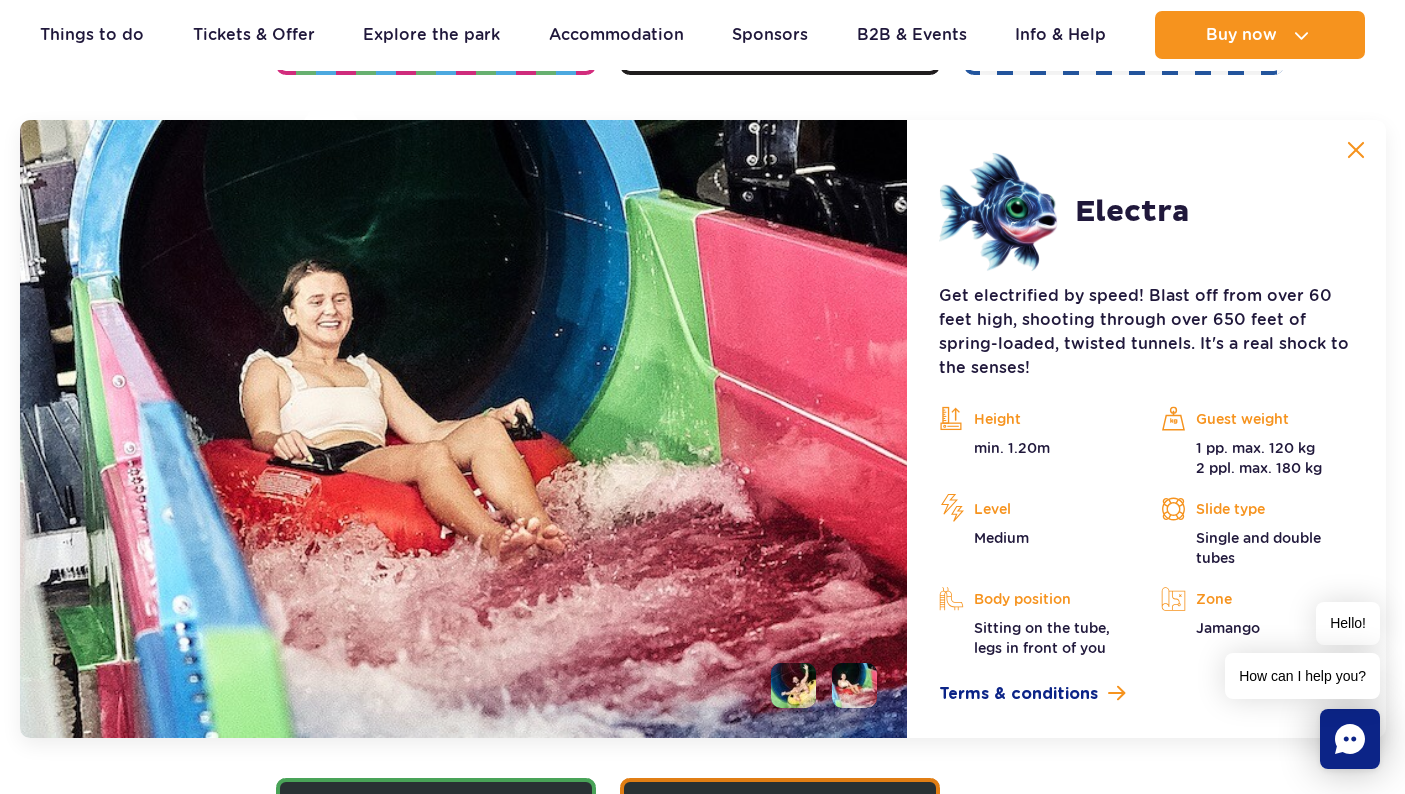 click at bounding box center (1356, 150) 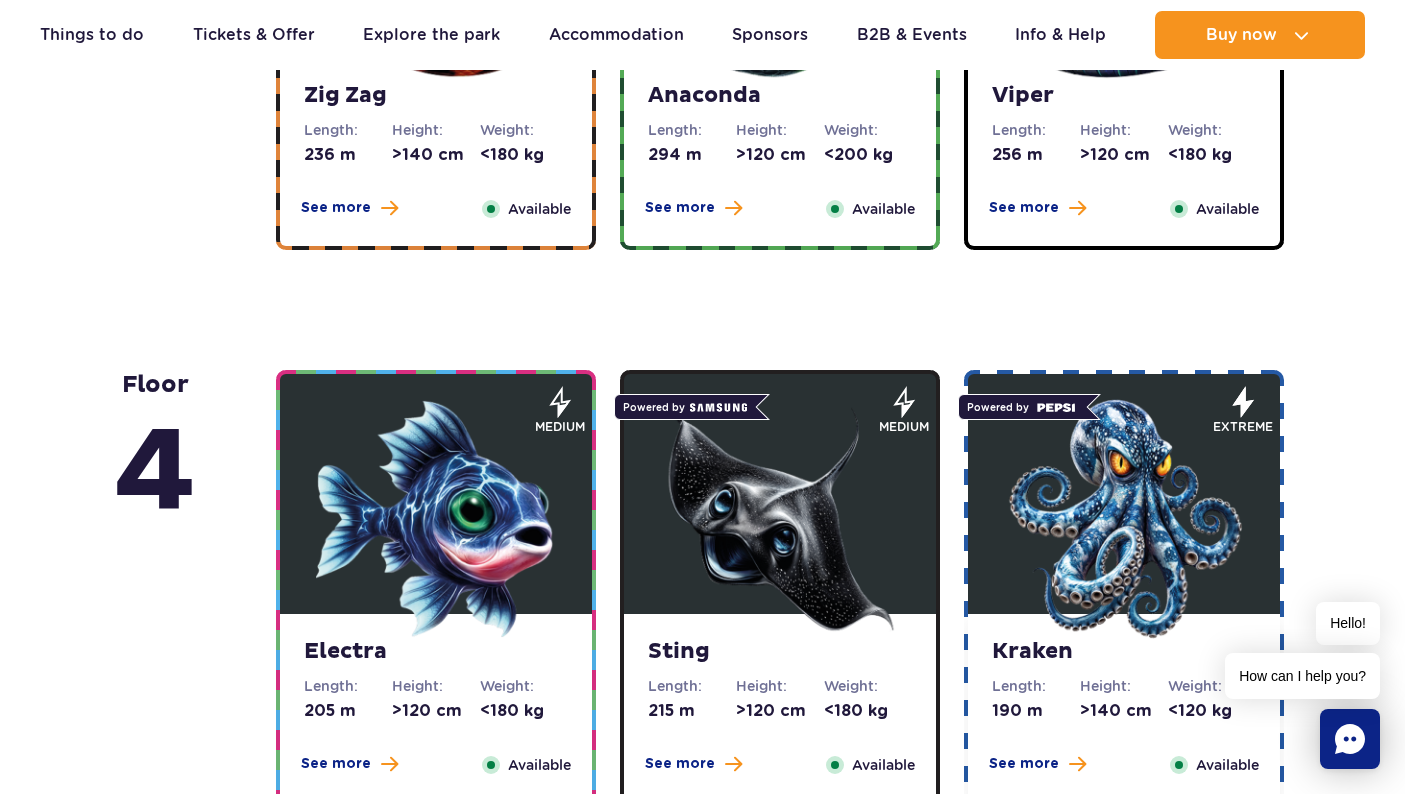 click at bounding box center (780, 519) 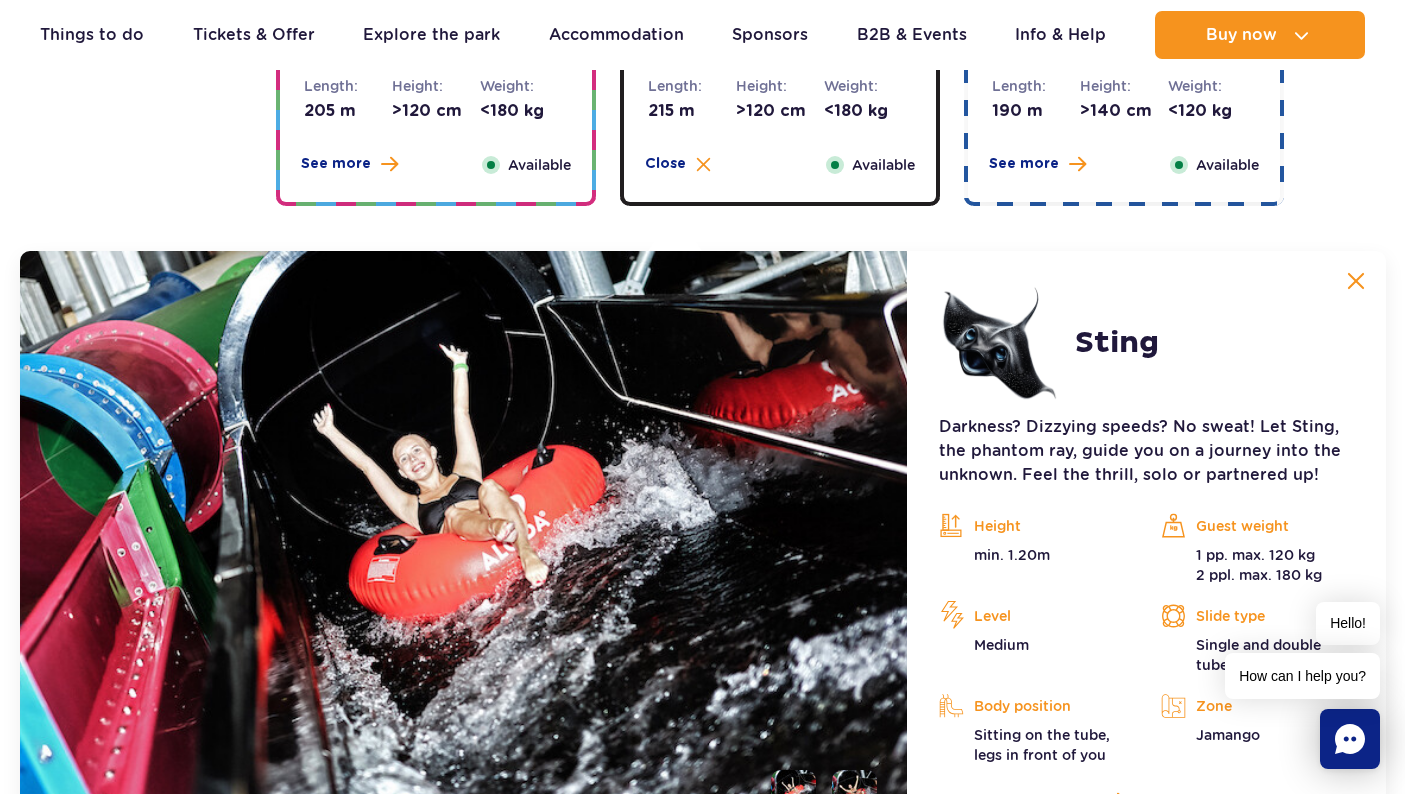 scroll, scrollTop: 2237, scrollLeft: 0, axis: vertical 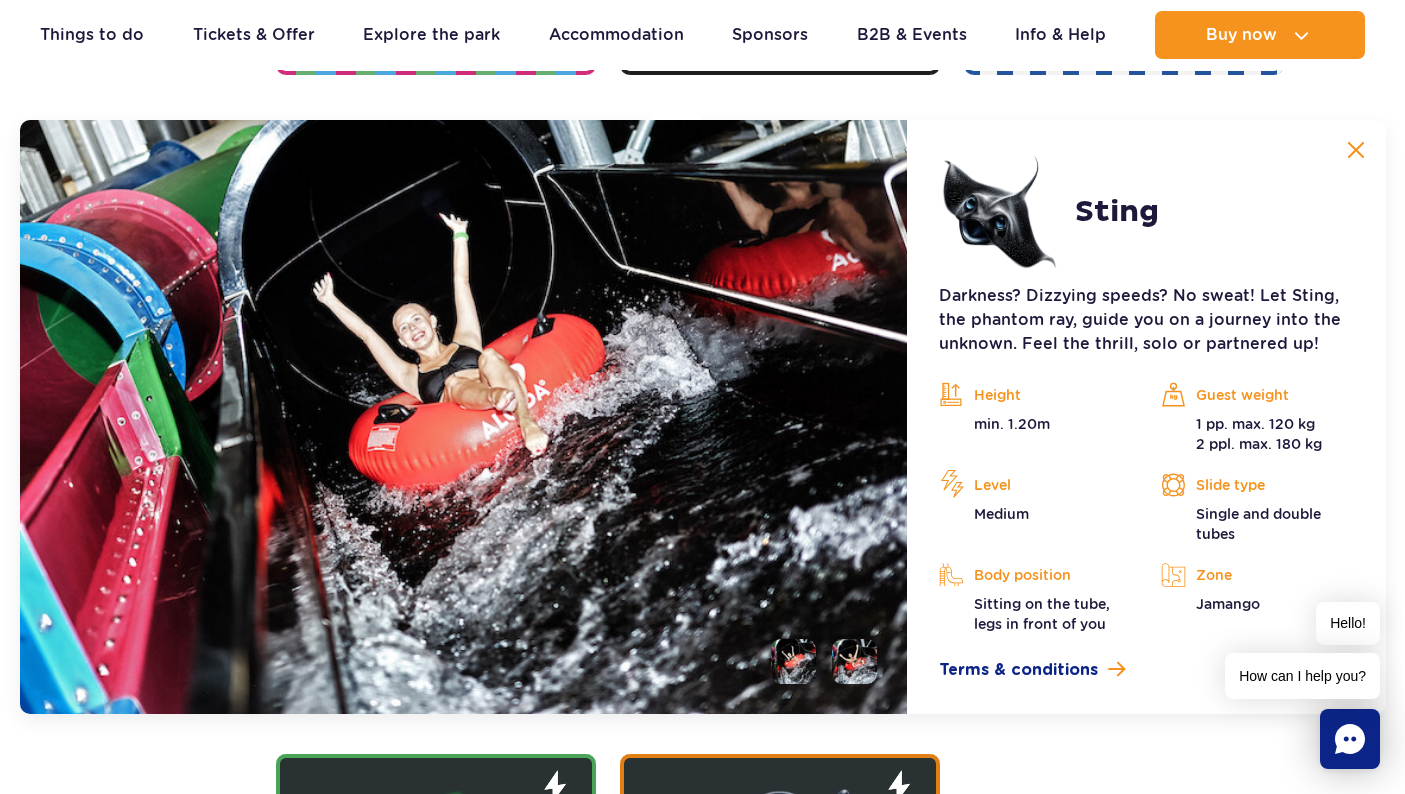 click at bounding box center [1356, 150] 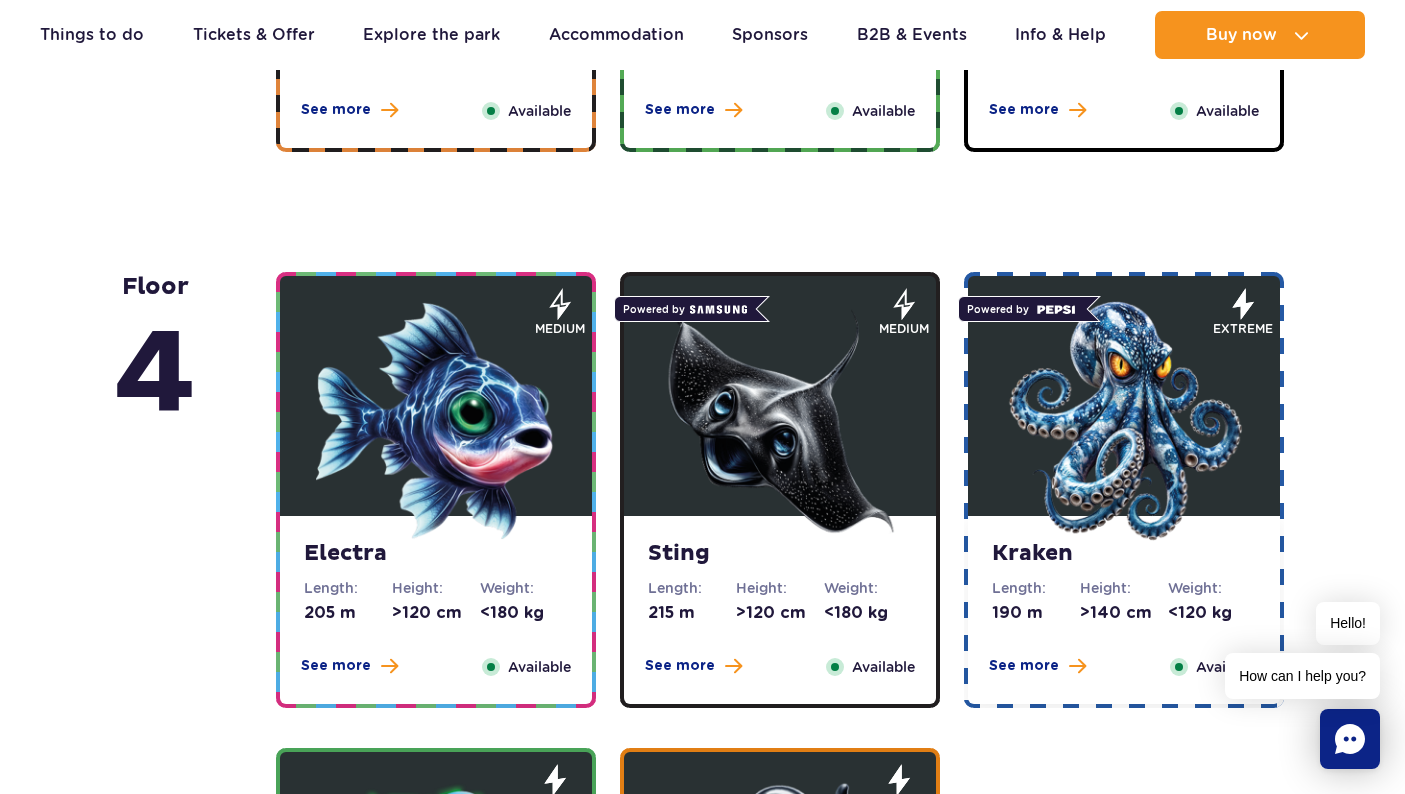 click at bounding box center (1124, 421) 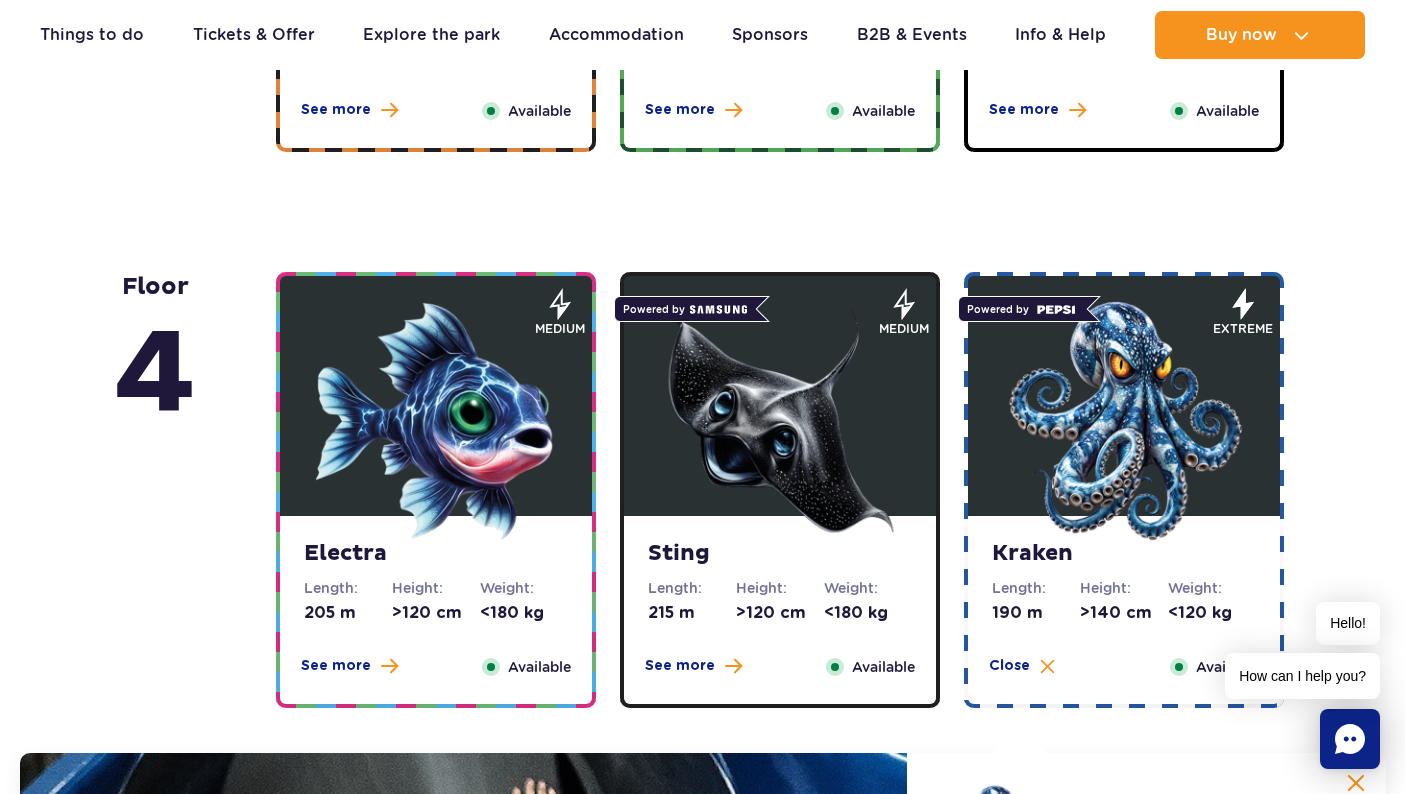 scroll, scrollTop: 2237, scrollLeft: 0, axis: vertical 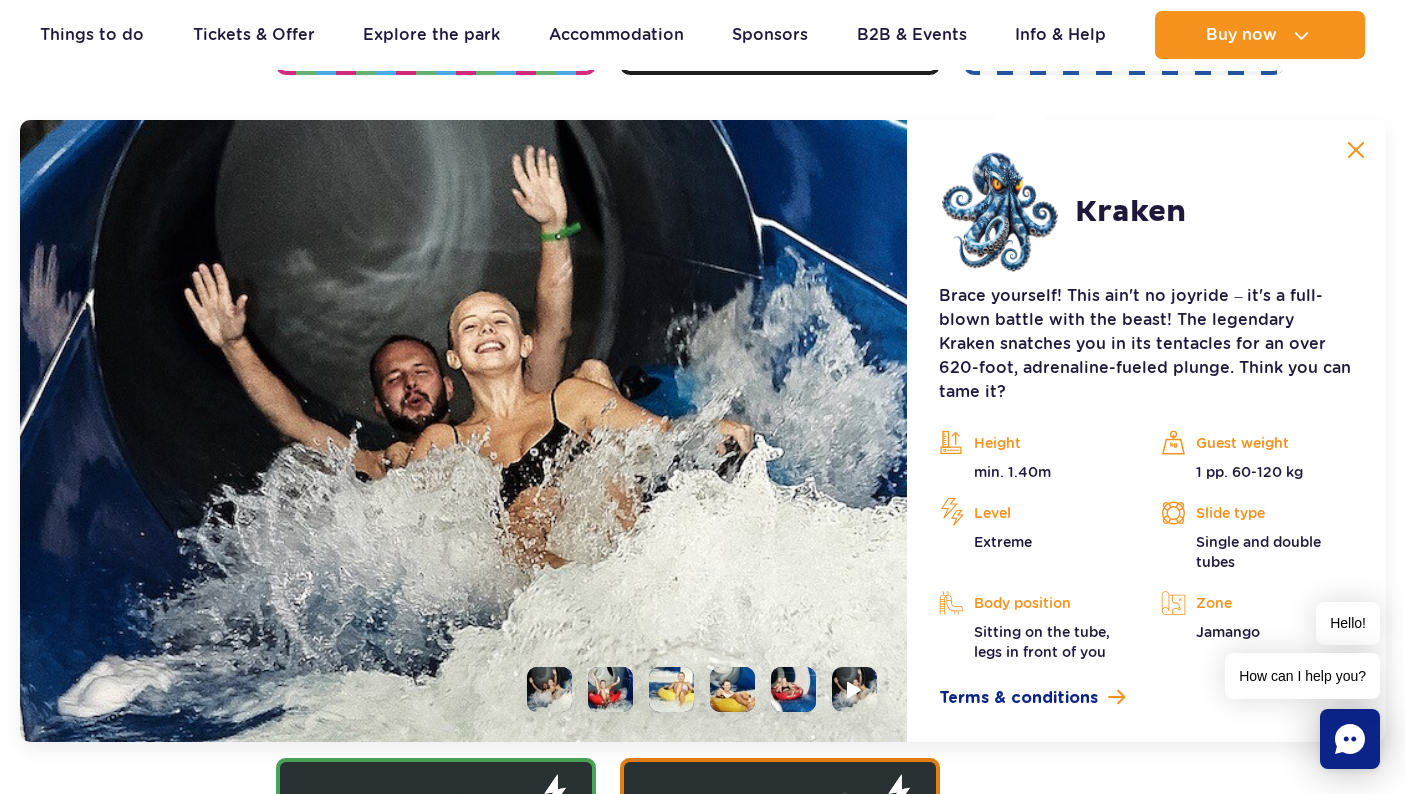 click at bounding box center [610, 689] 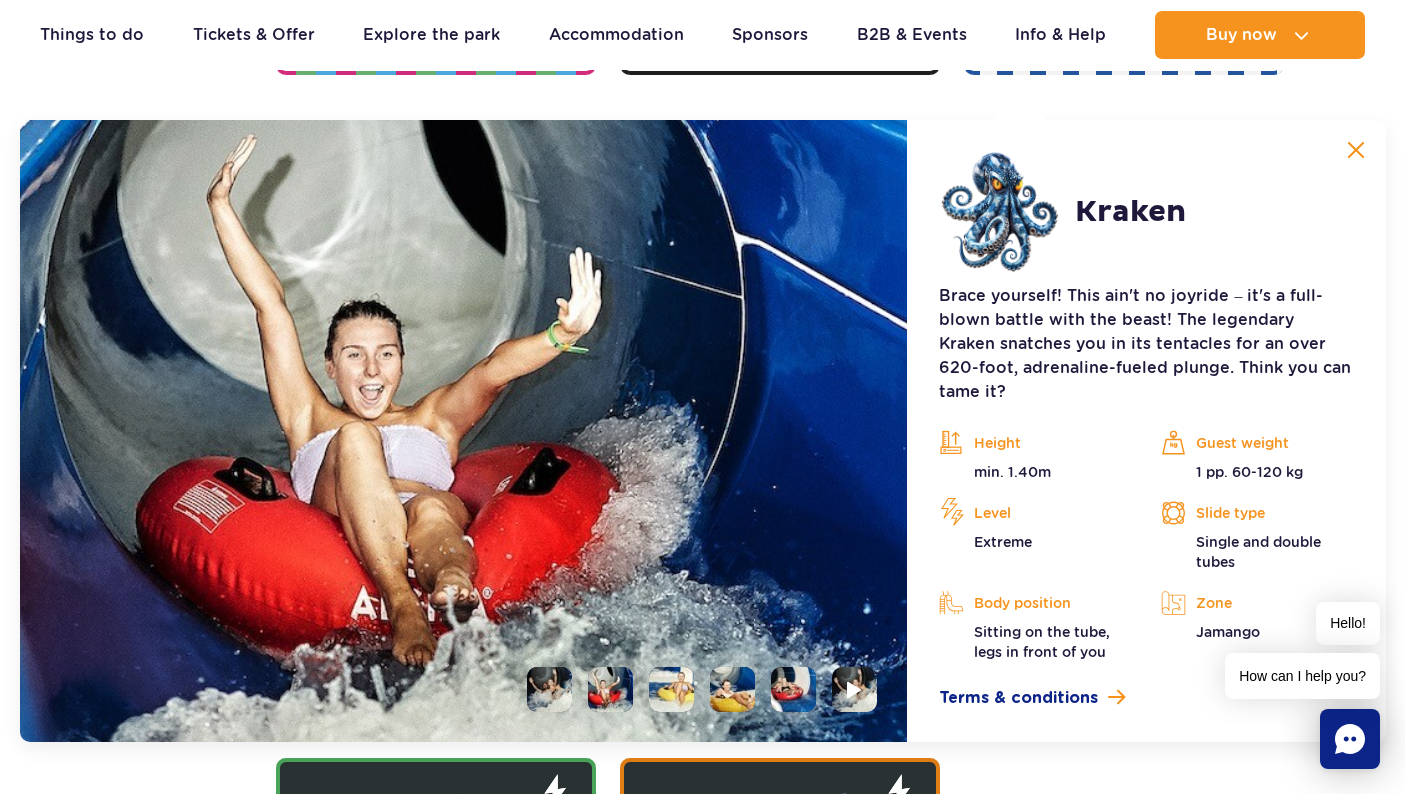 click at bounding box center (671, 689) 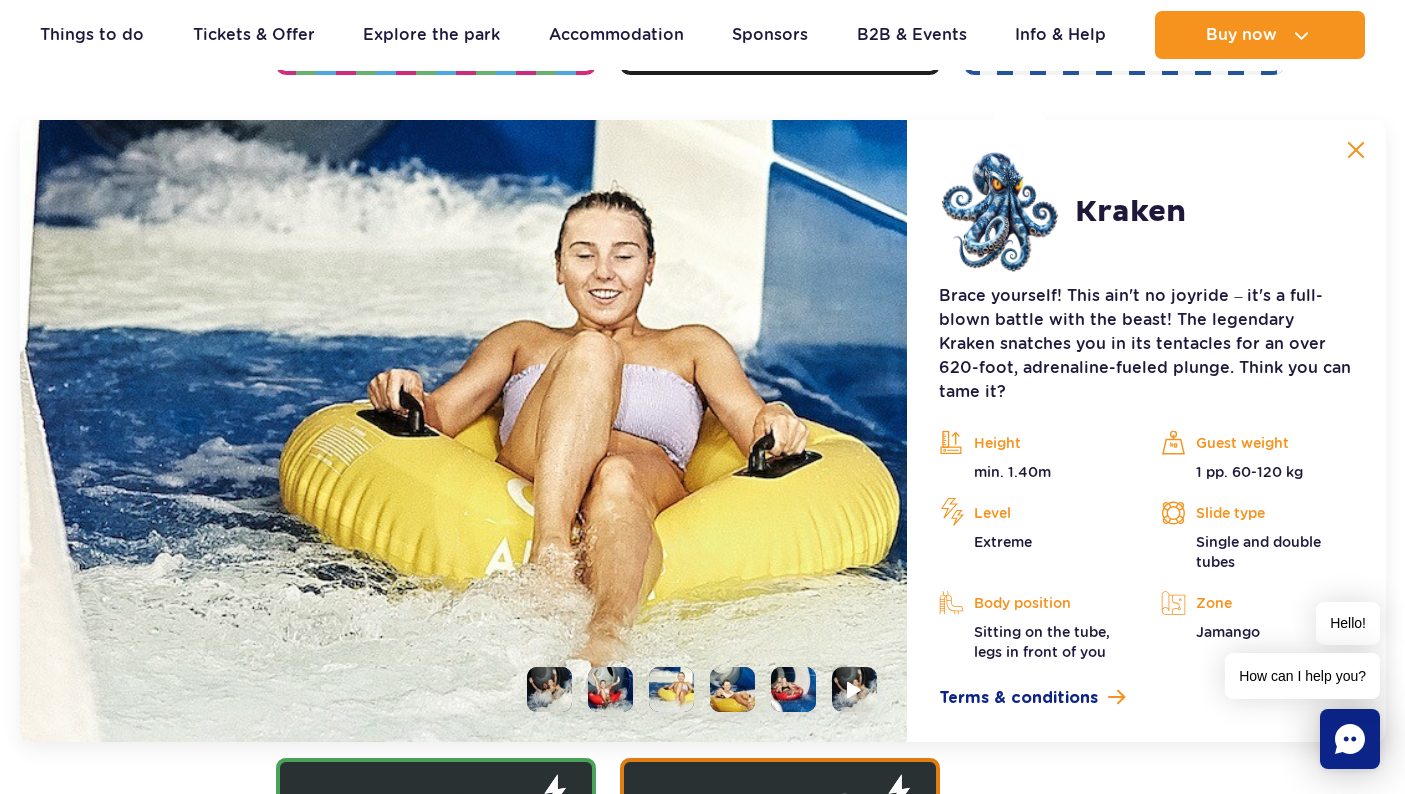 click at bounding box center (732, 689) 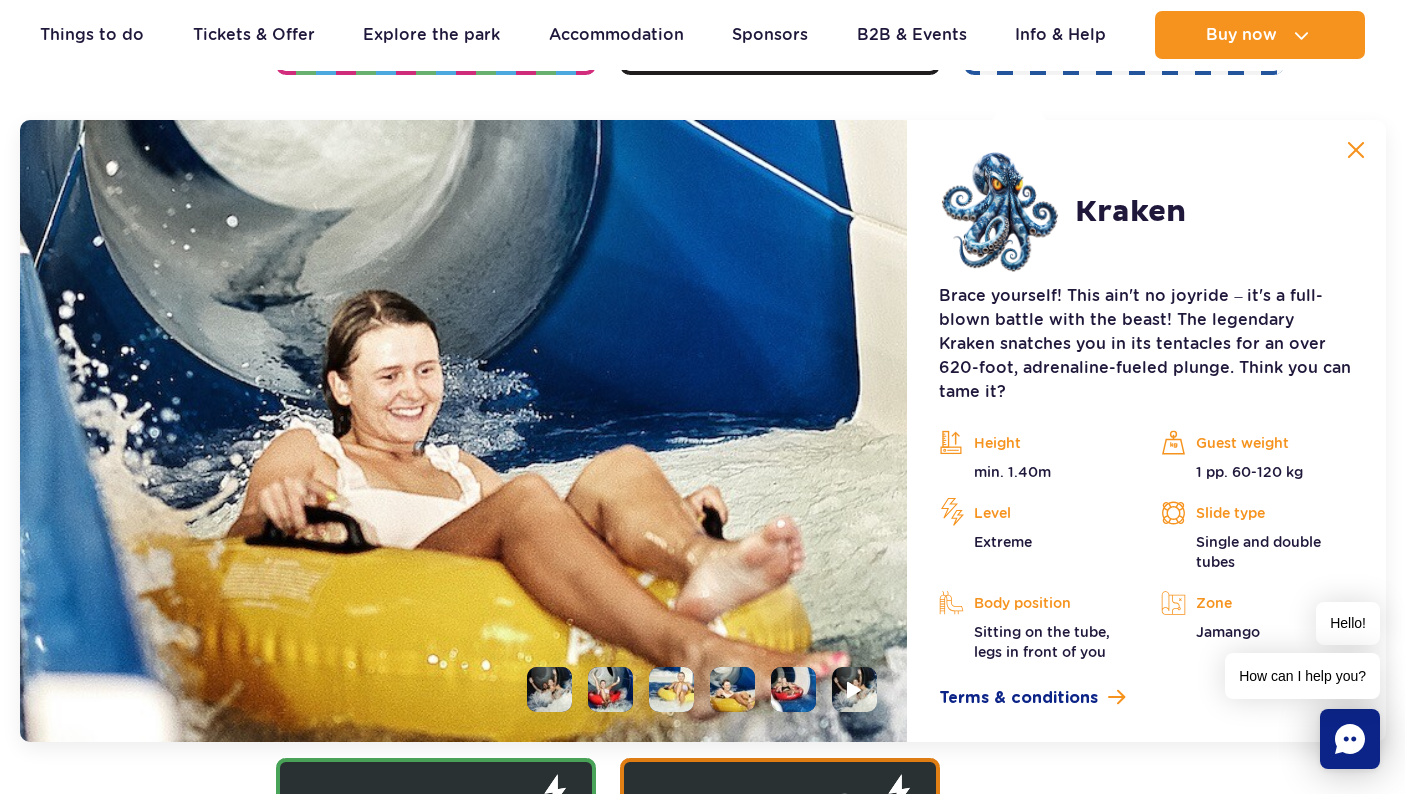click at bounding box center (793, 689) 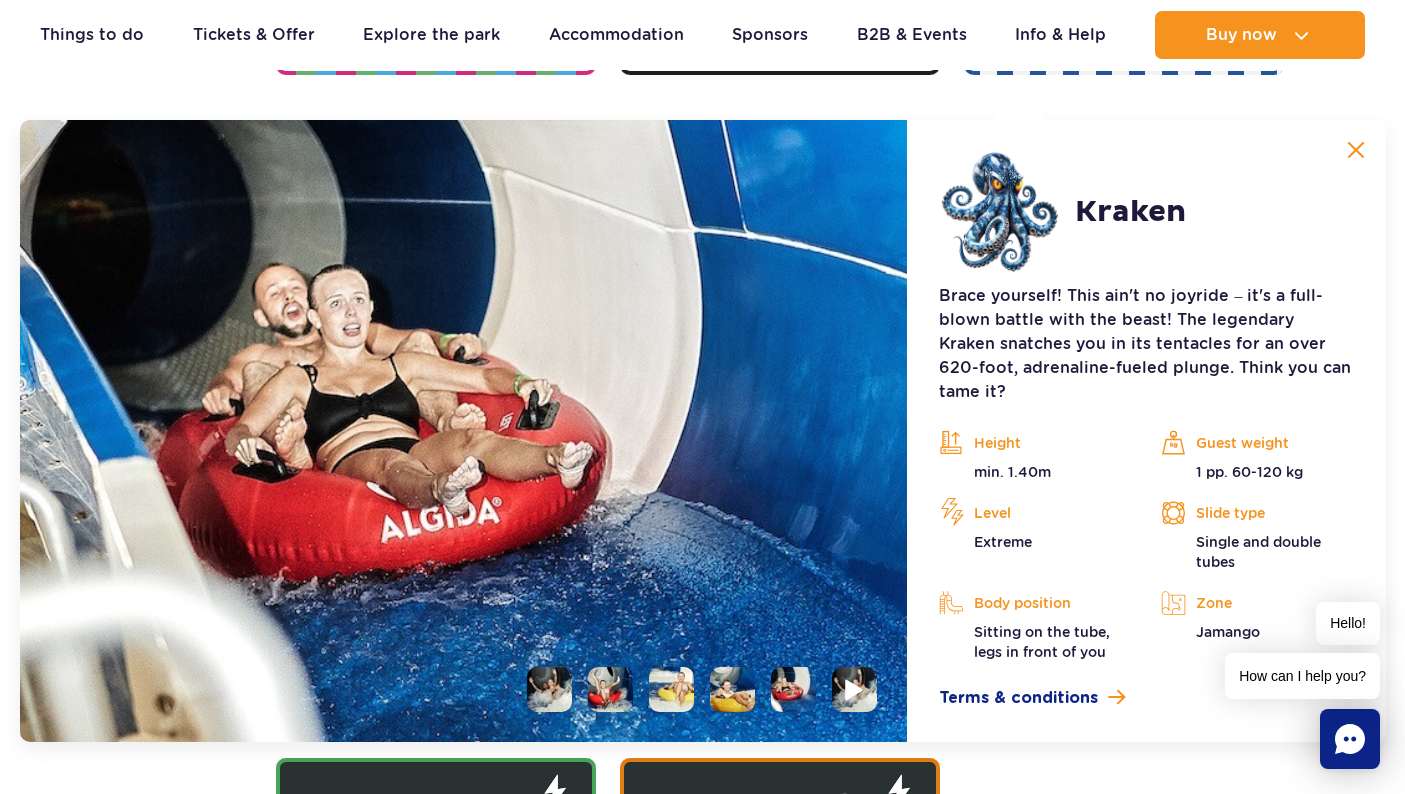 click at bounding box center (855, 689) 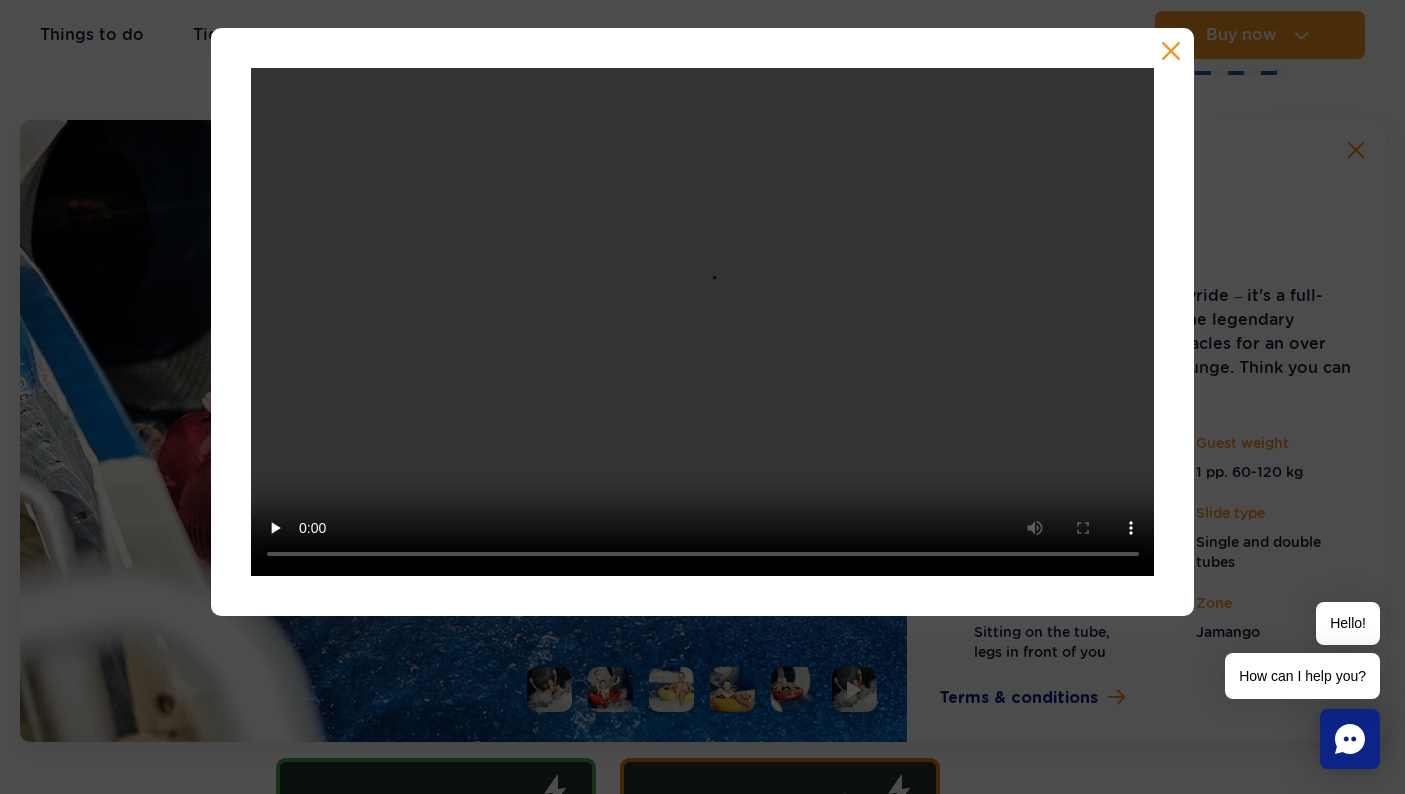 click at bounding box center (1171, 51) 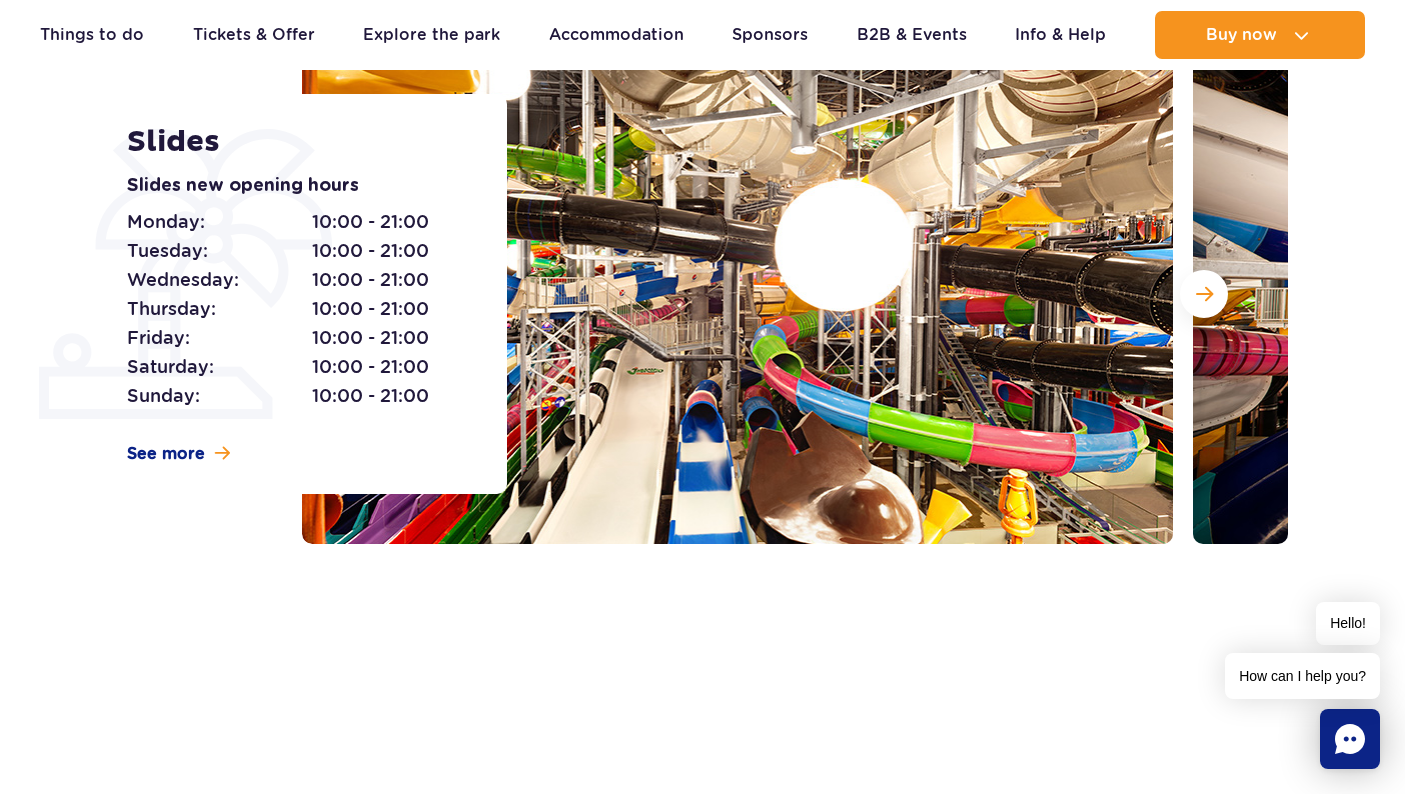 scroll, scrollTop: 433, scrollLeft: 1, axis: both 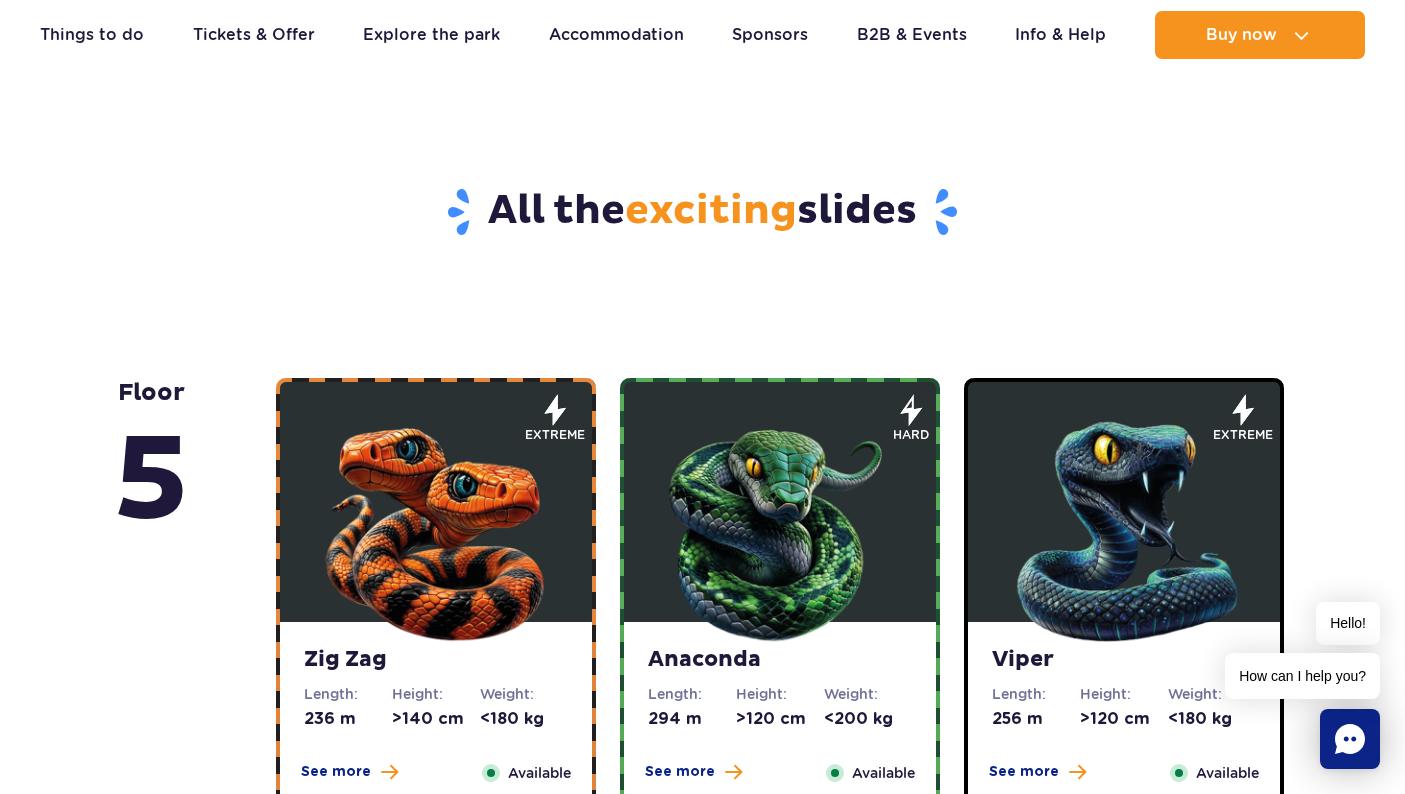 click at bounding box center (436, 527) 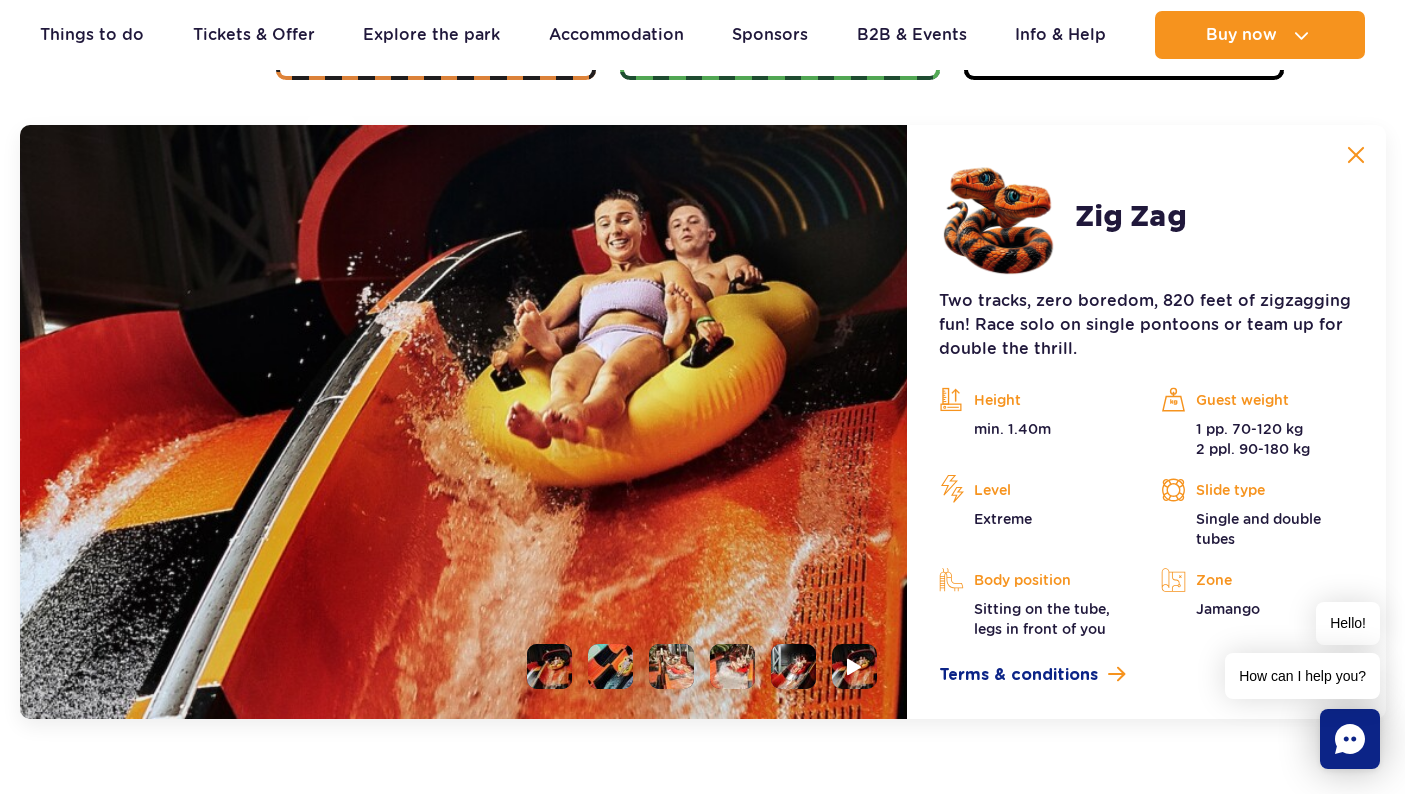 scroll, scrollTop: 1681, scrollLeft: 0, axis: vertical 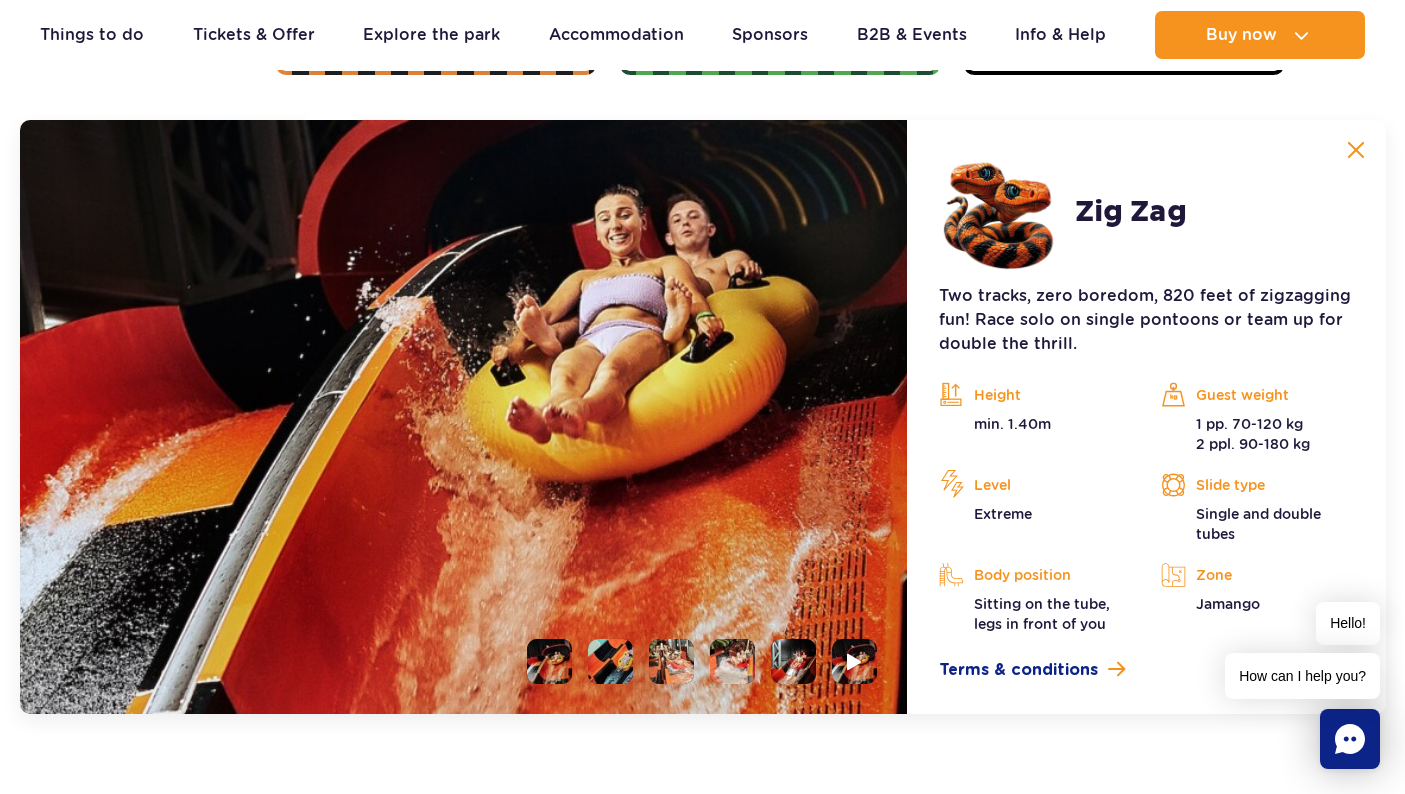 click at bounding box center [549, 661] 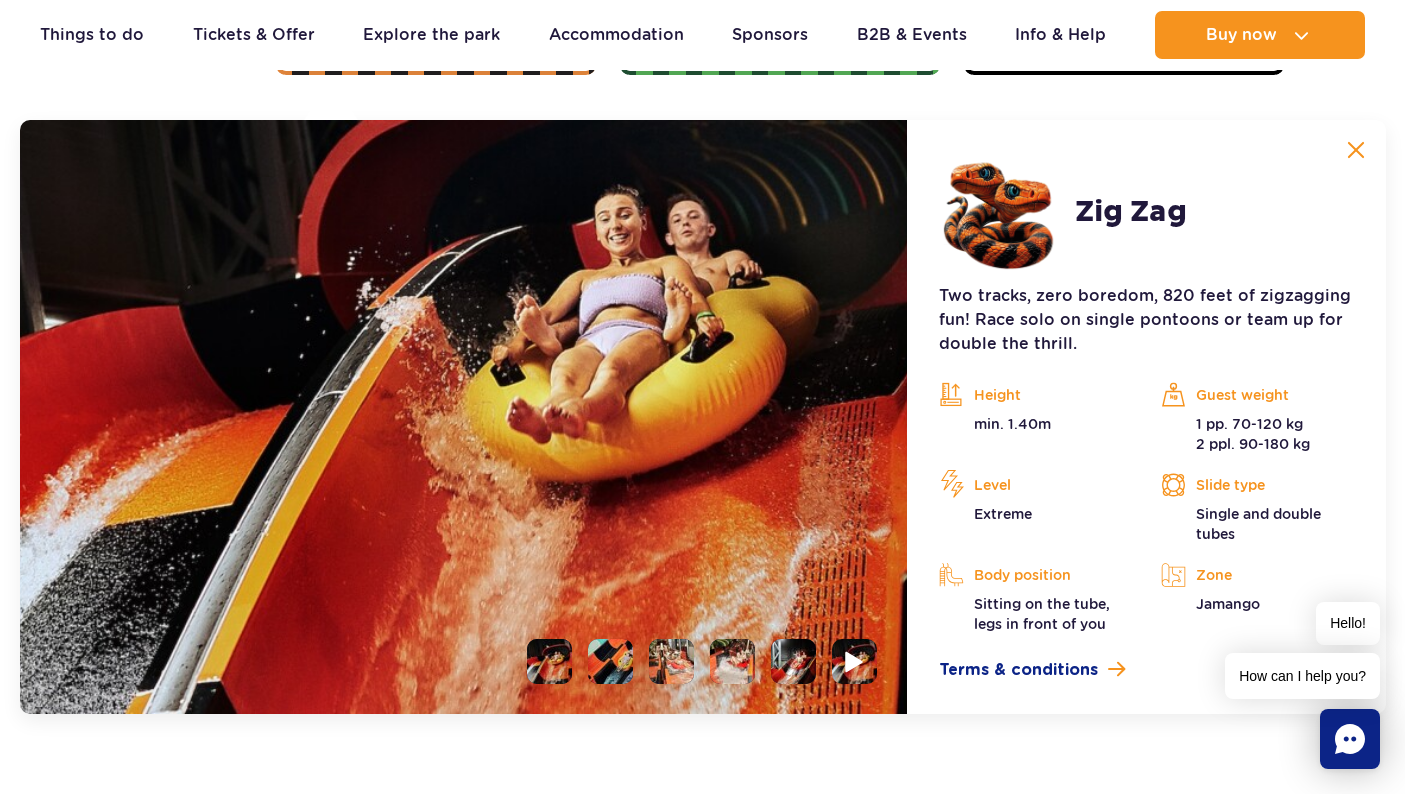 click at bounding box center [855, 661] 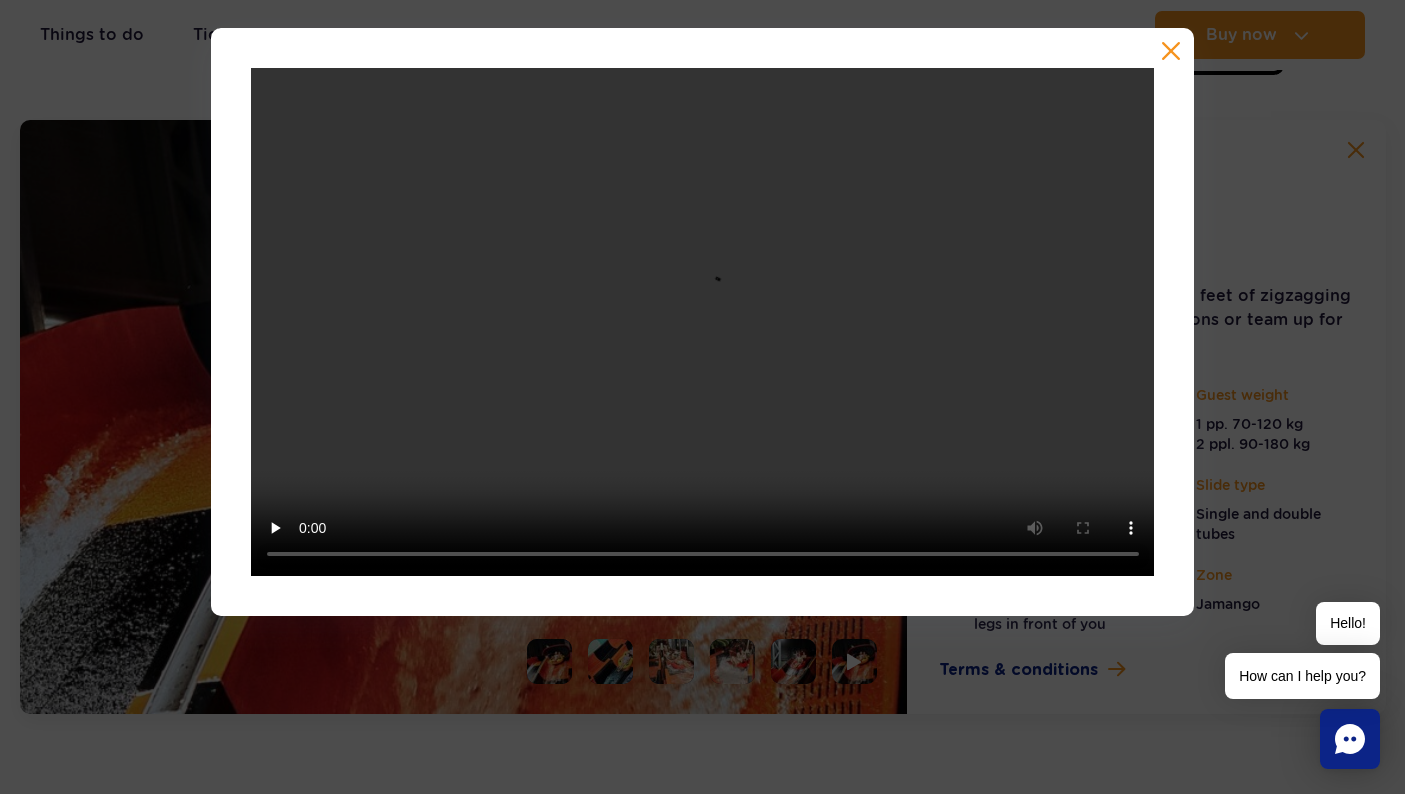 click at bounding box center [1171, 51] 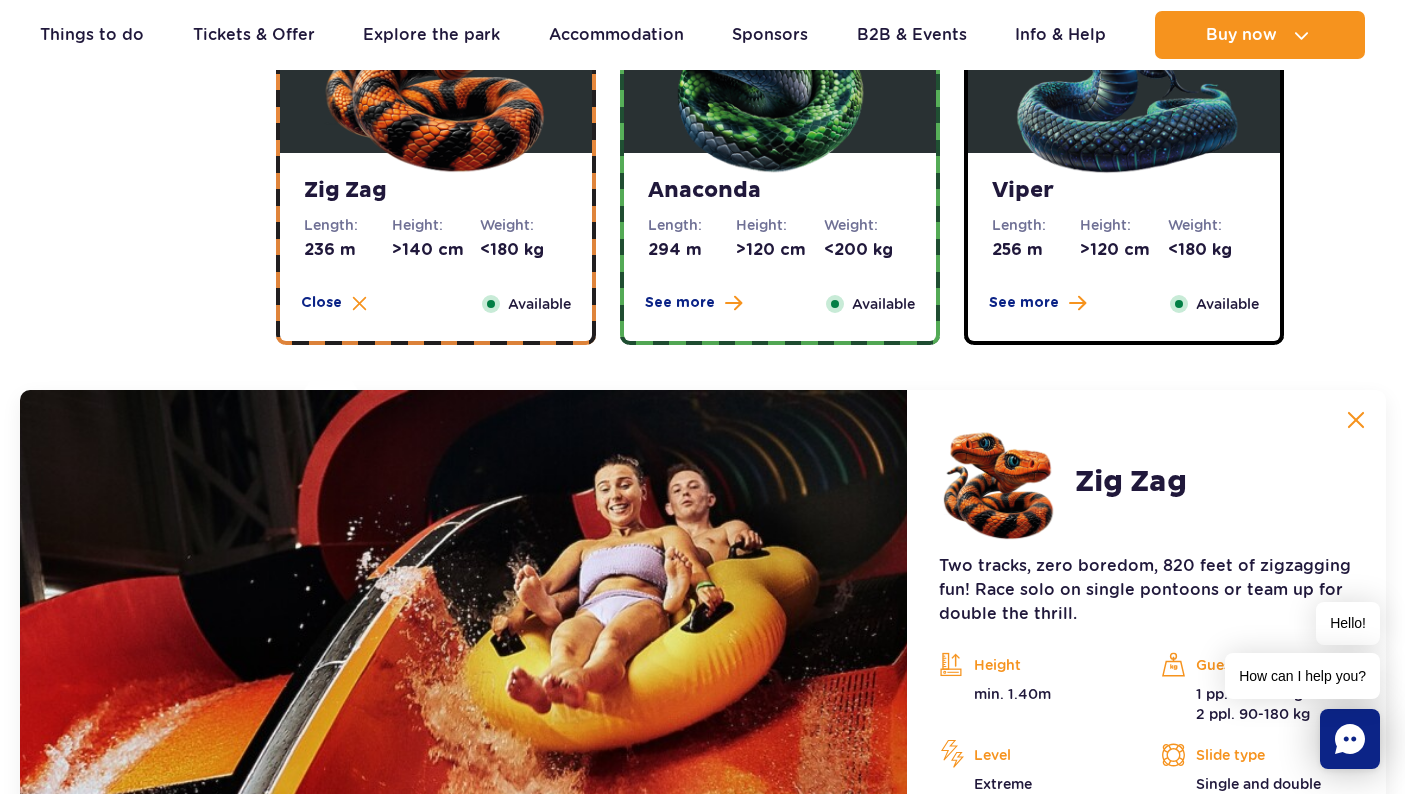 scroll, scrollTop: 1302, scrollLeft: 0, axis: vertical 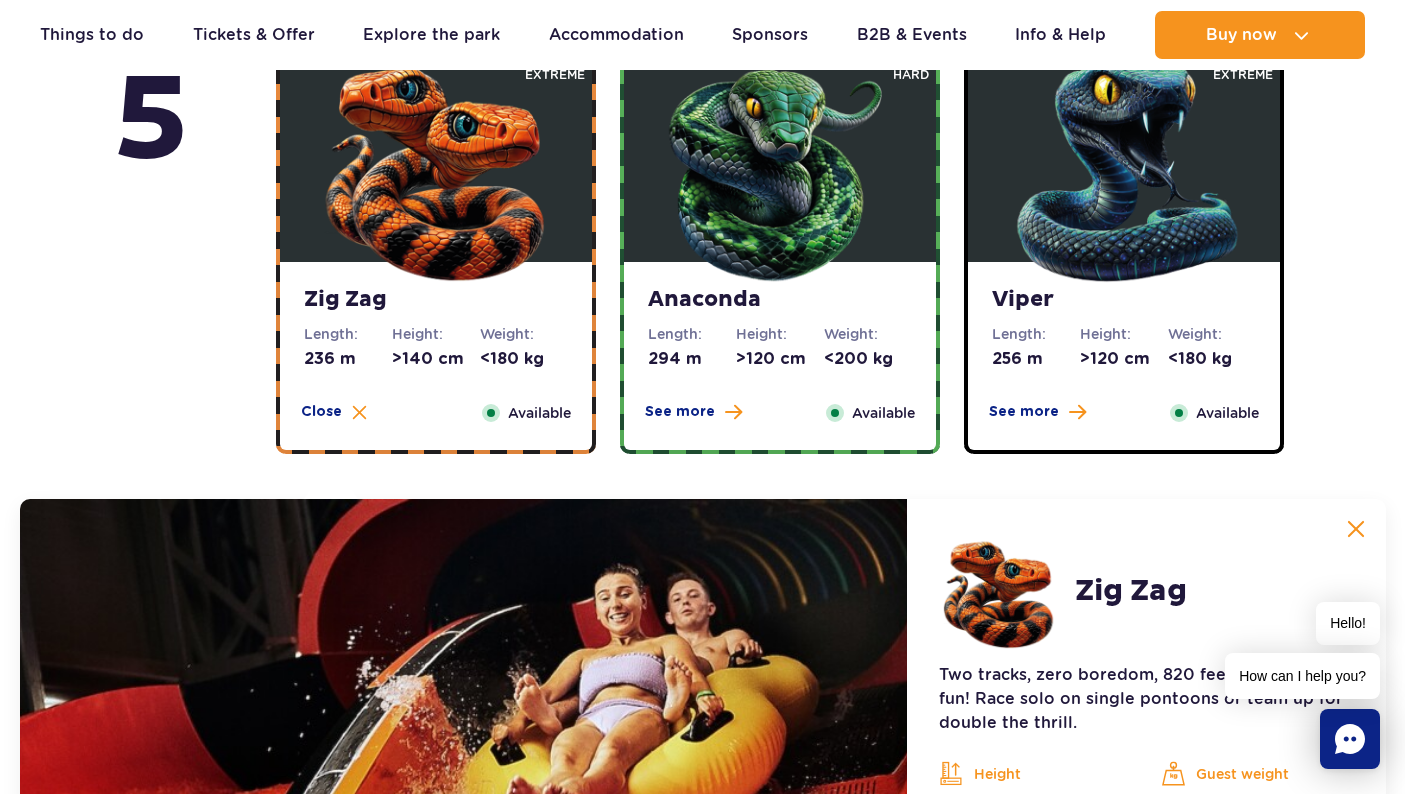 click on "Height:" at bounding box center (780, 334) 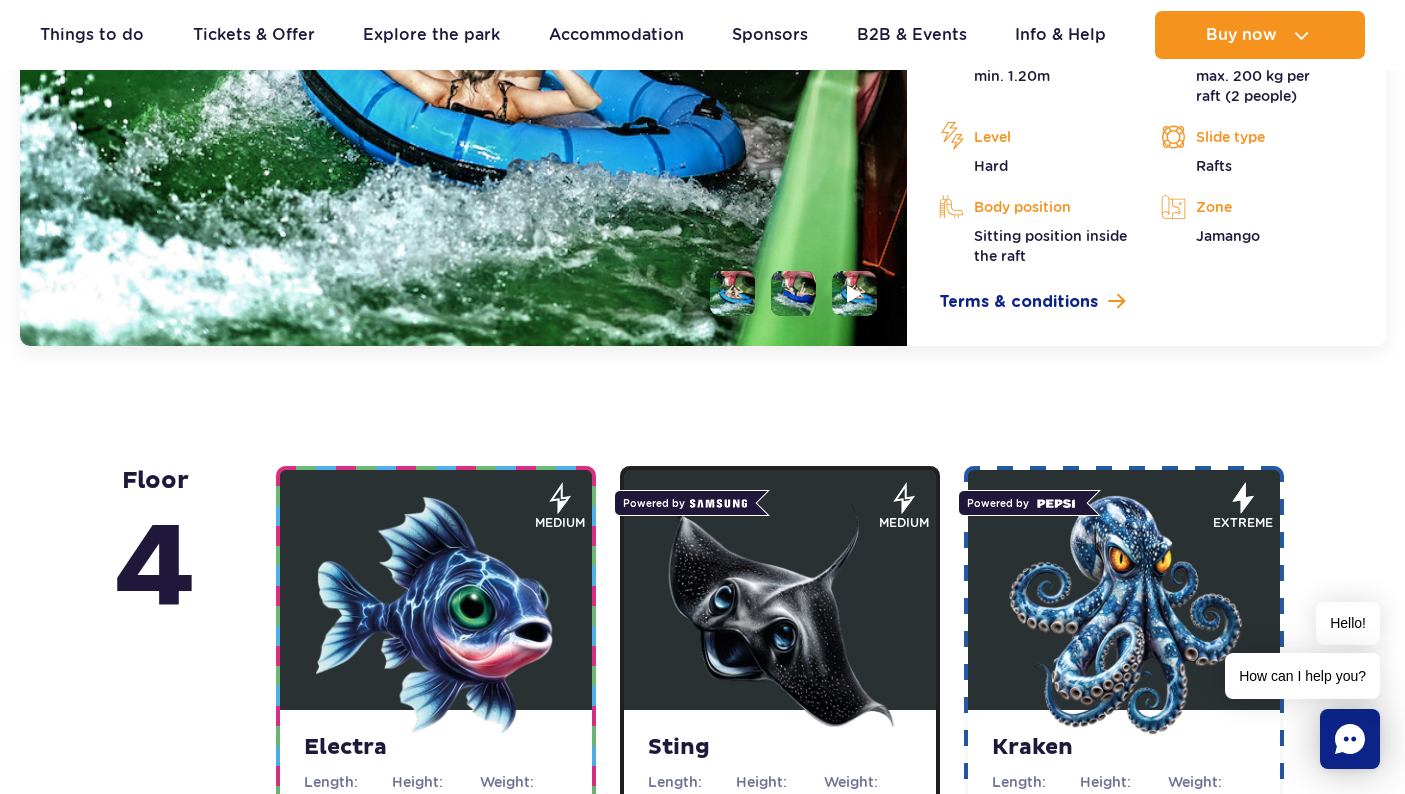 scroll, scrollTop: 1998, scrollLeft: 0, axis: vertical 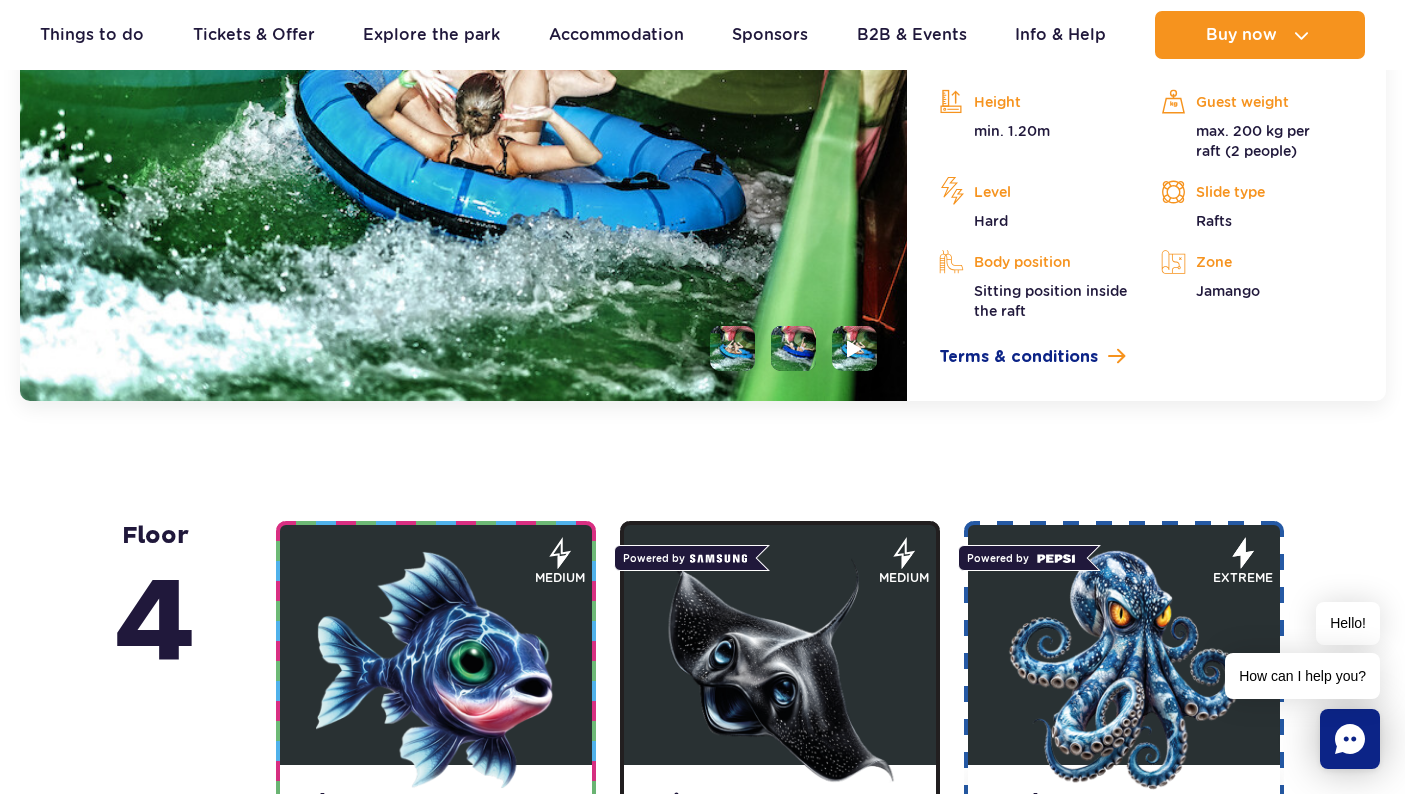 click at bounding box center [793, 348] 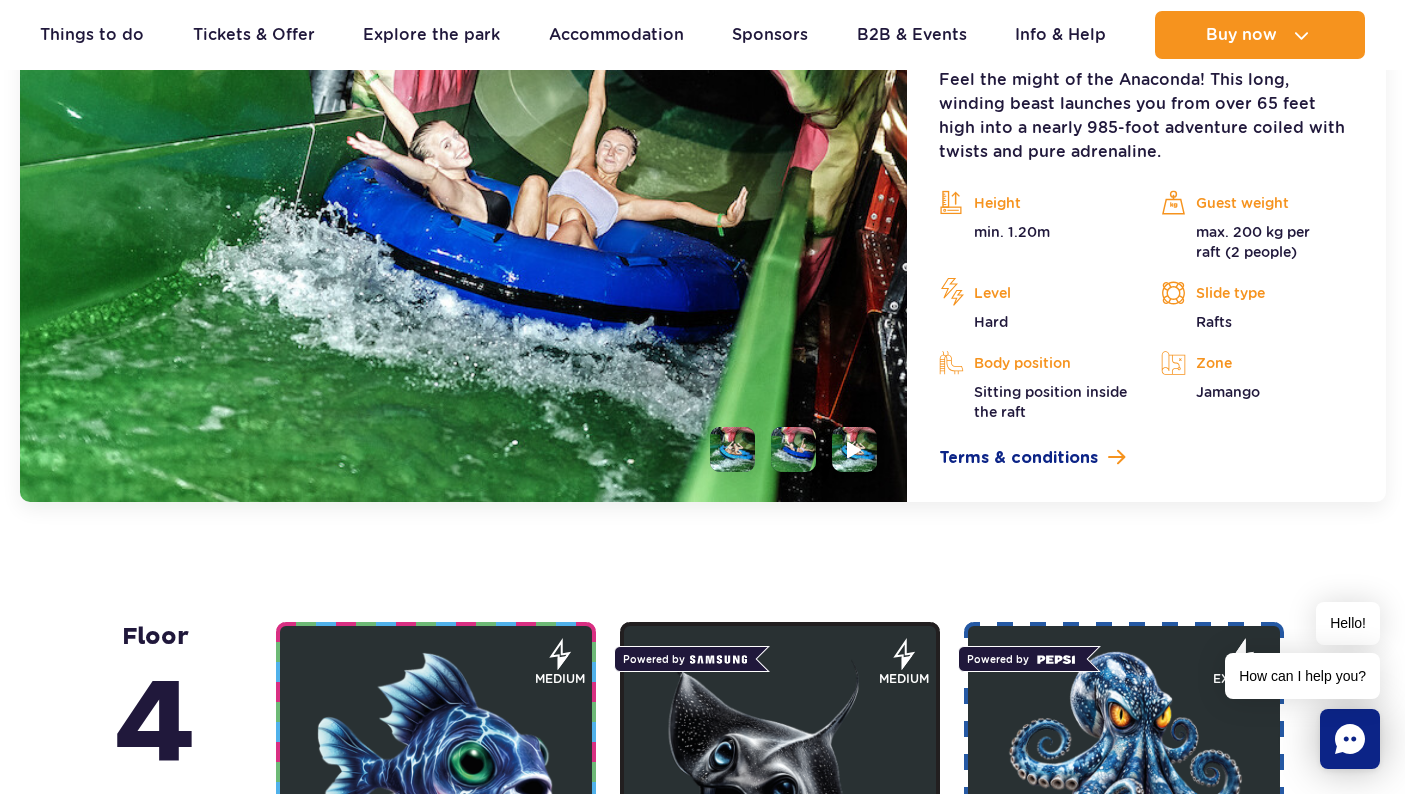 scroll, scrollTop: 1780, scrollLeft: 0, axis: vertical 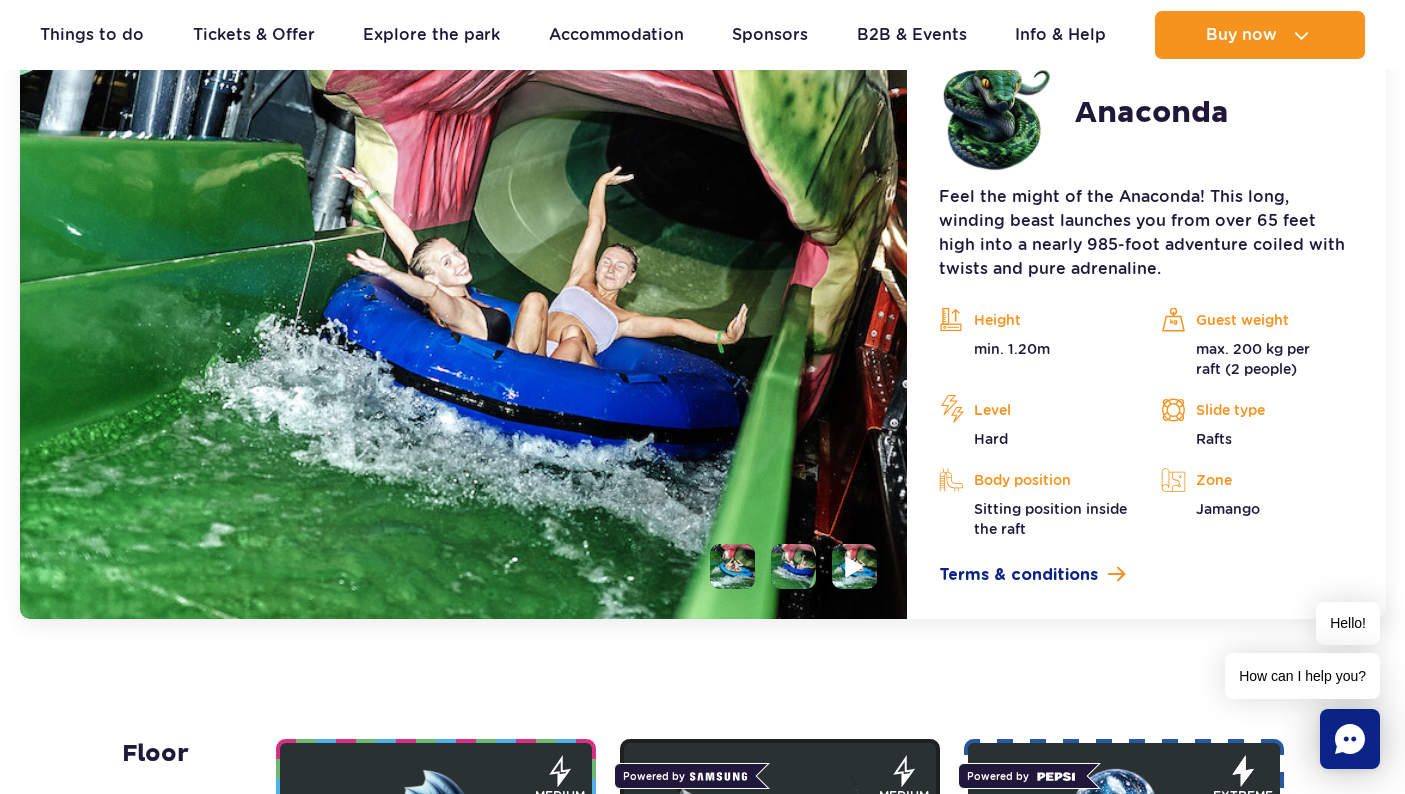 click at bounding box center [855, 566] 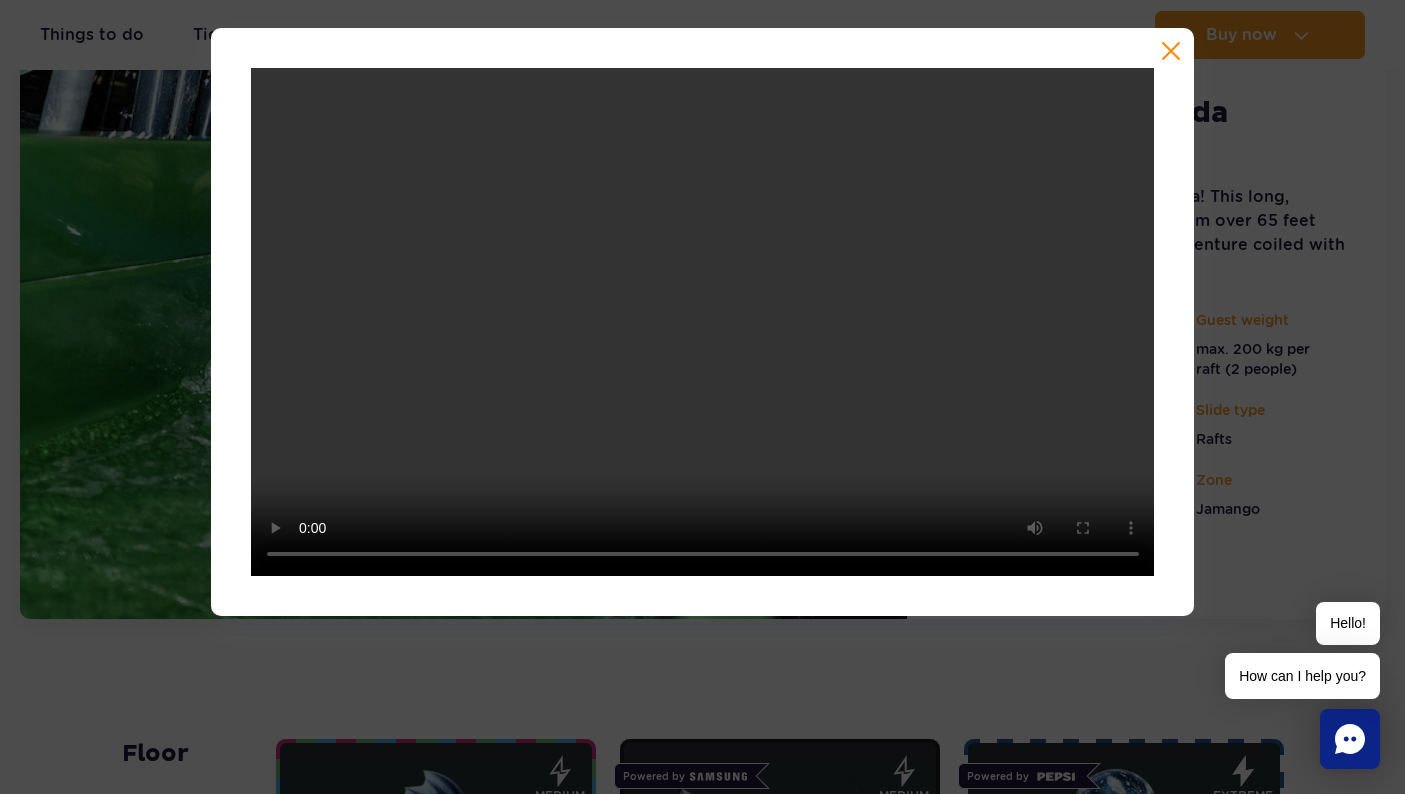 click at bounding box center [1171, 51] 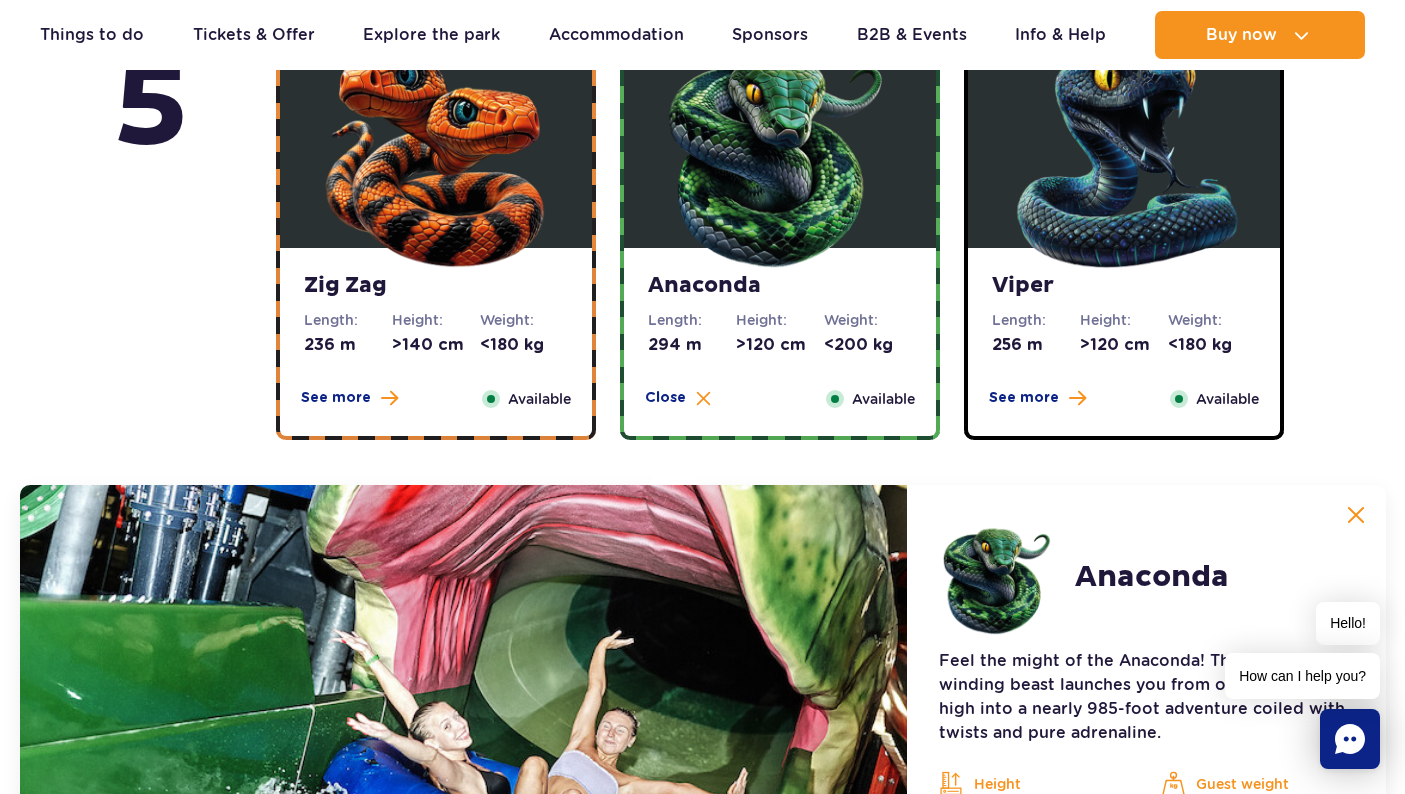 click at bounding box center (1124, 153) 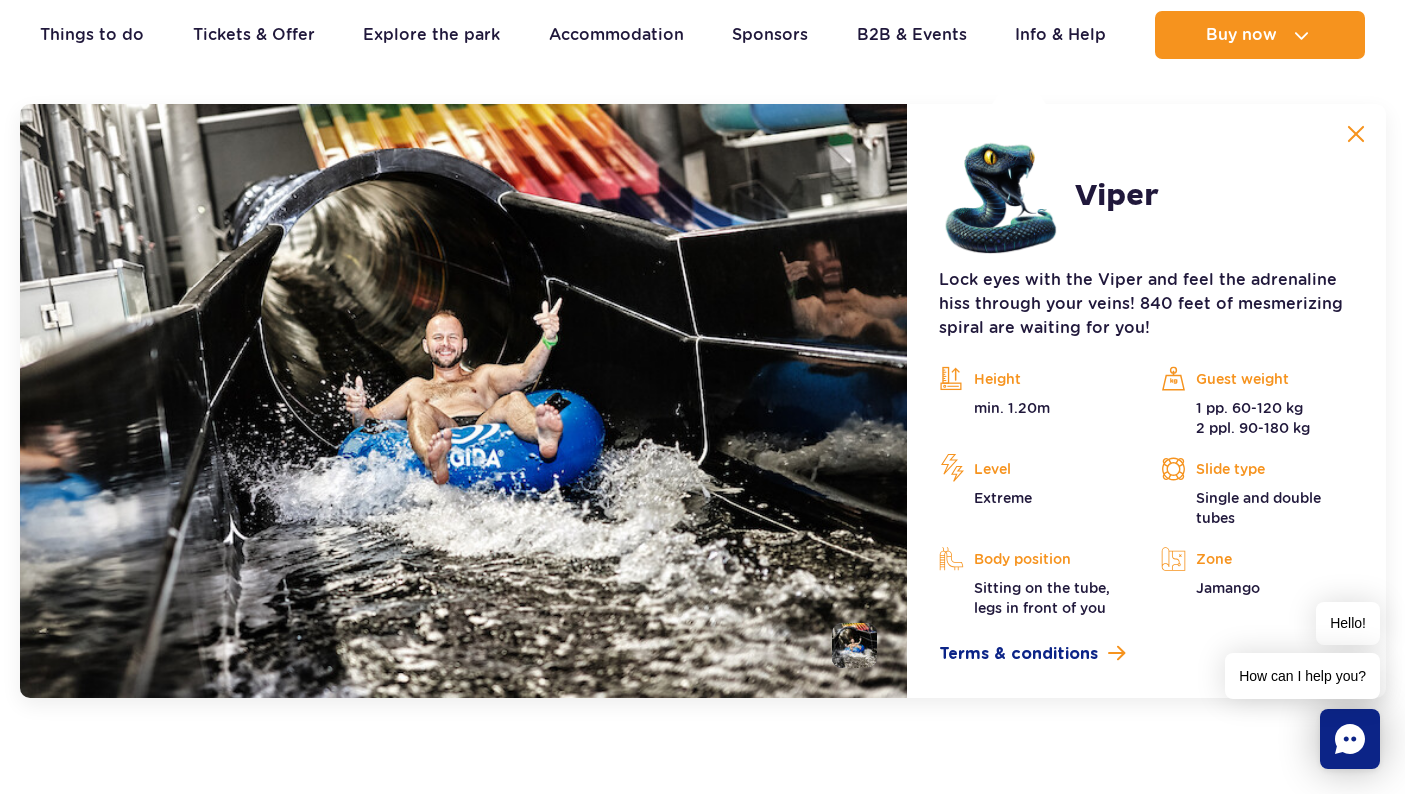 scroll, scrollTop: 1699, scrollLeft: 0, axis: vertical 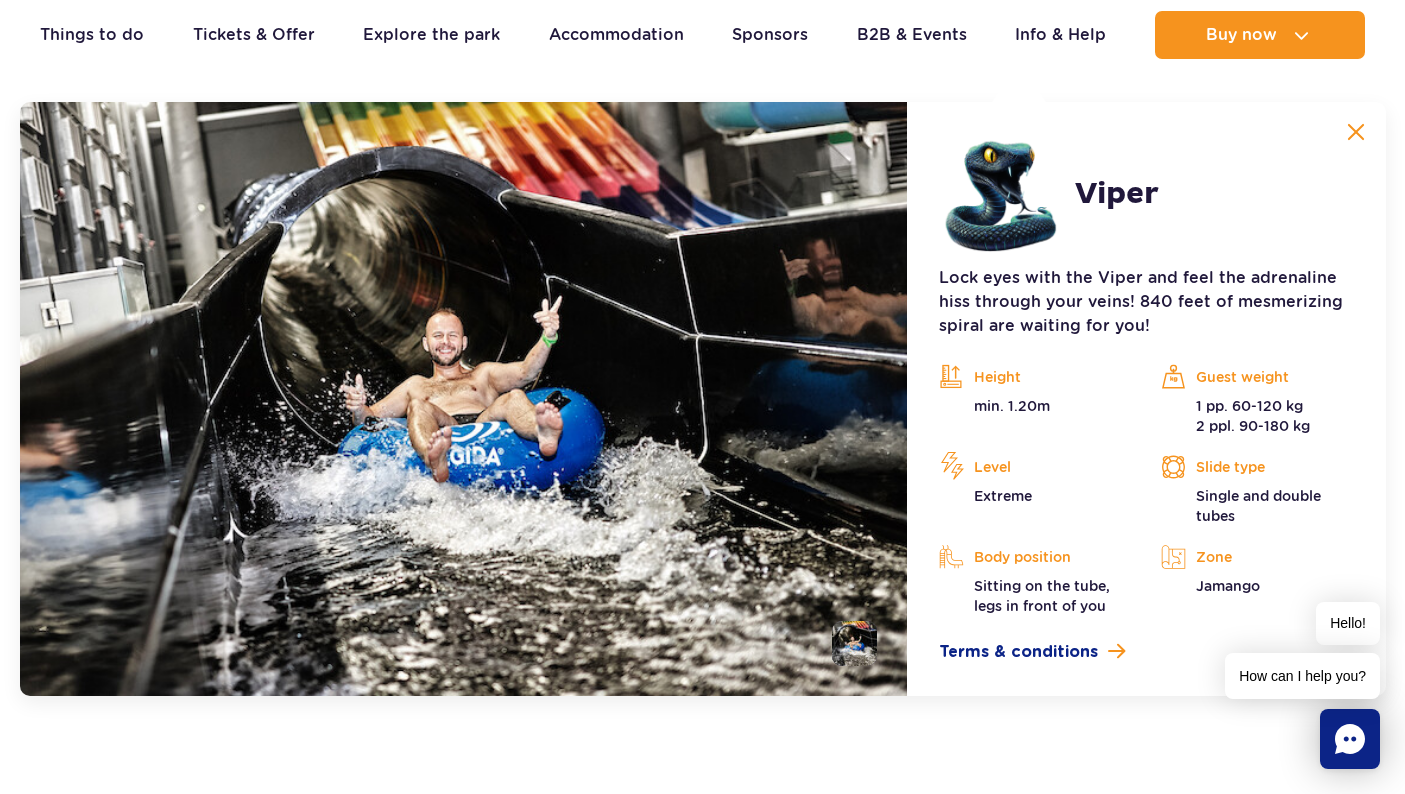 click at bounding box center (854, 643) 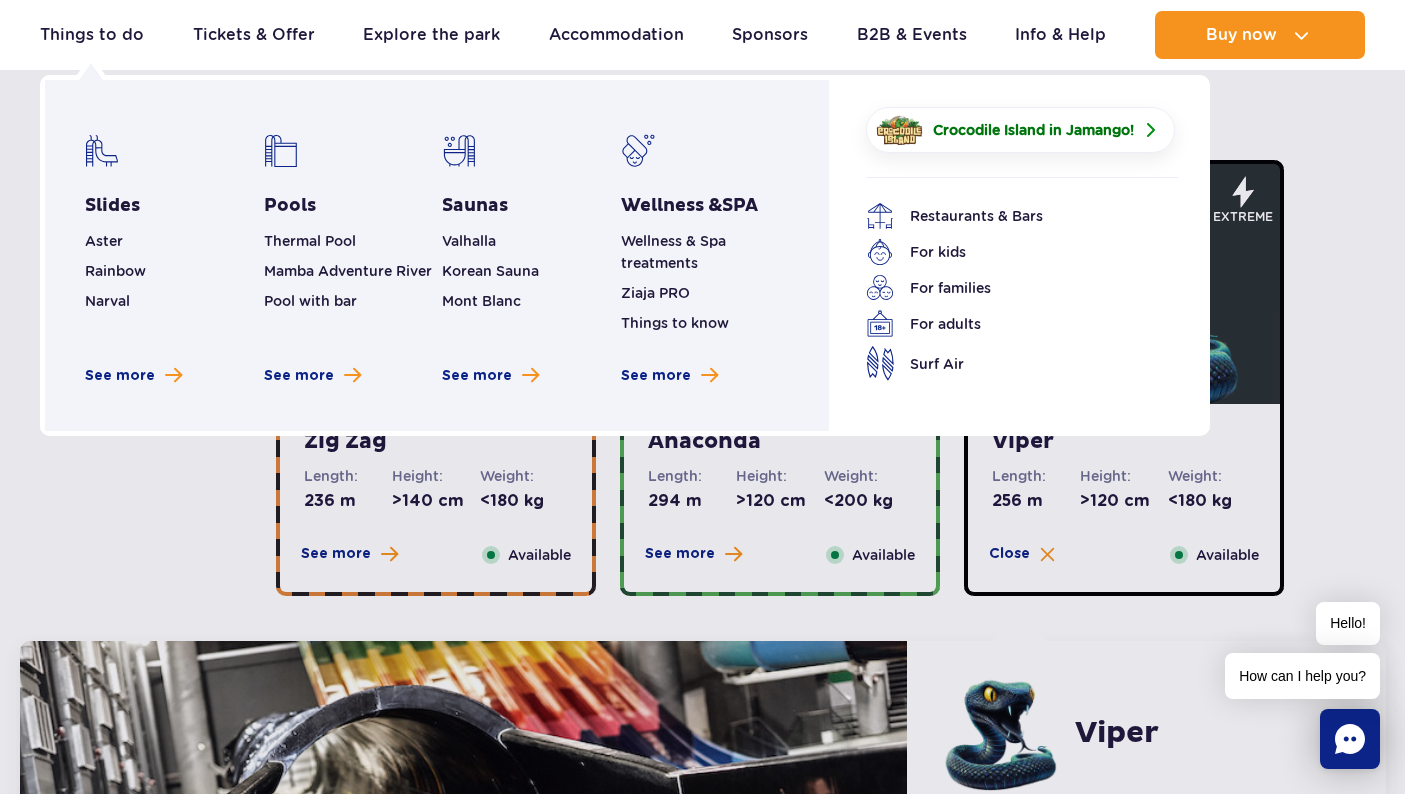 scroll, scrollTop: 1176, scrollLeft: 0, axis: vertical 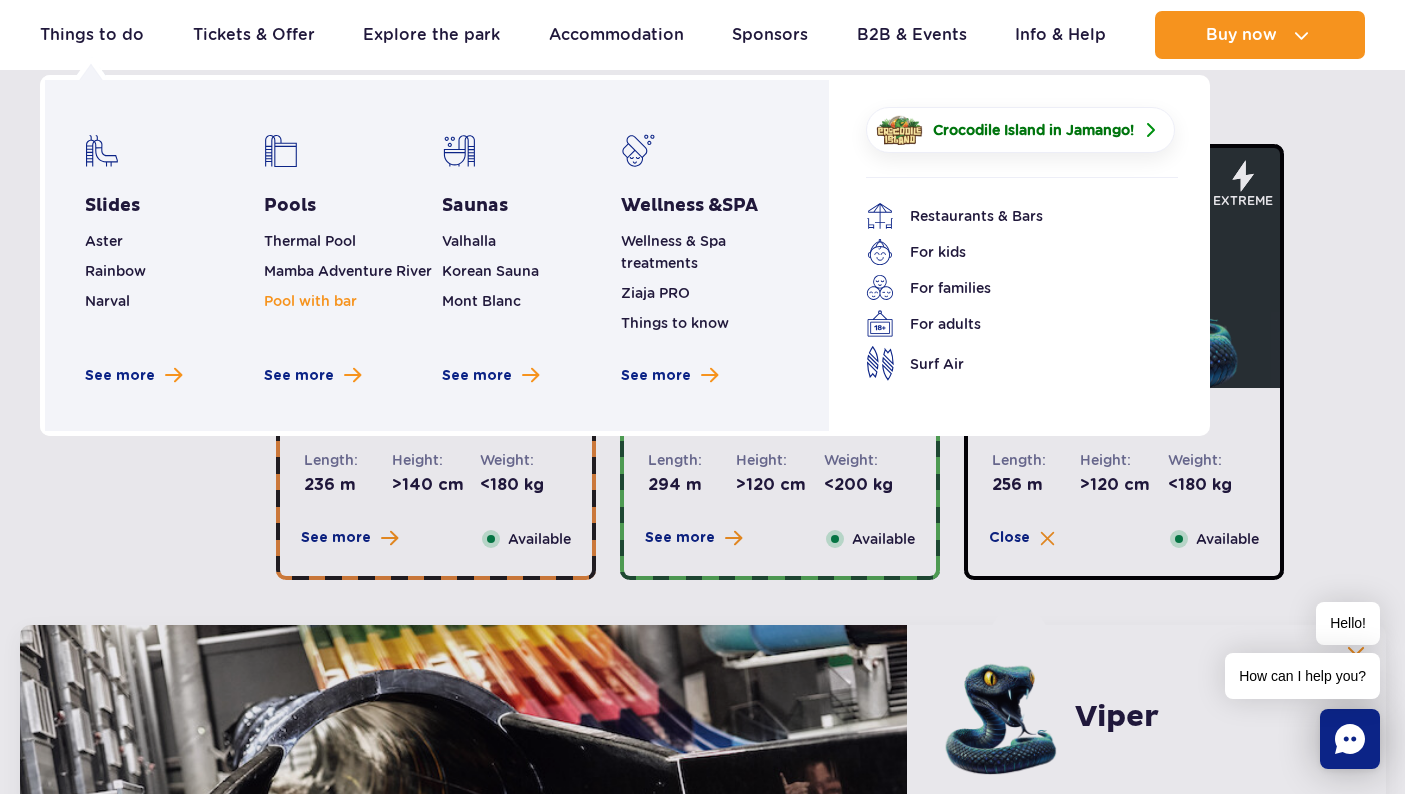click on "Pool with bar" at bounding box center (310, 301) 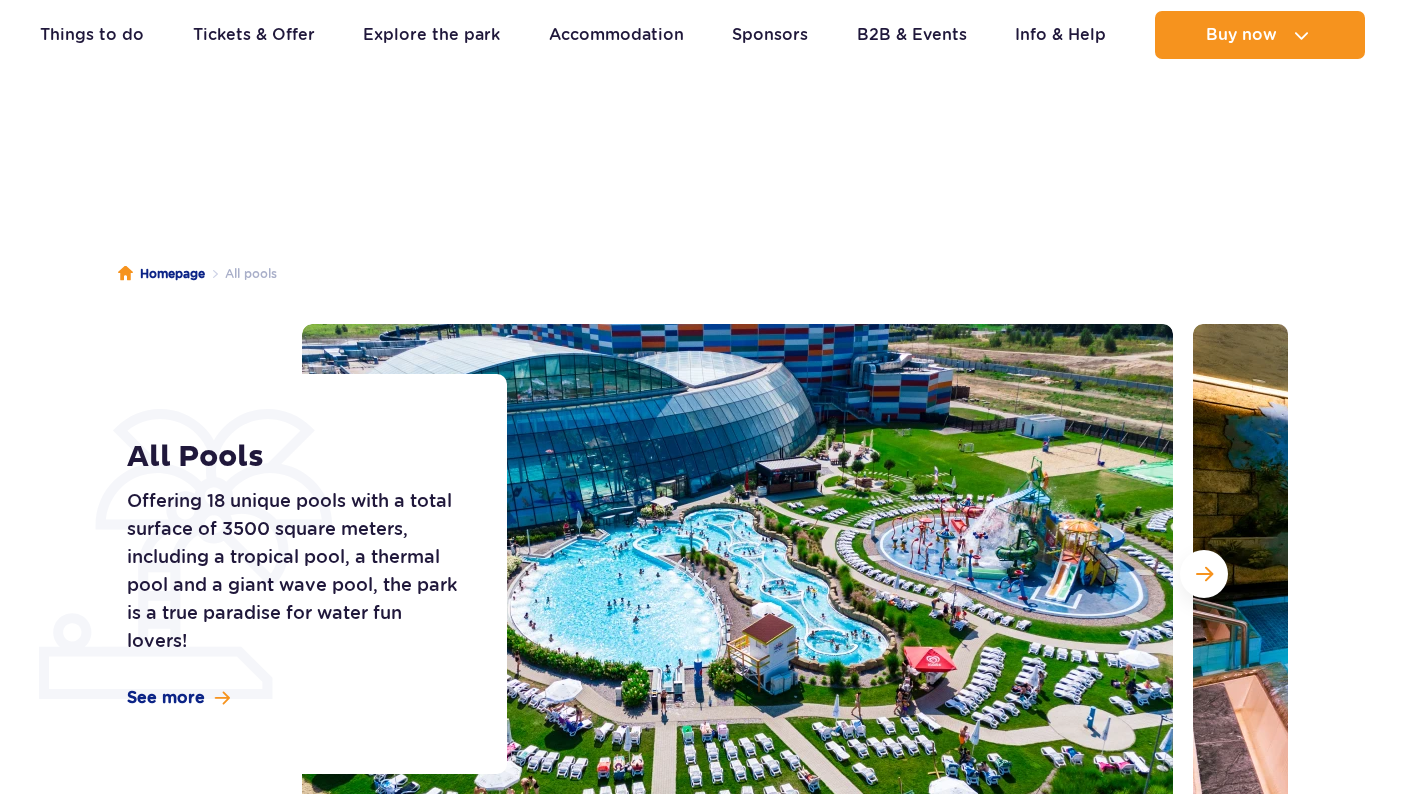 scroll, scrollTop: 2339, scrollLeft: 0, axis: vertical 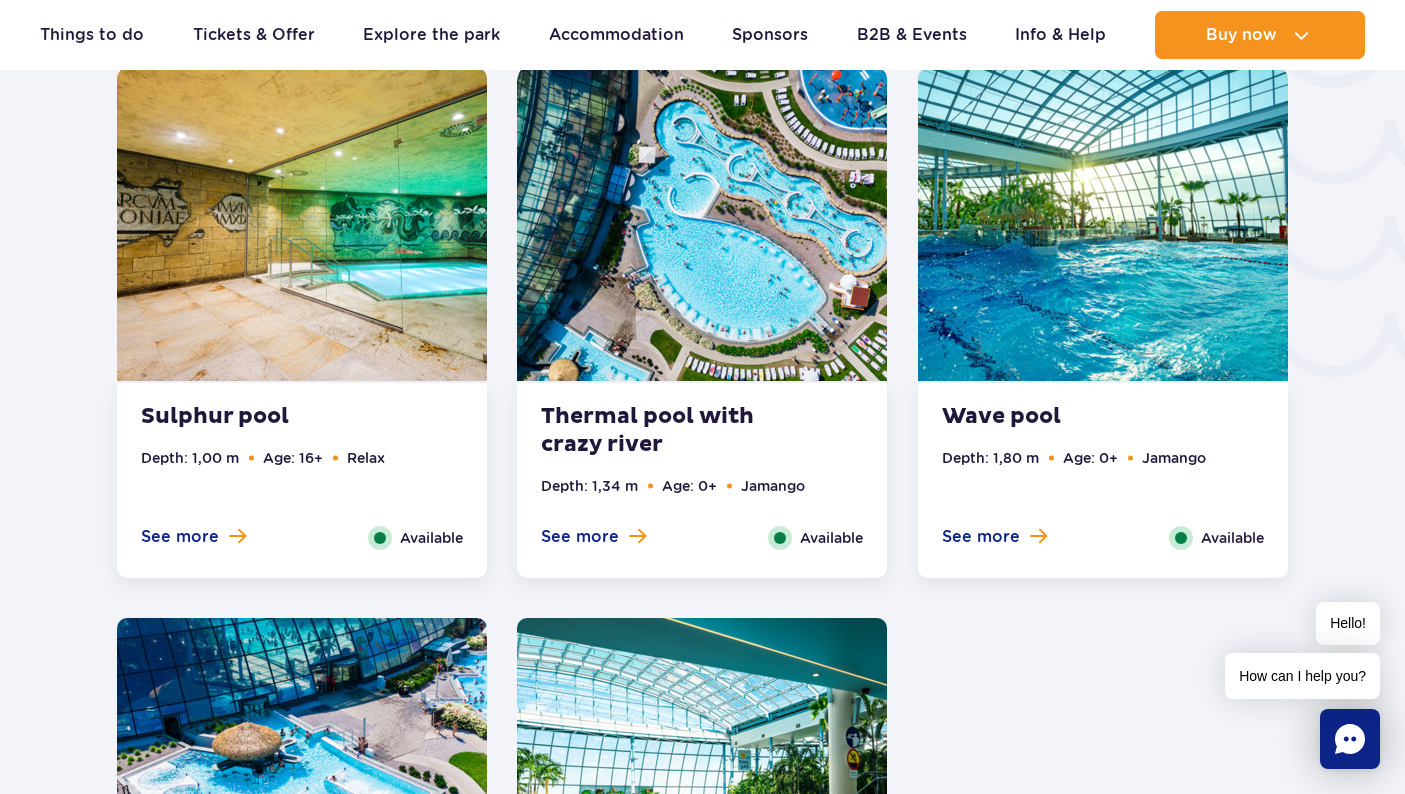 click at bounding box center (1103, 224) 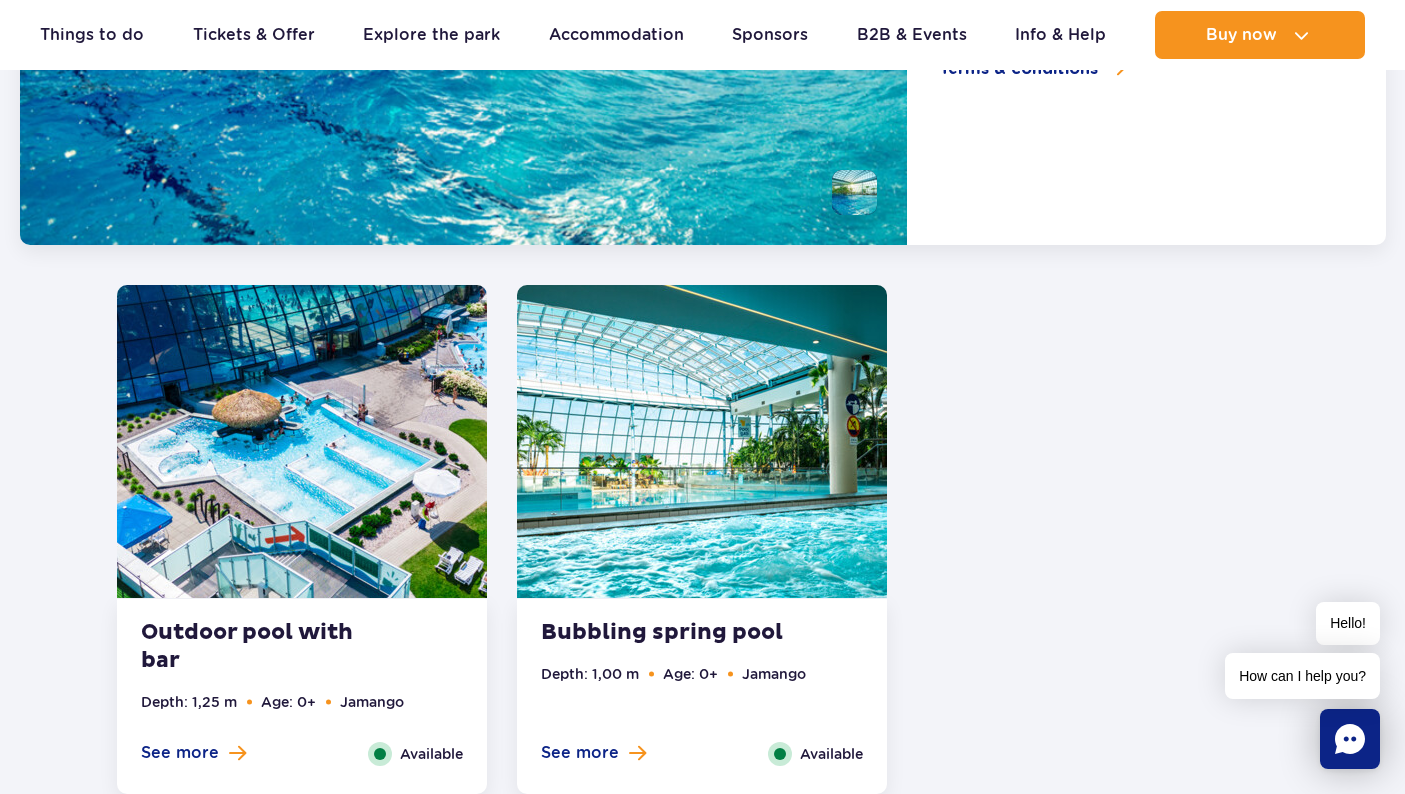 scroll, scrollTop: 3760, scrollLeft: 0, axis: vertical 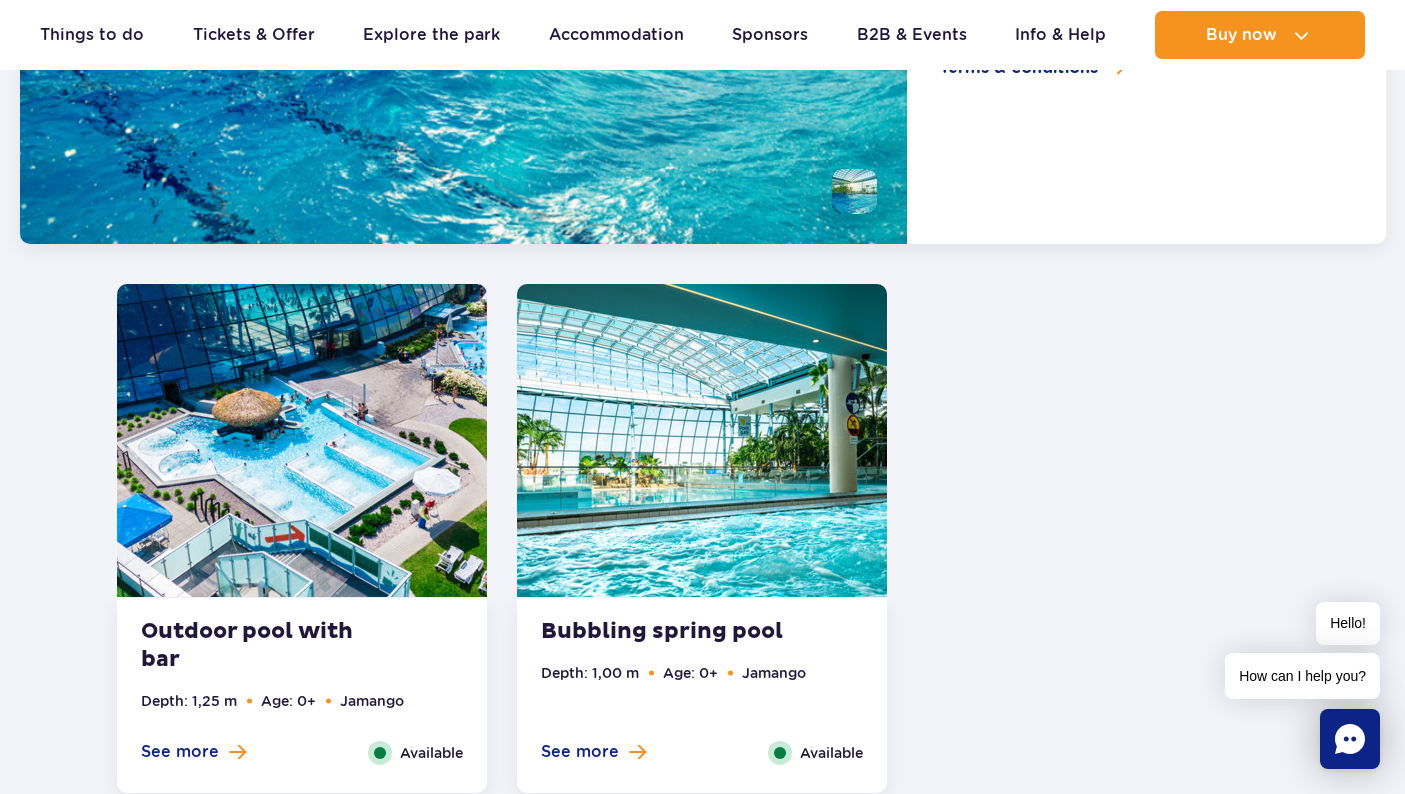 click at bounding box center [302, 440] 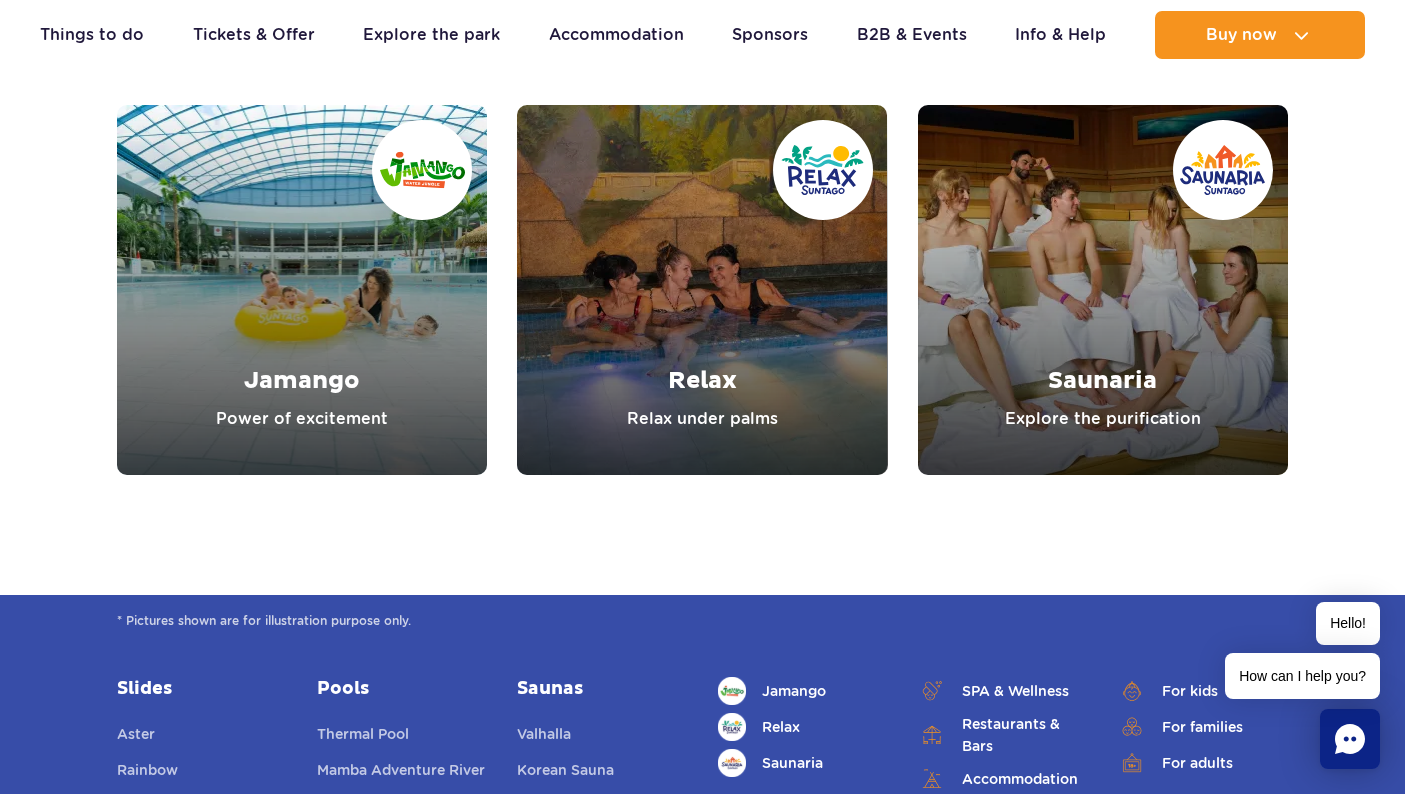 scroll, scrollTop: 6094, scrollLeft: 0, axis: vertical 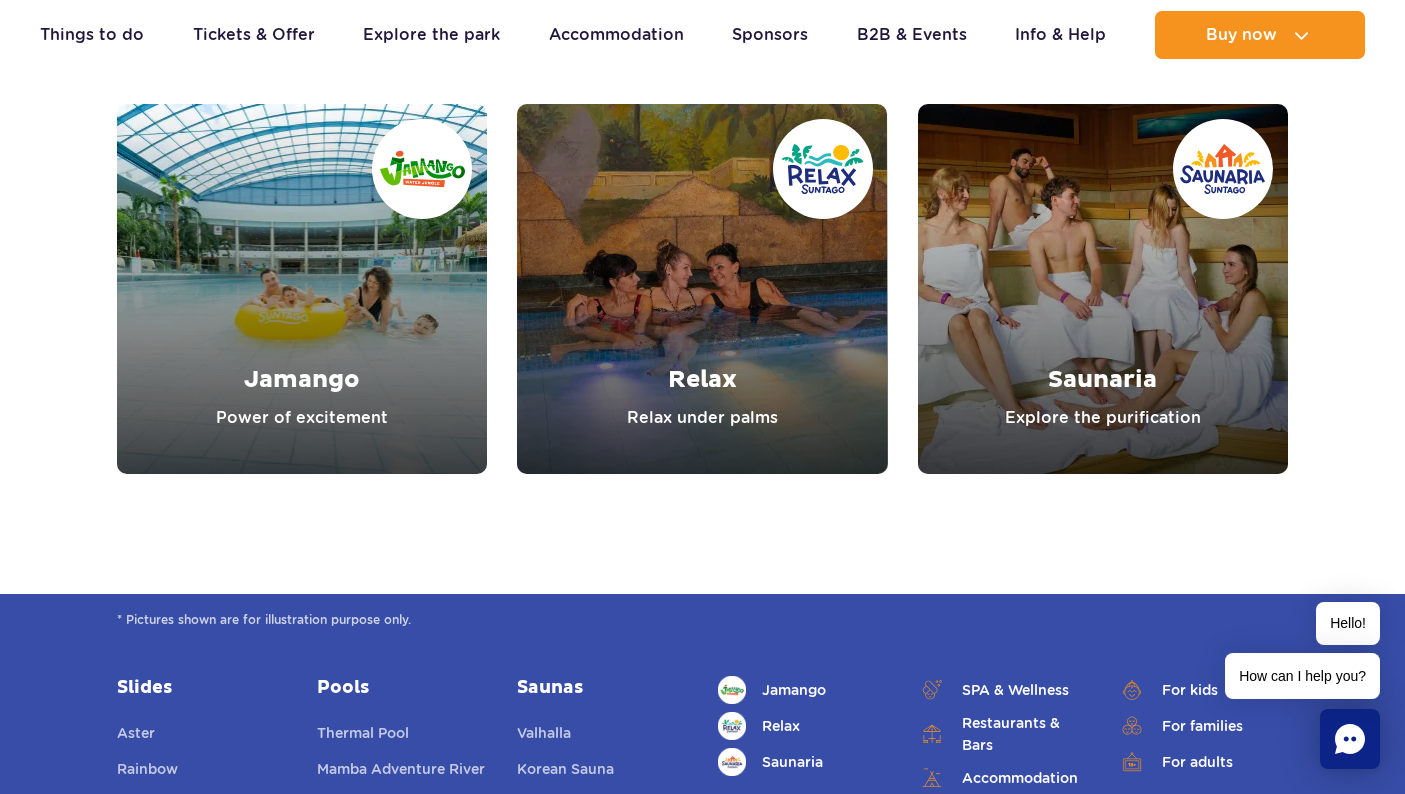 click at bounding box center (302, 289) 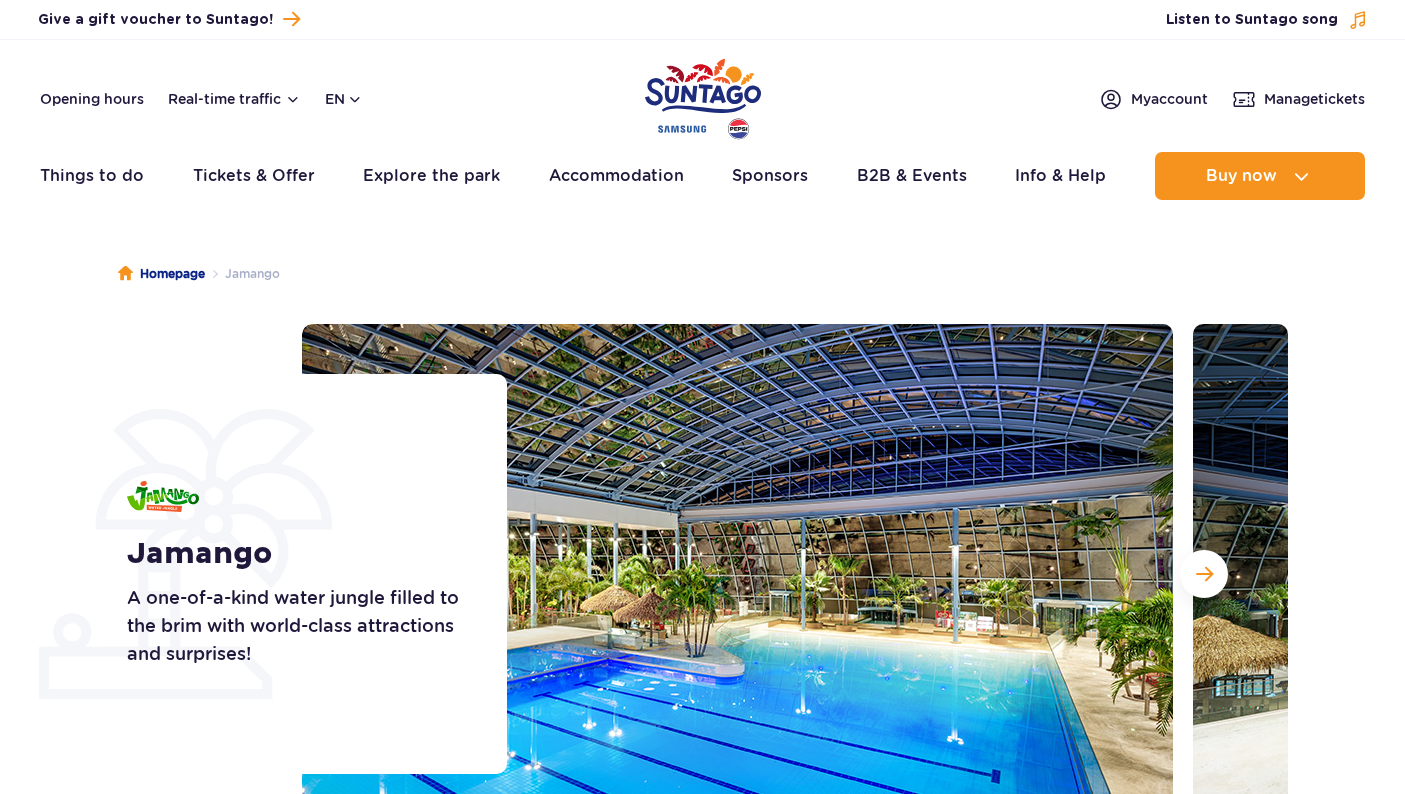scroll, scrollTop: 0, scrollLeft: 0, axis: both 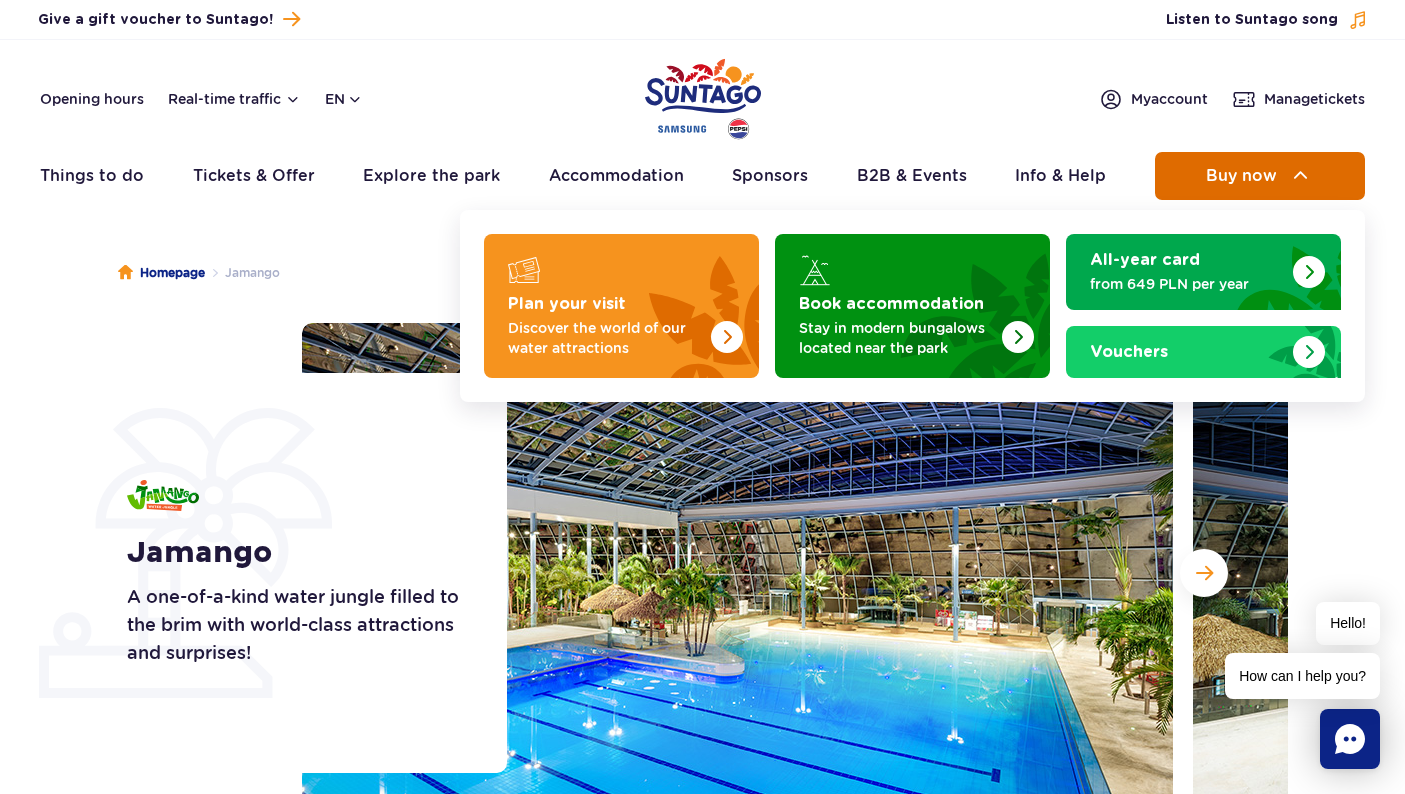 click at bounding box center (1301, 176) 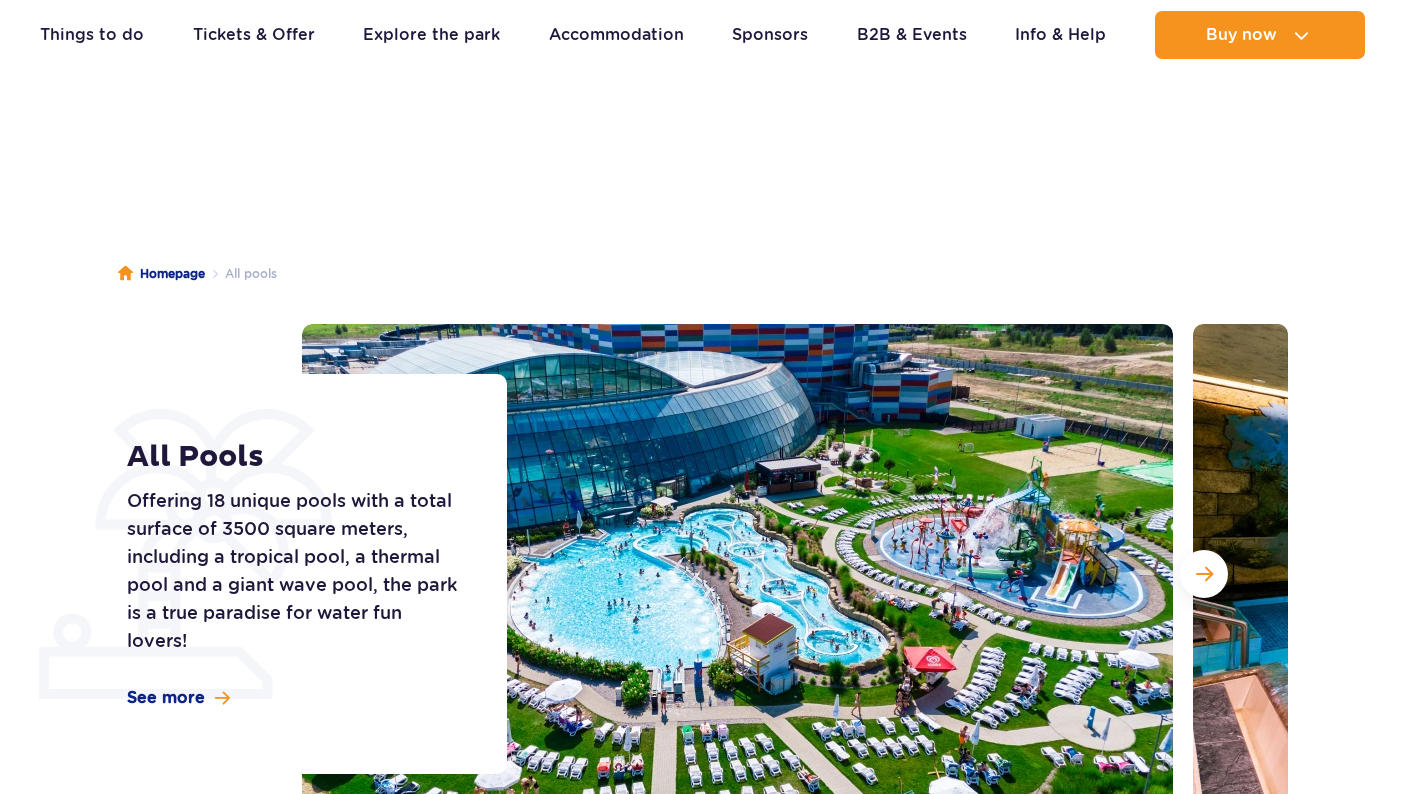 scroll, scrollTop: 2774, scrollLeft: 0, axis: vertical 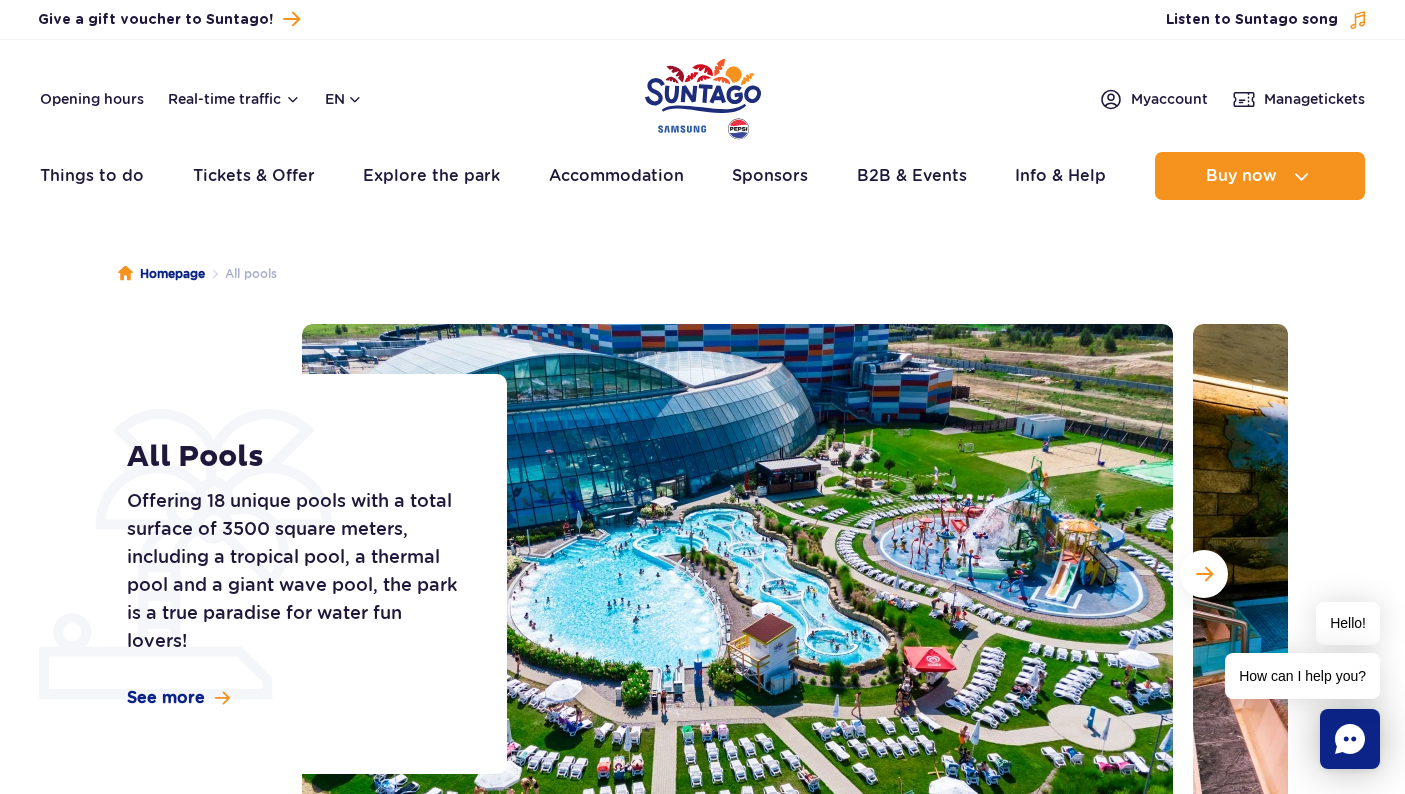 click at bounding box center (703, 99) 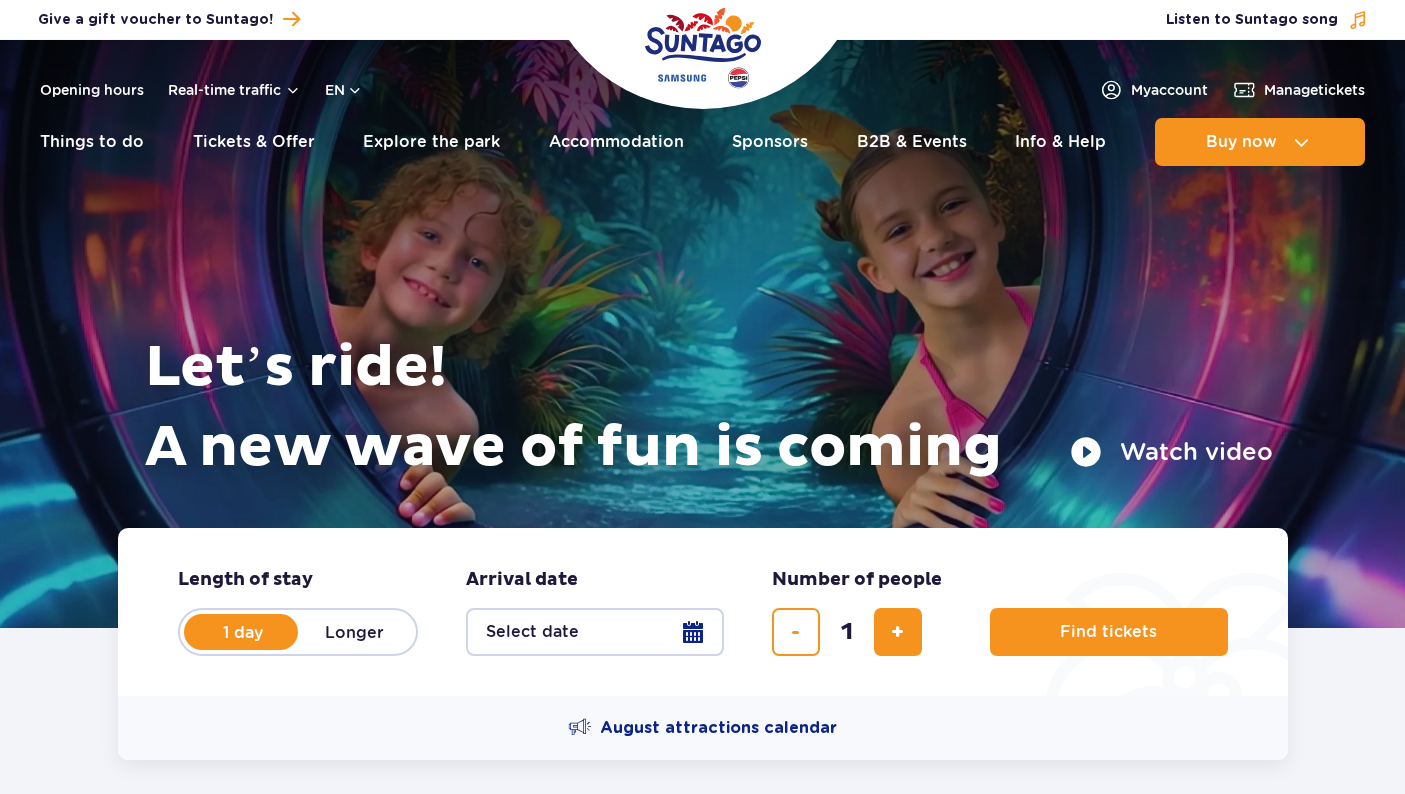 scroll, scrollTop: 0, scrollLeft: 0, axis: both 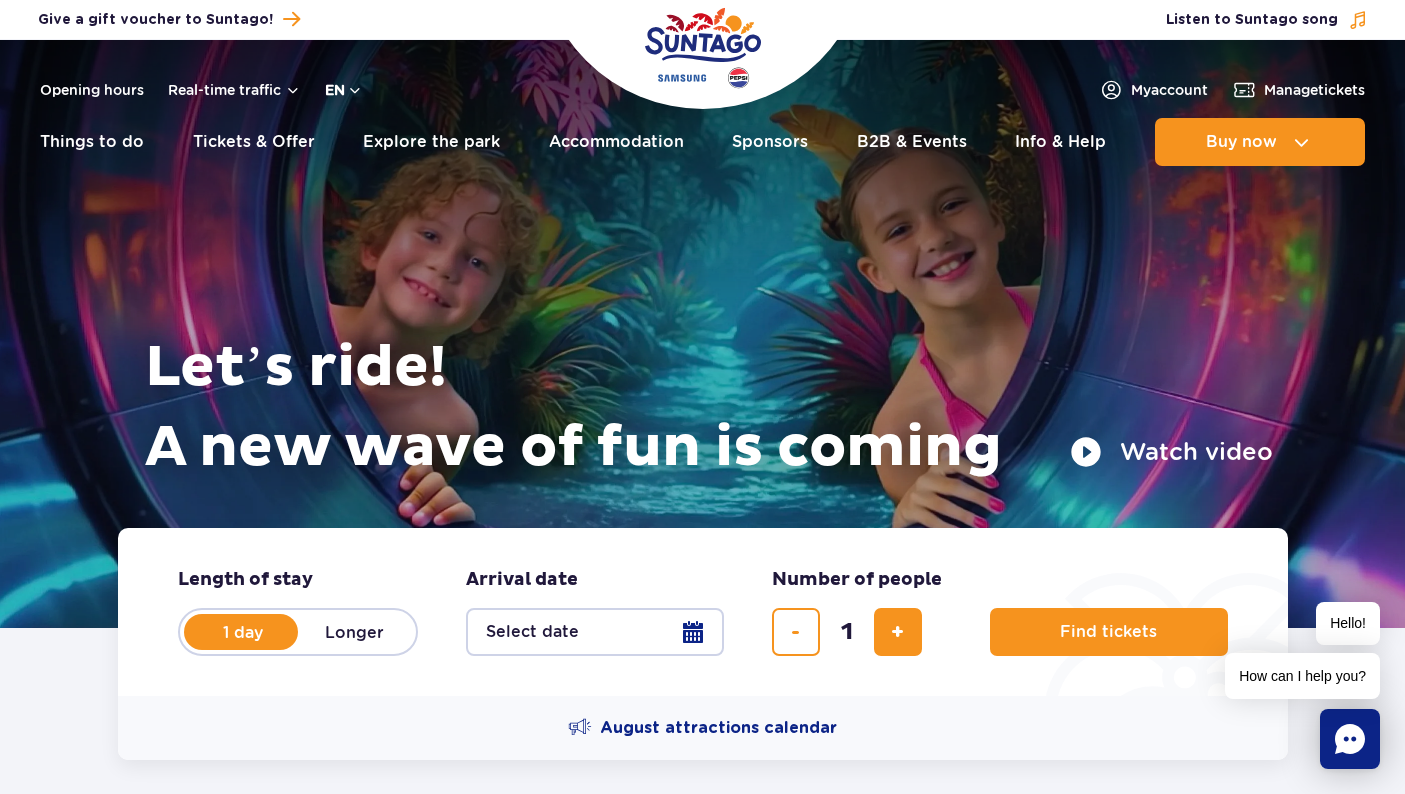 click on "en" at bounding box center (344, 90) 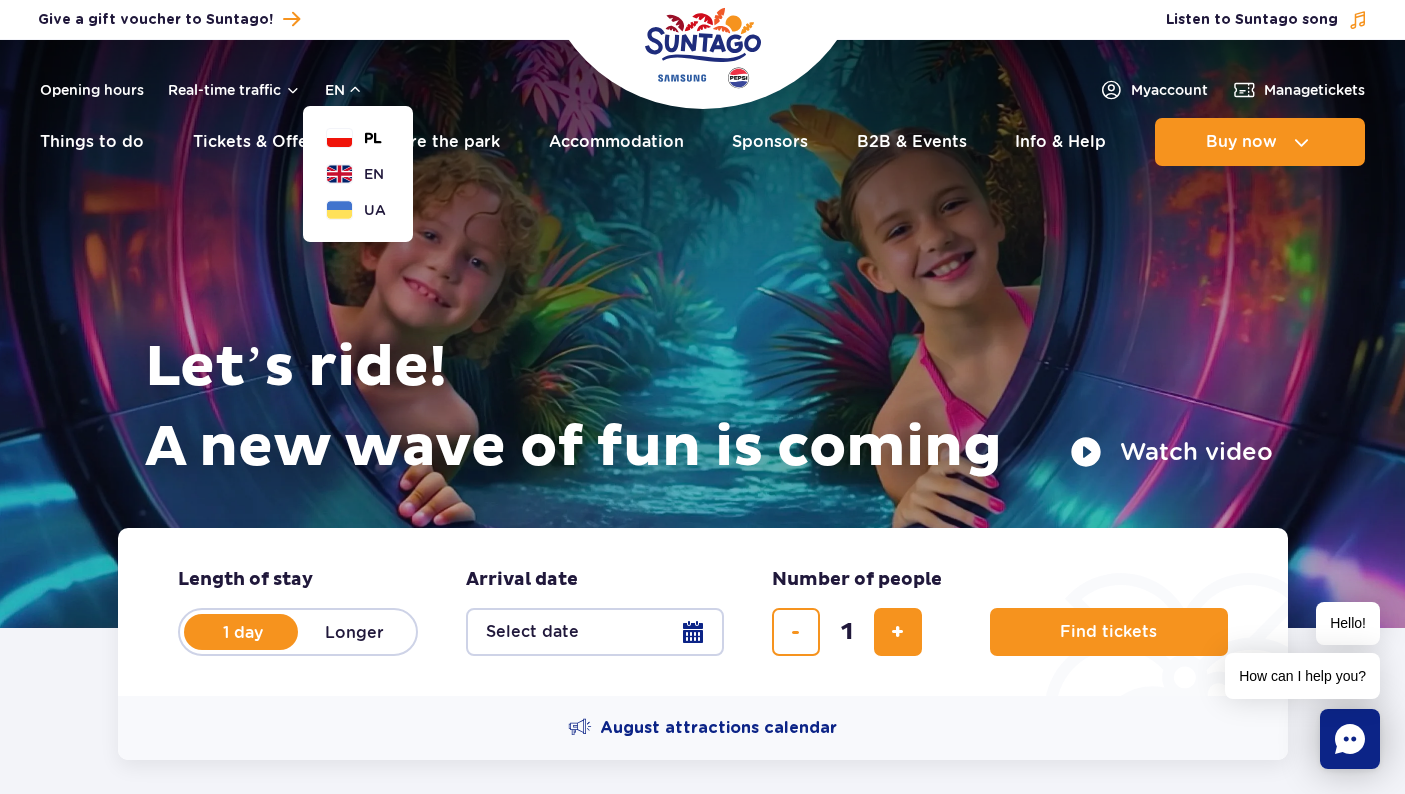 click on "PL" at bounding box center [373, 138] 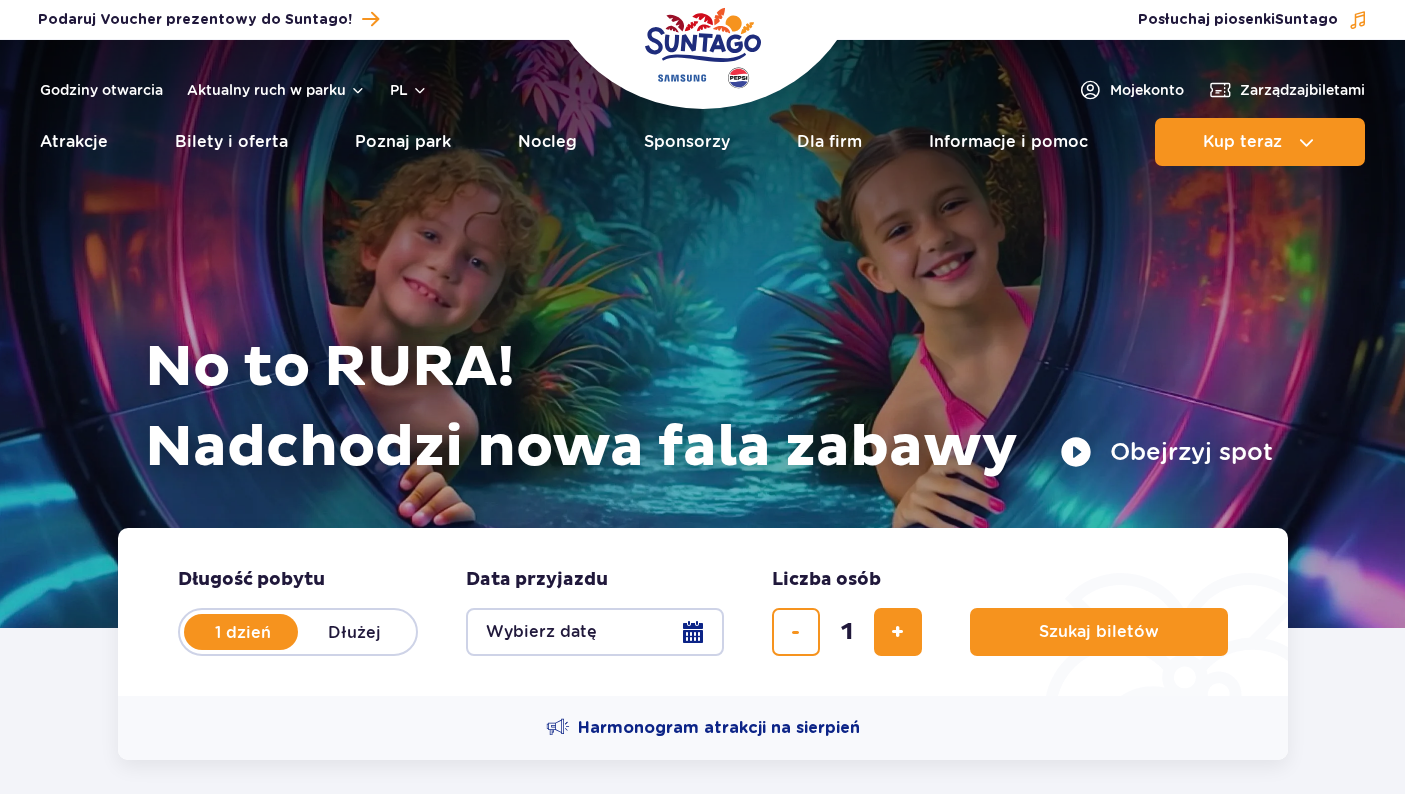 scroll, scrollTop: 0, scrollLeft: 0, axis: both 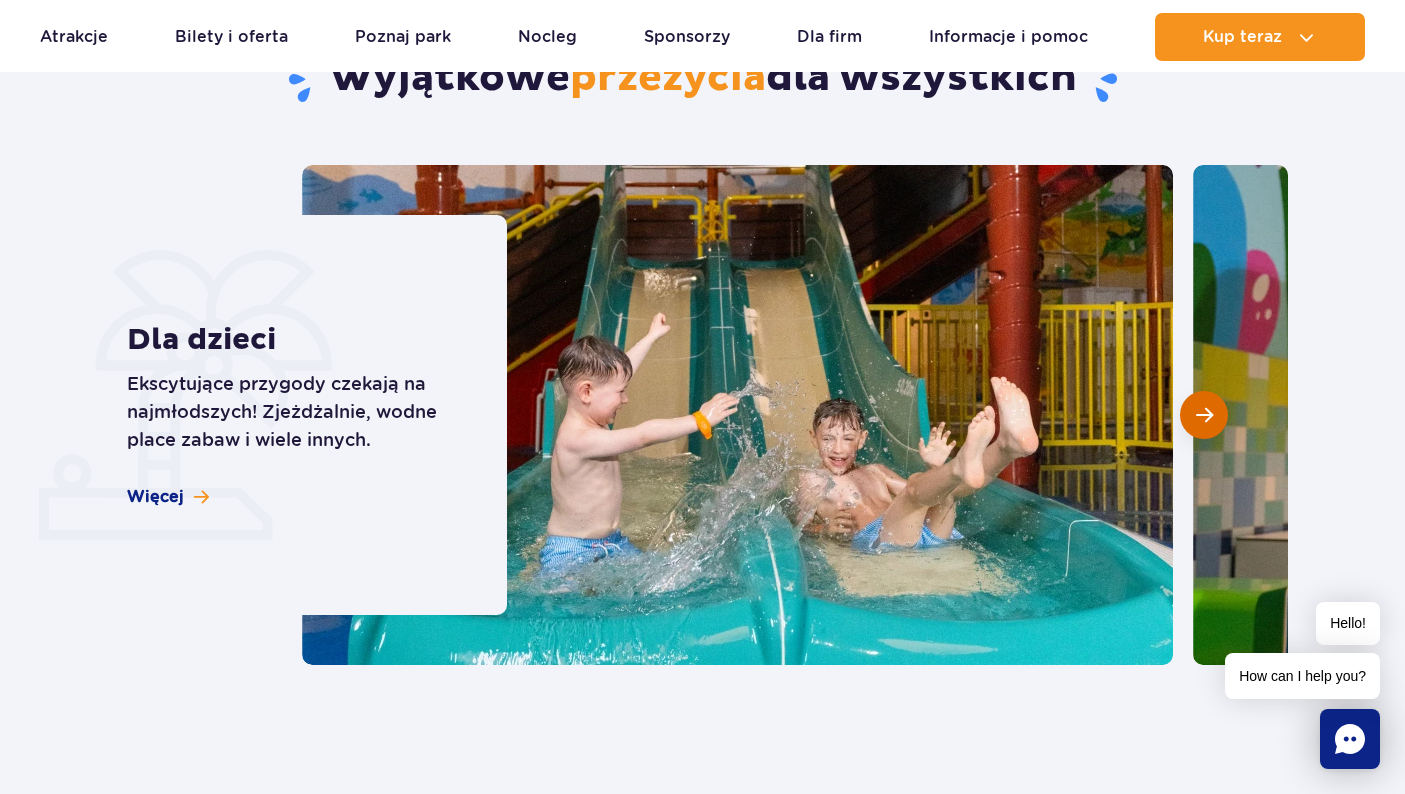 click at bounding box center (1204, 415) 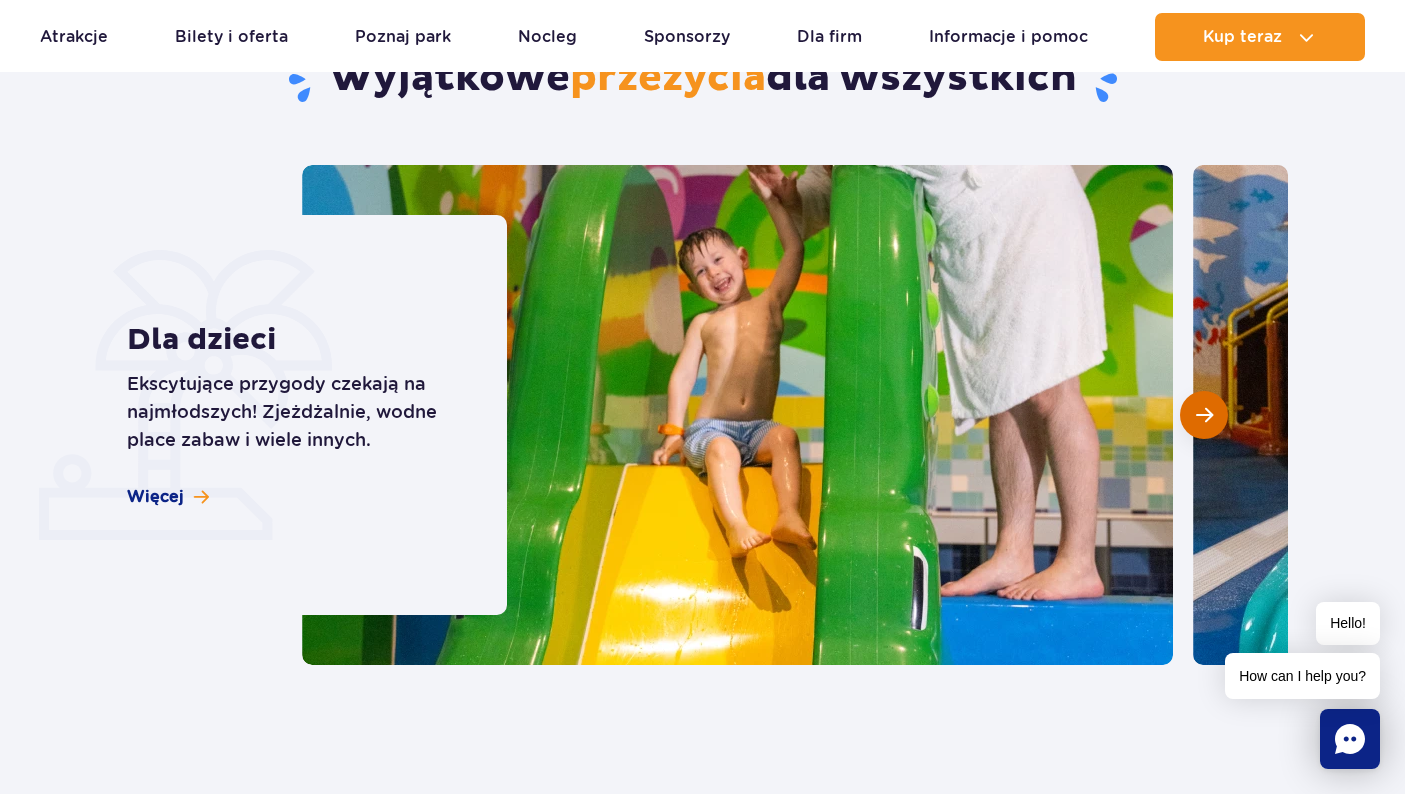 click at bounding box center [1204, 415] 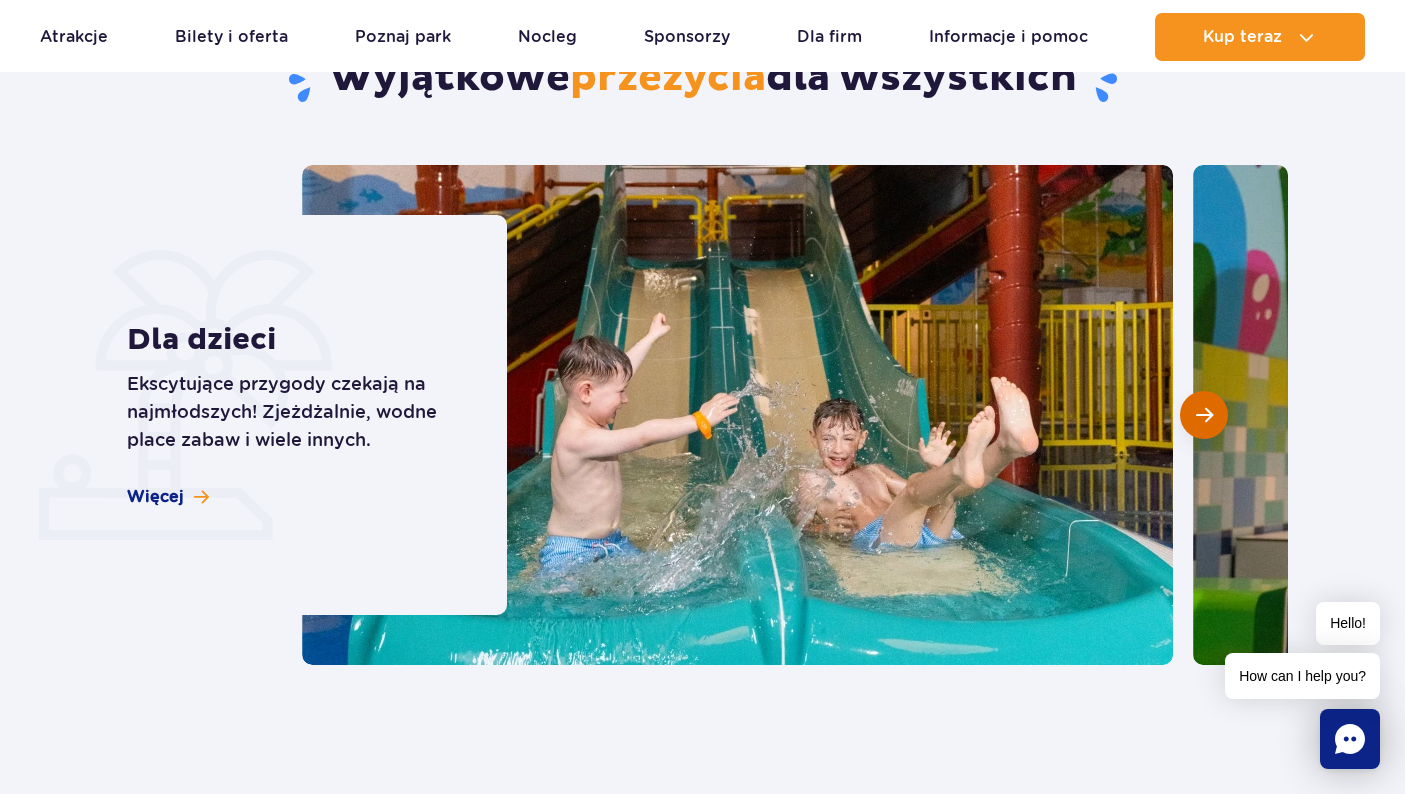 click at bounding box center (1204, 415) 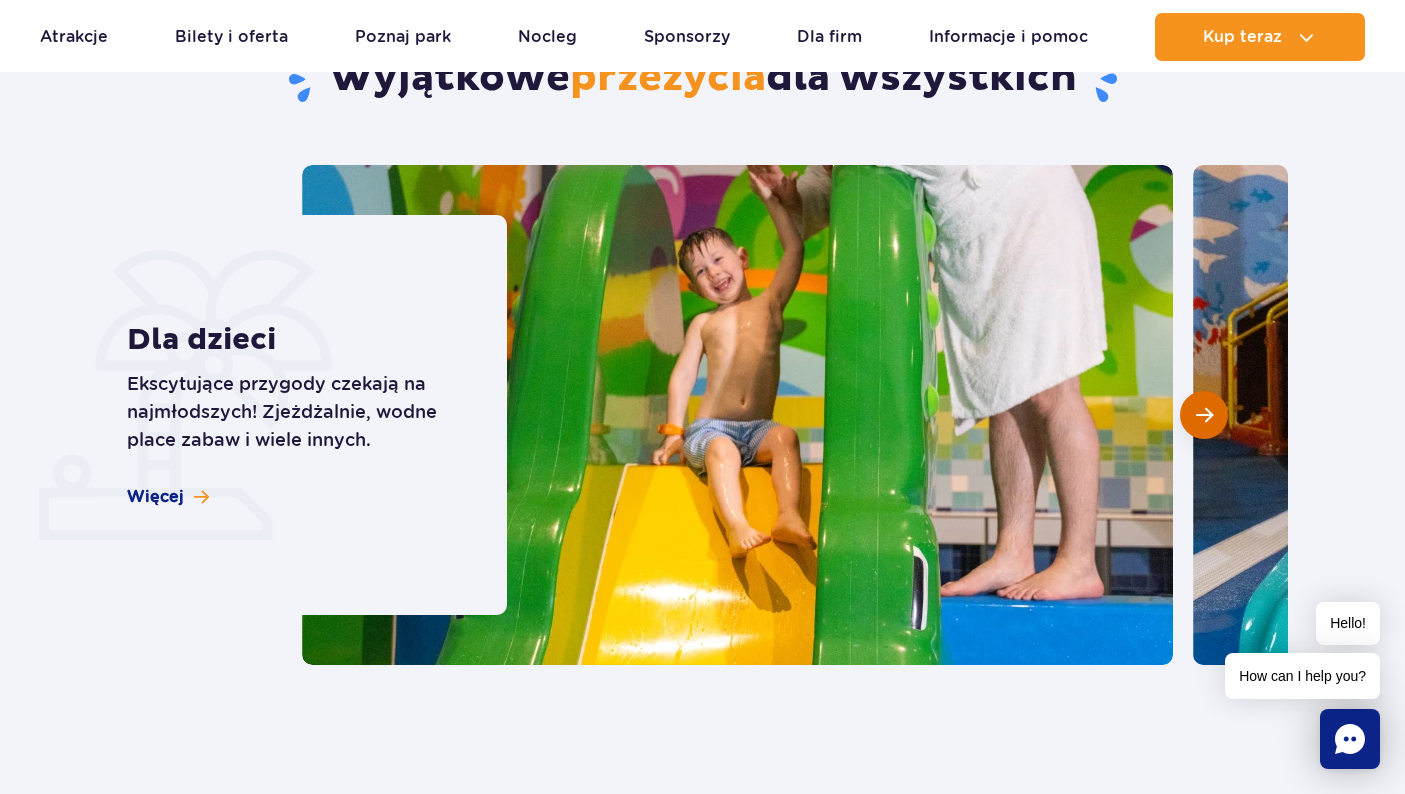 click at bounding box center (1204, 415) 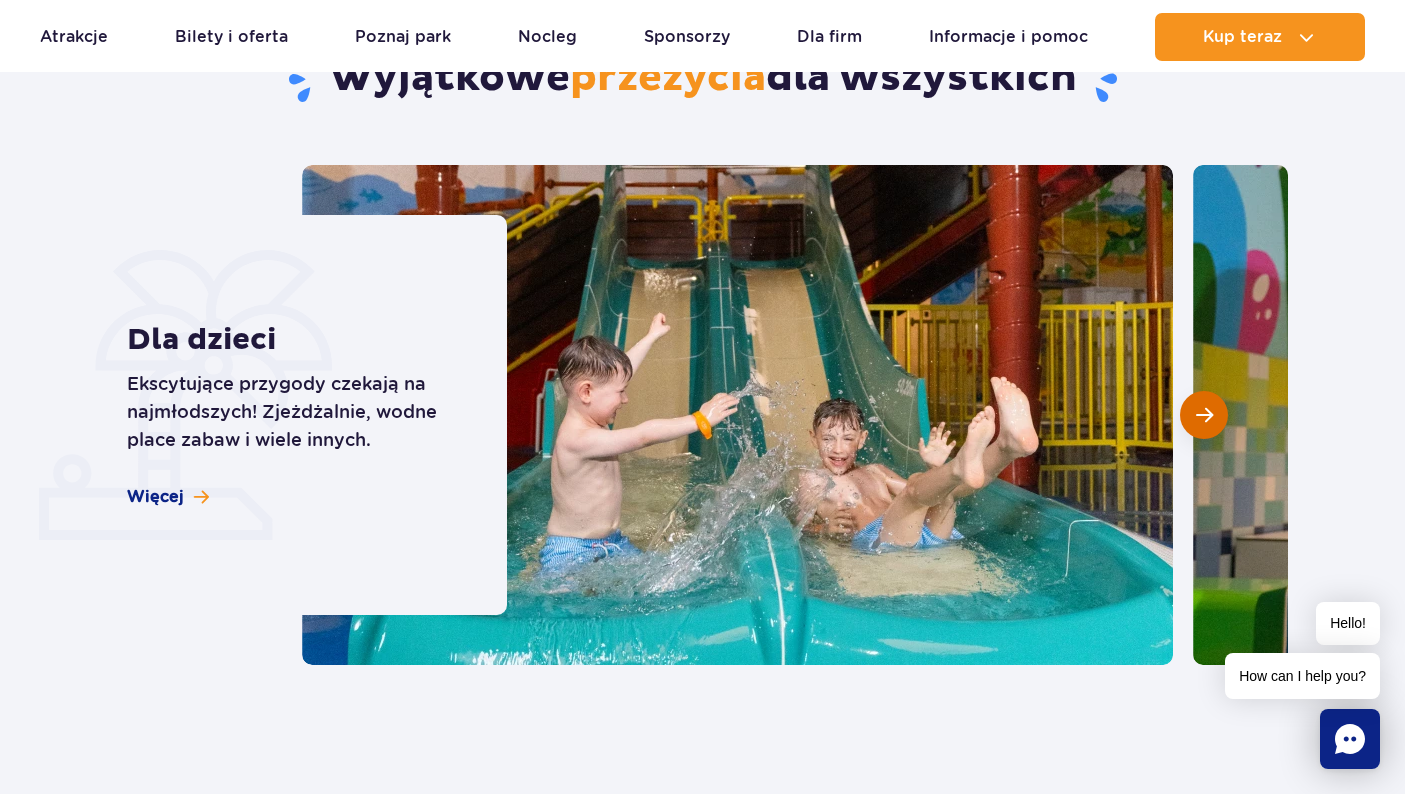 click at bounding box center (1204, 415) 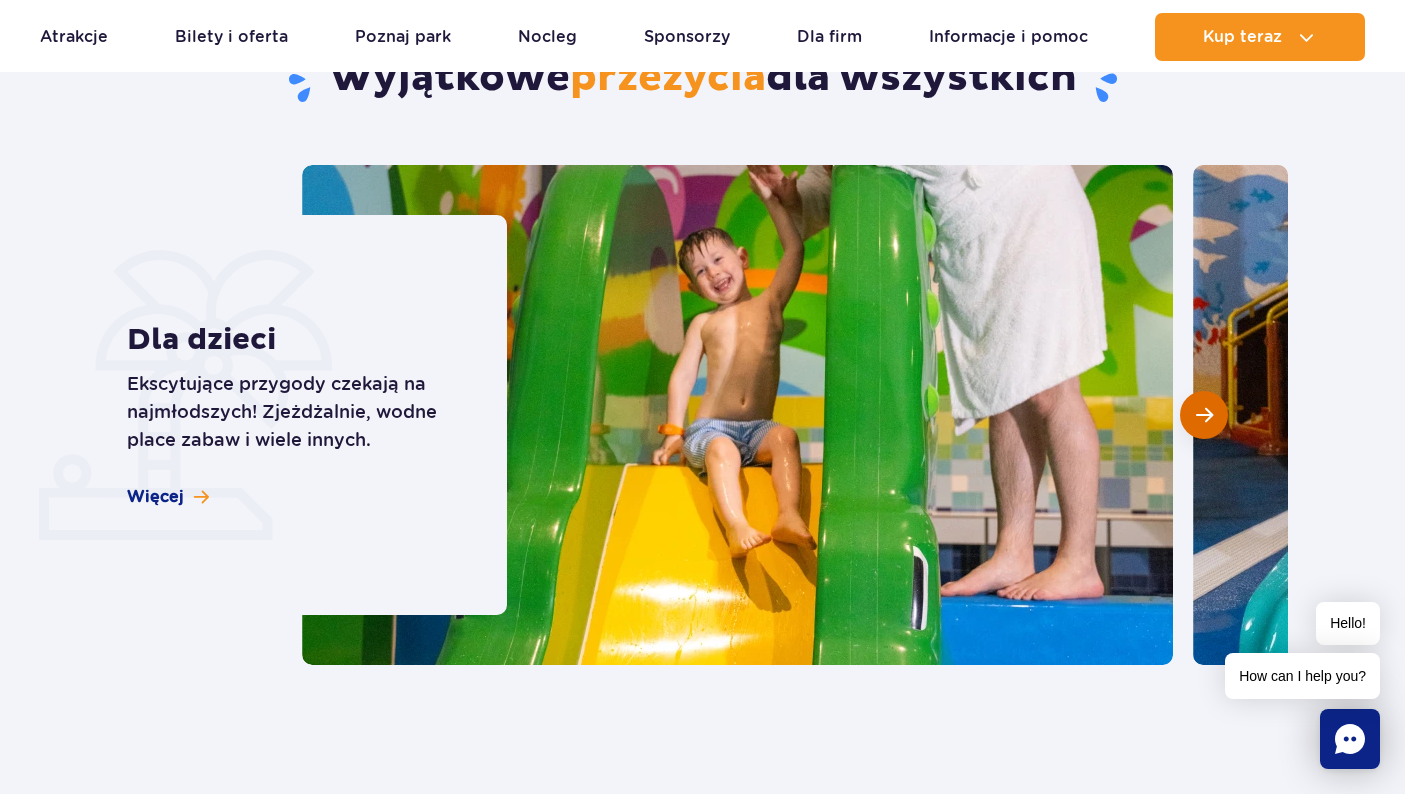 click at bounding box center [1204, 415] 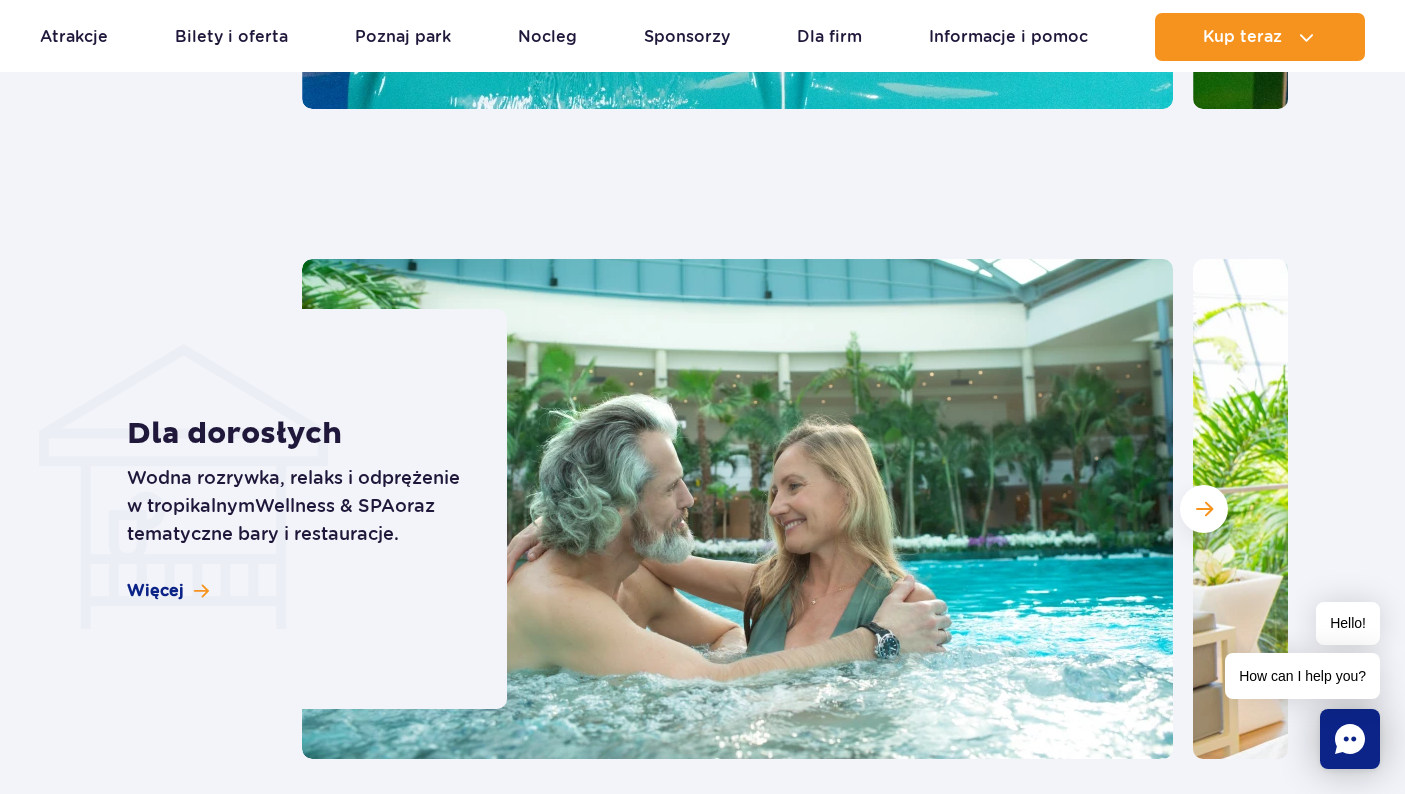 scroll, scrollTop: 5648, scrollLeft: 0, axis: vertical 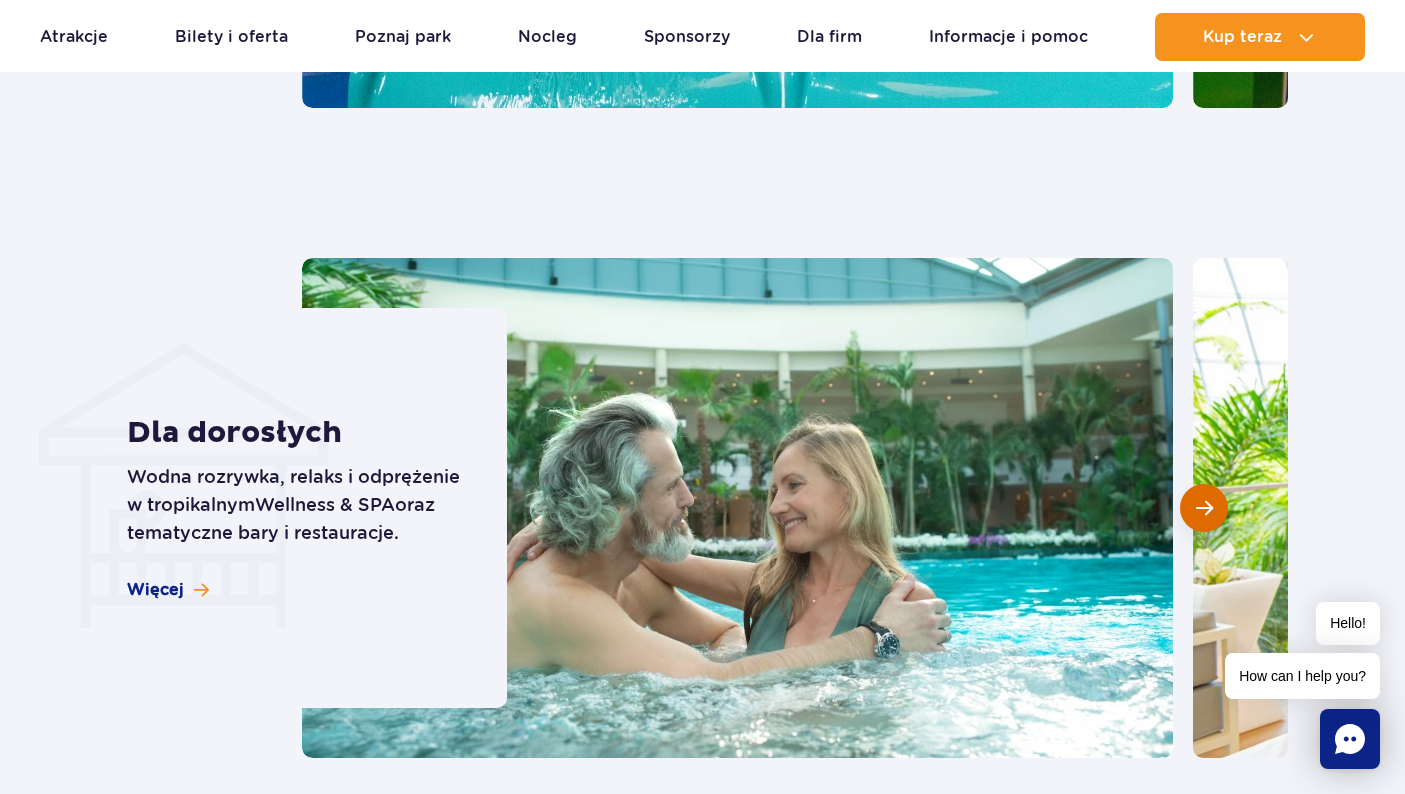 click at bounding box center [1204, 508] 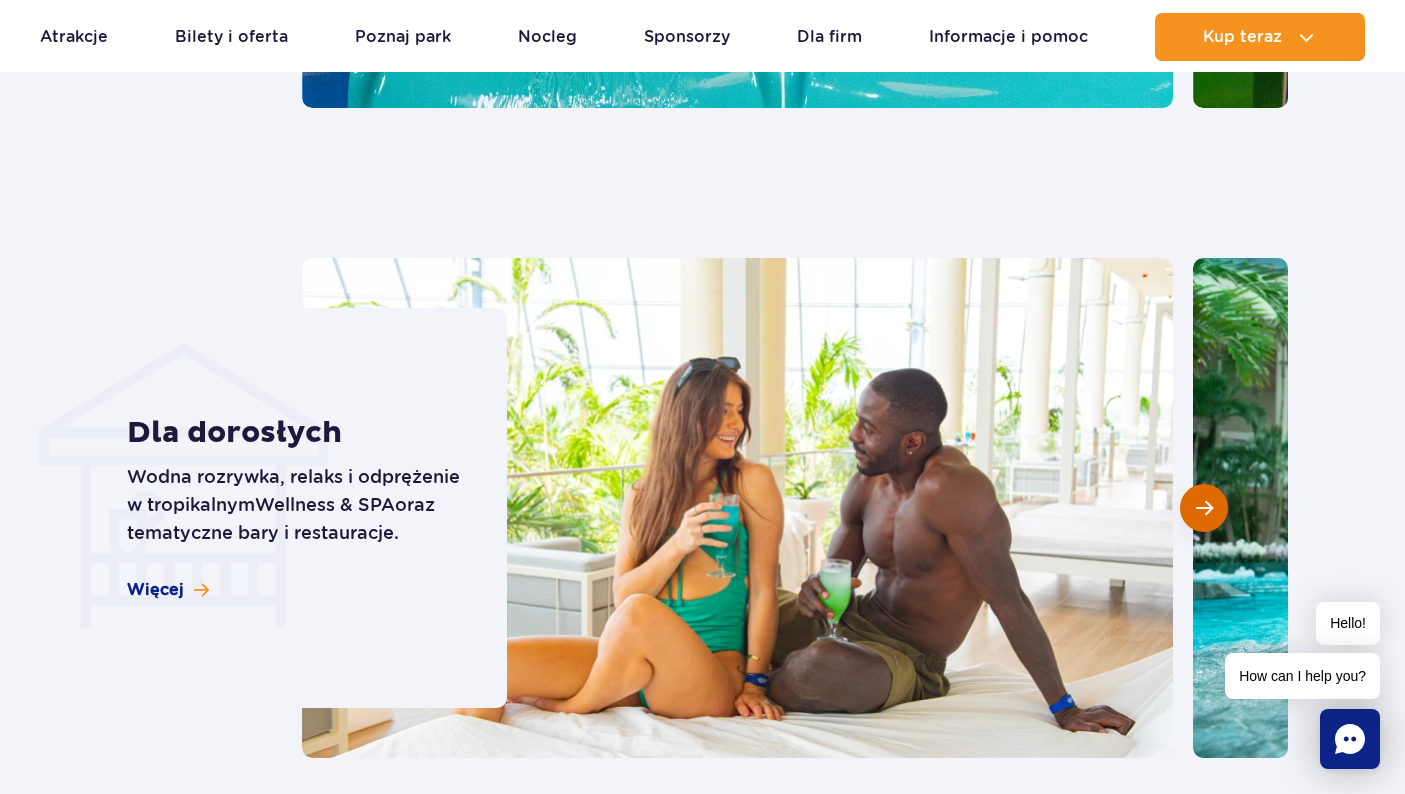 click at bounding box center [1204, 508] 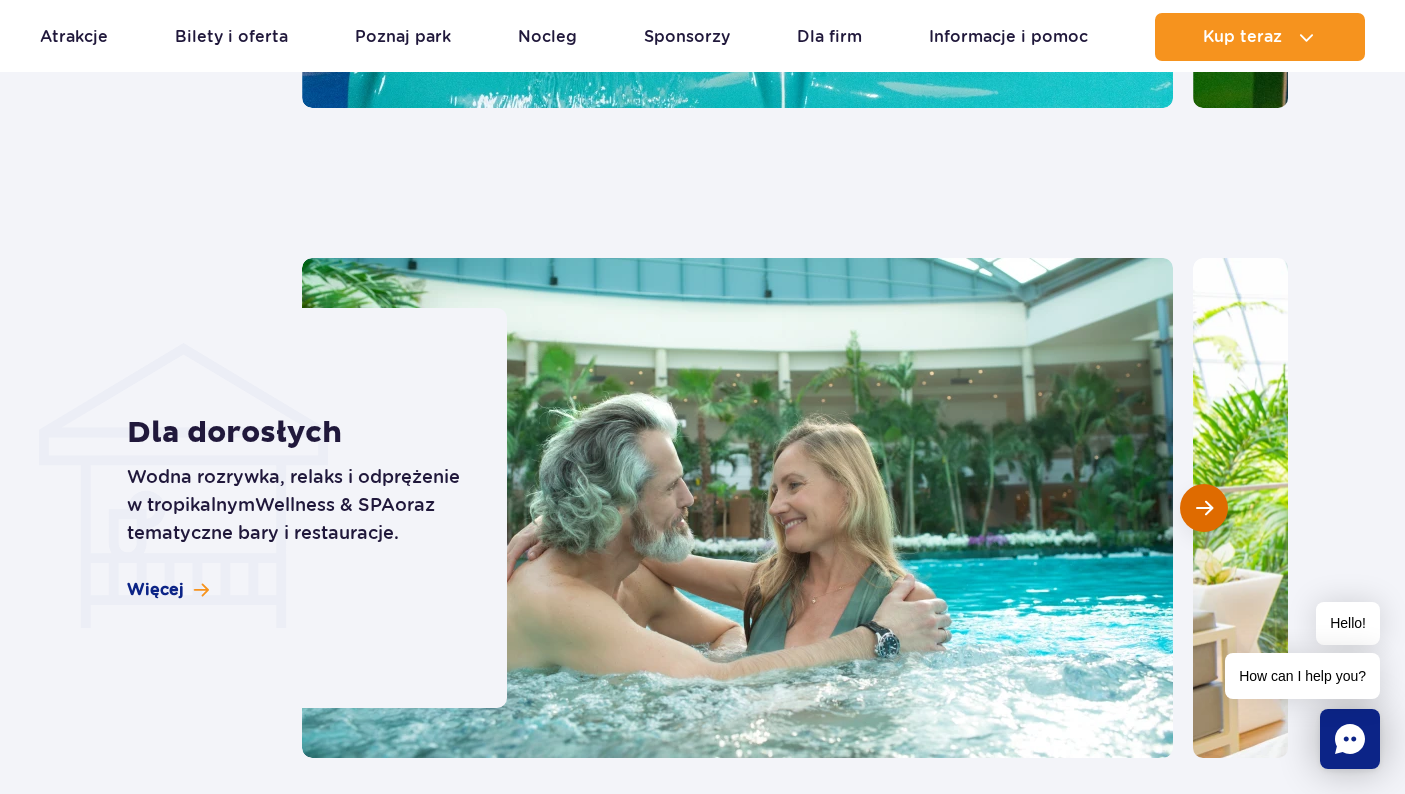 click at bounding box center (1204, 508) 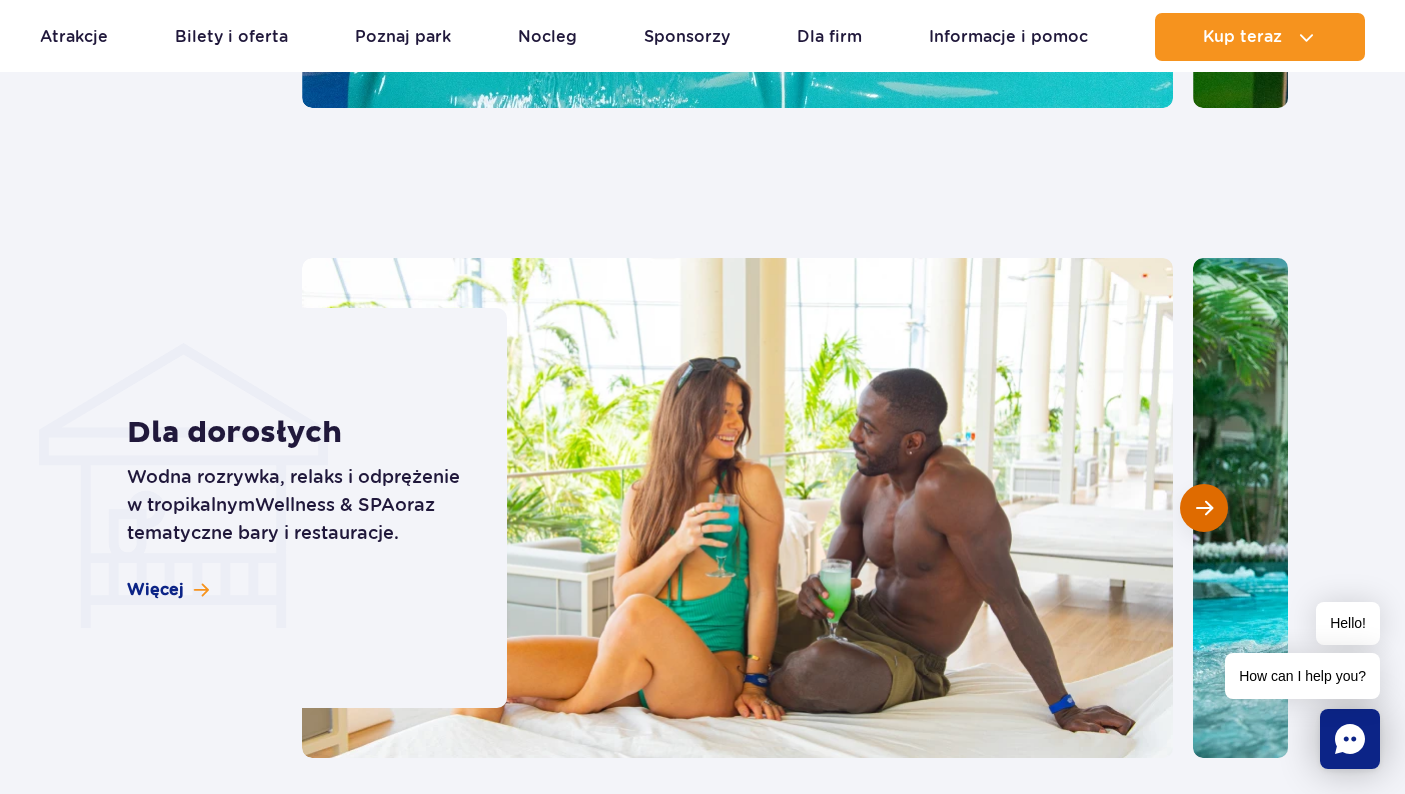 click at bounding box center (1204, 508) 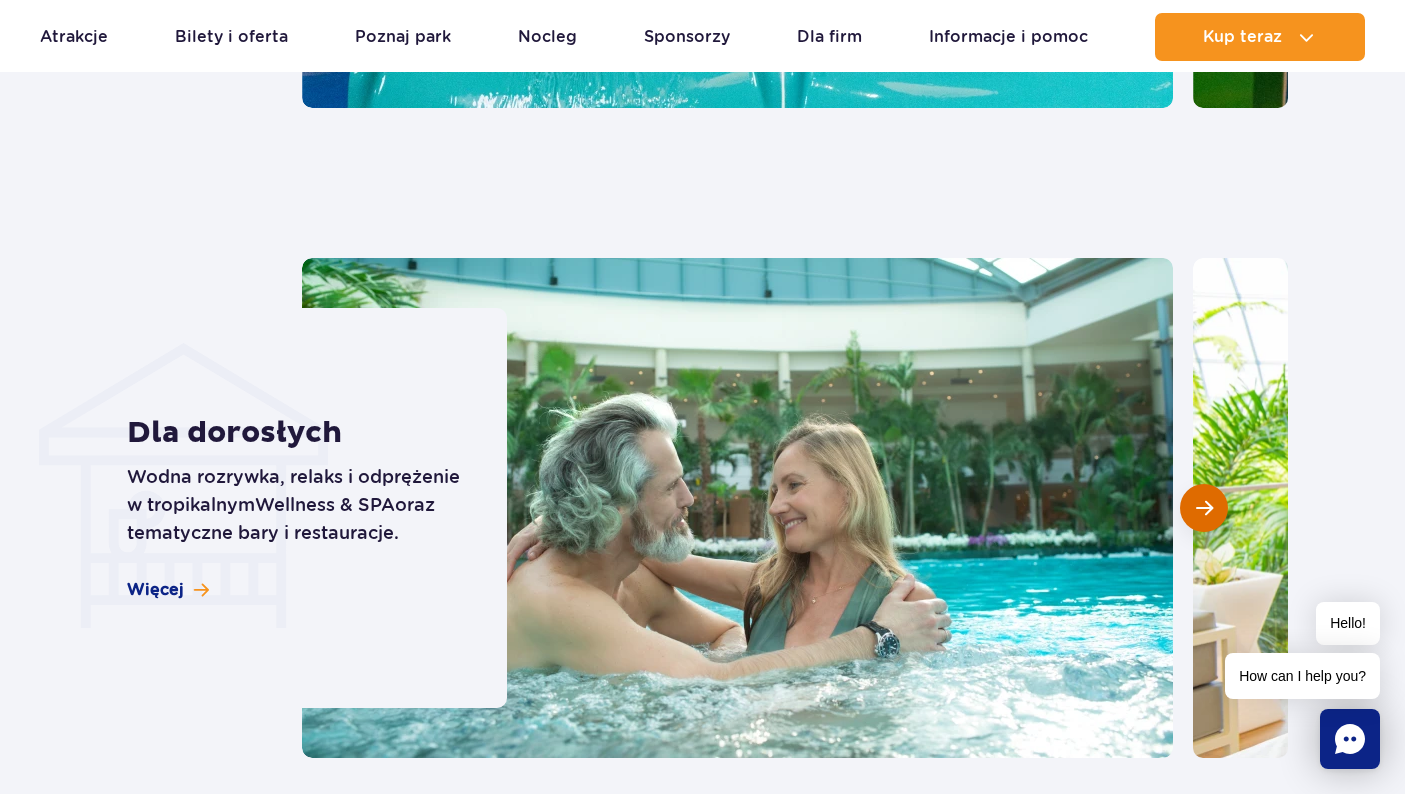 click at bounding box center (1204, 508) 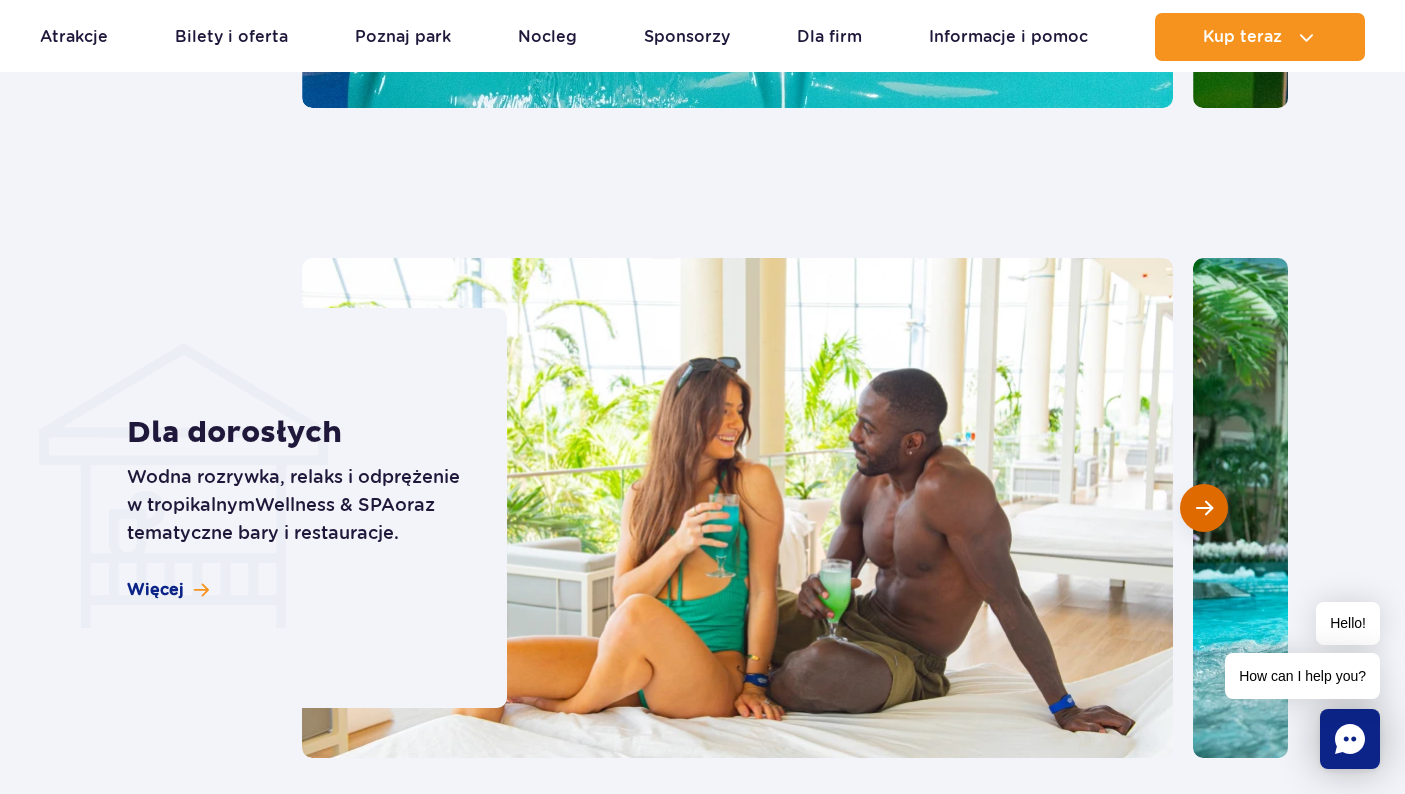 click at bounding box center [1204, 508] 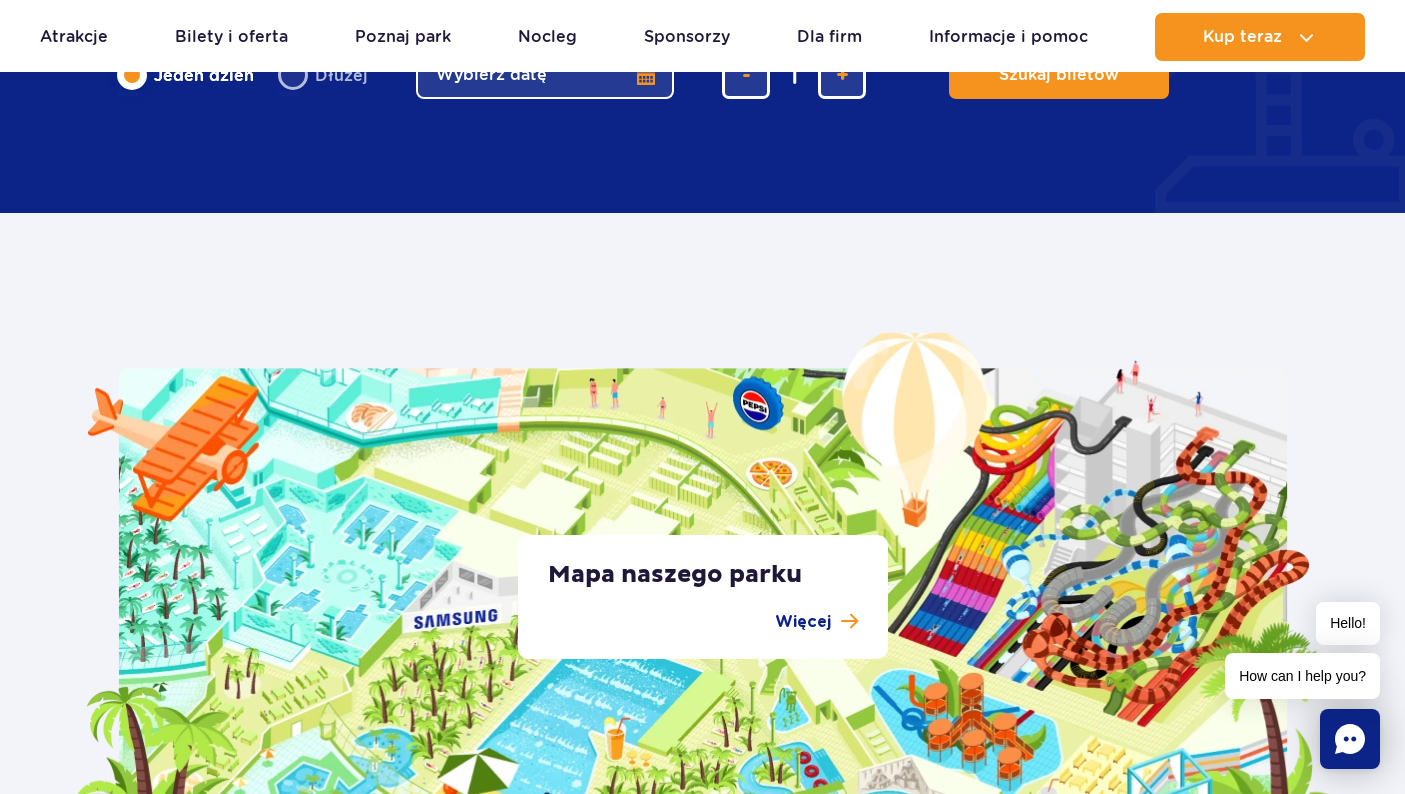 scroll, scrollTop: 3537, scrollLeft: 0, axis: vertical 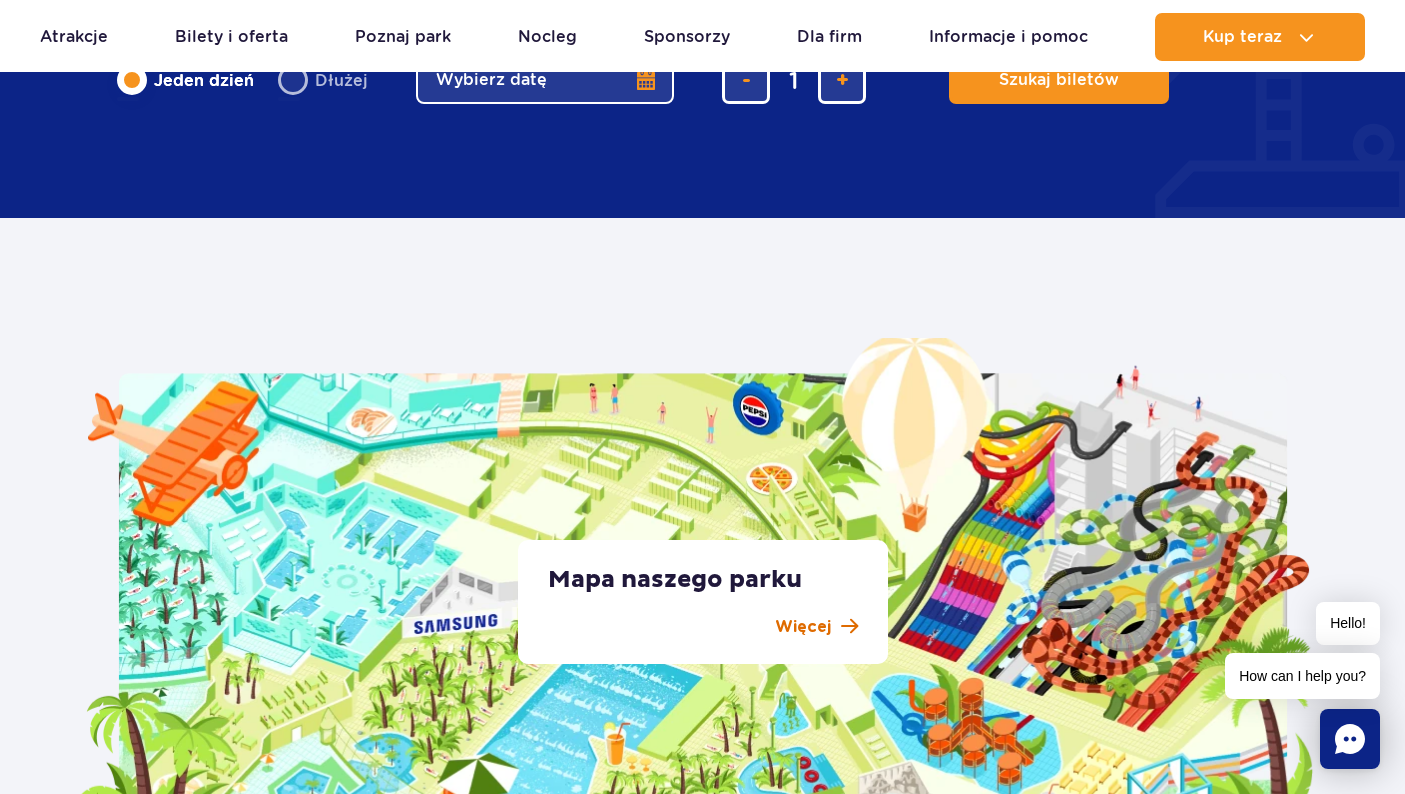 click on "Więcej" at bounding box center [803, 627] 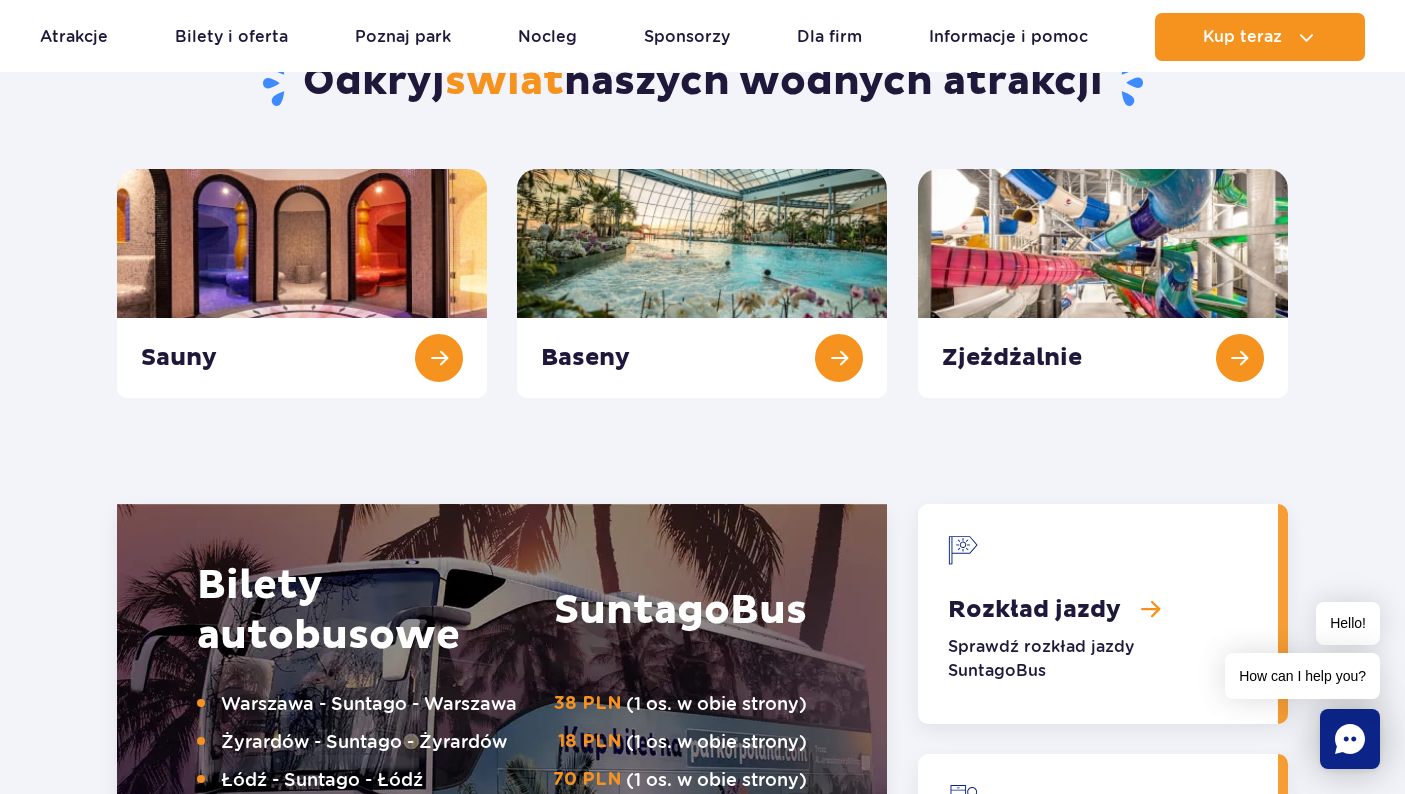 scroll, scrollTop: 2118, scrollLeft: 0, axis: vertical 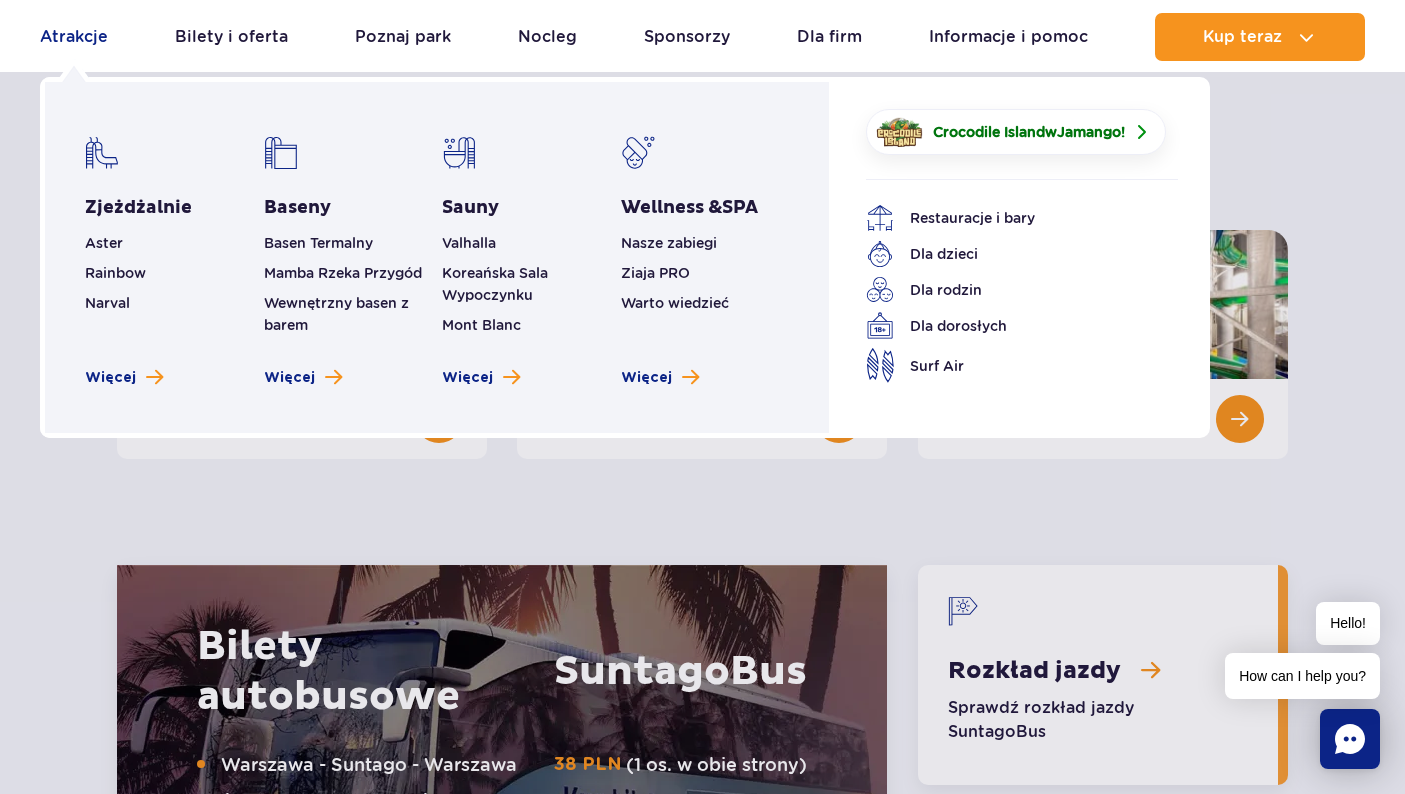 click on "Atrakcje" at bounding box center (74, 37) 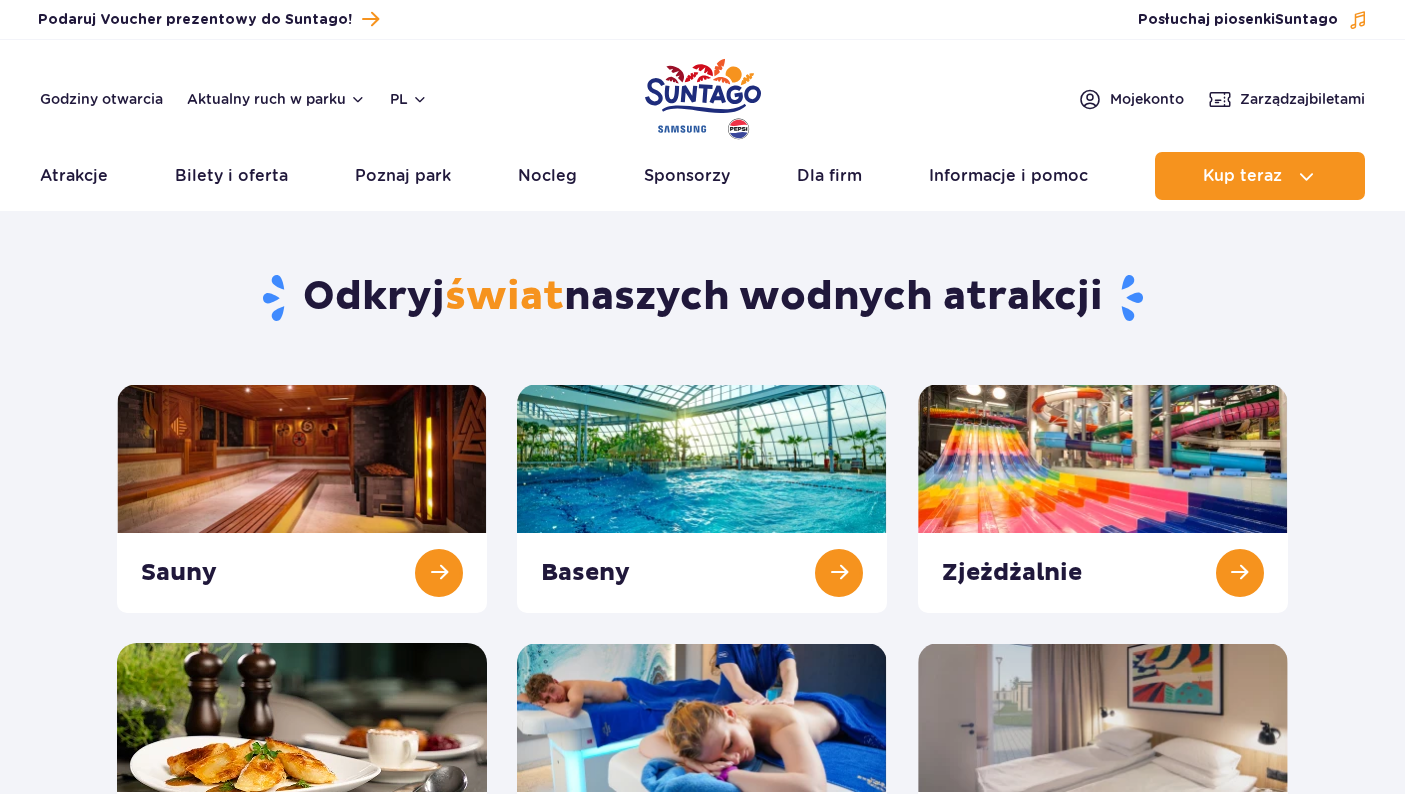 scroll, scrollTop: 0, scrollLeft: 0, axis: both 